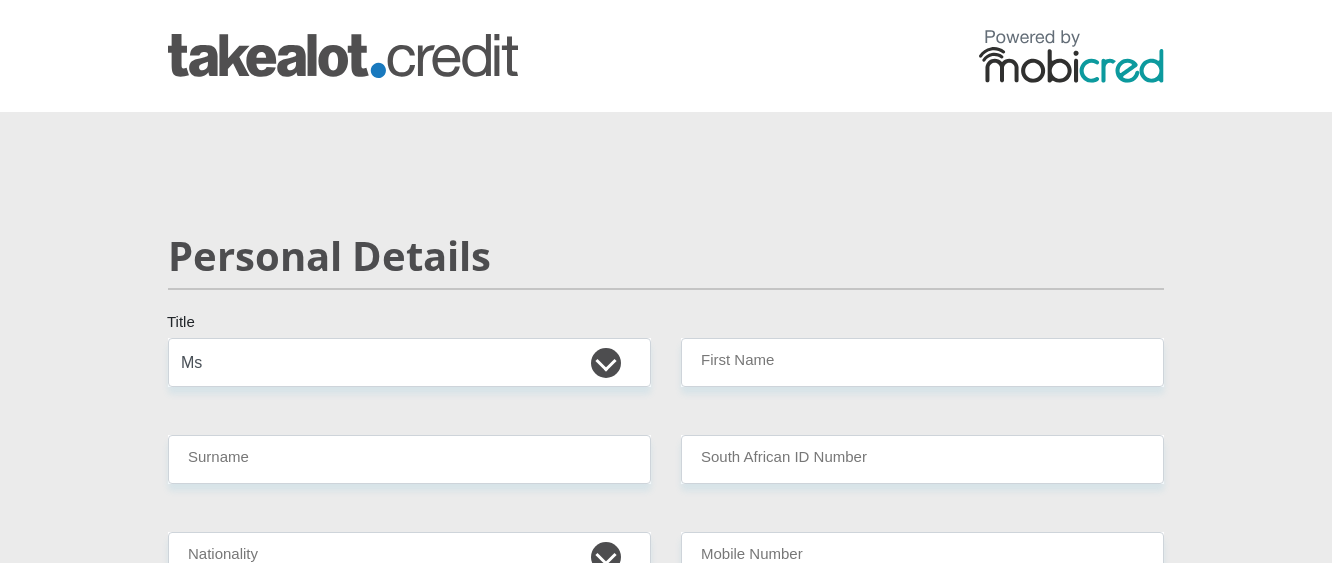 select on "Ms" 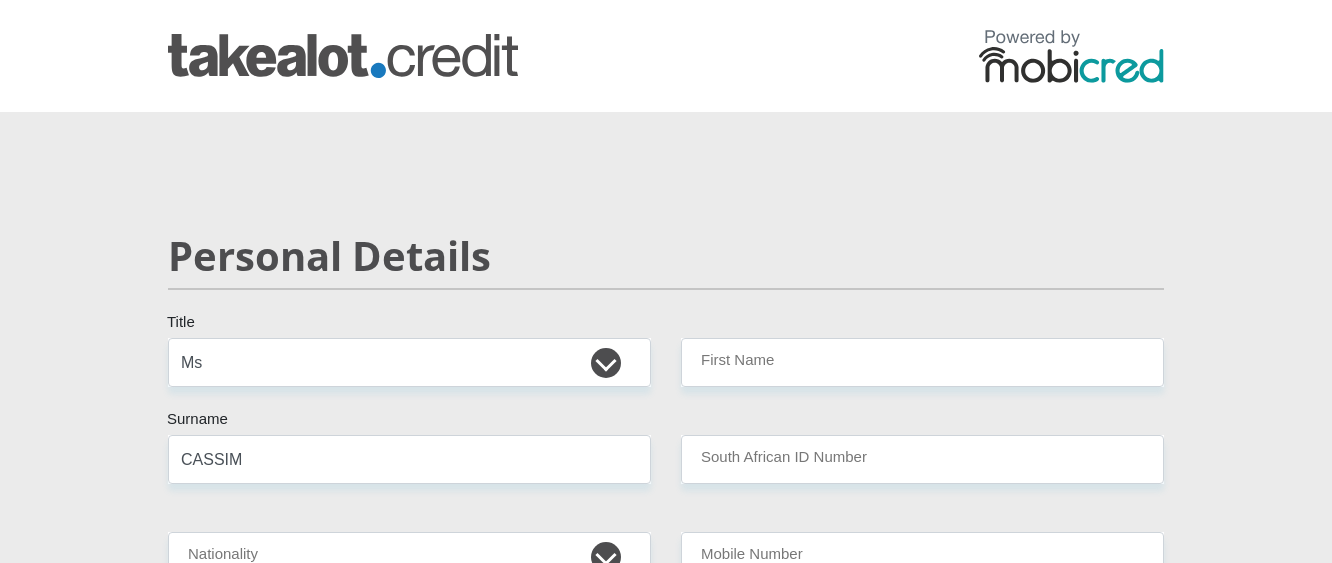 type on "CASSIM" 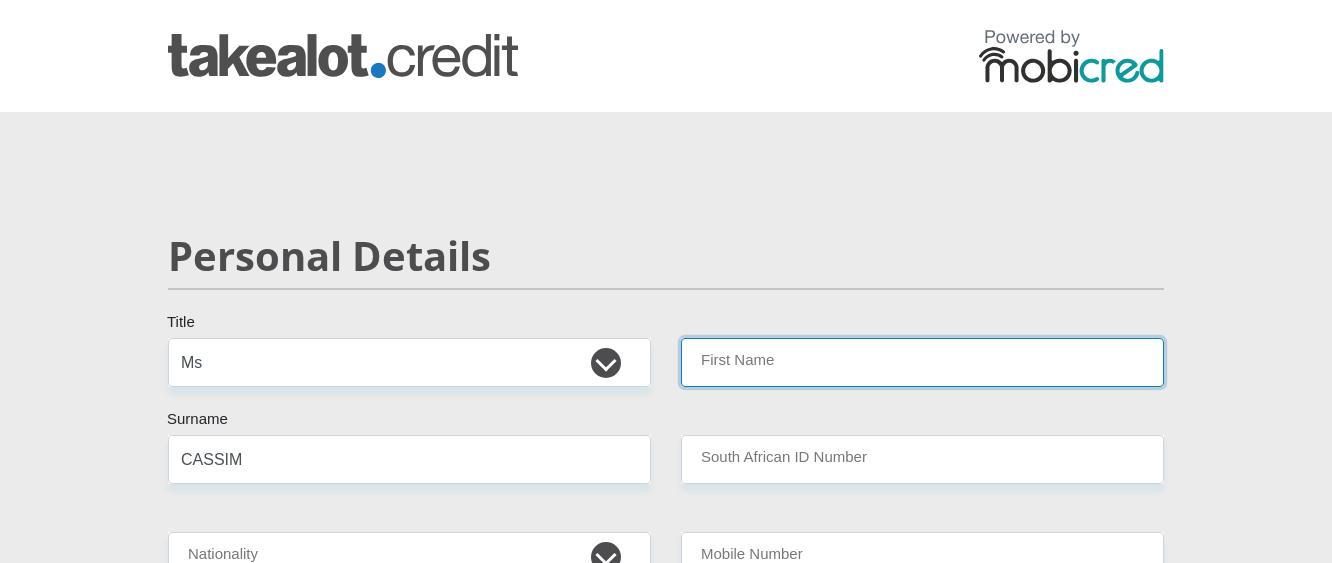 click on "First Name" at bounding box center [922, 362] 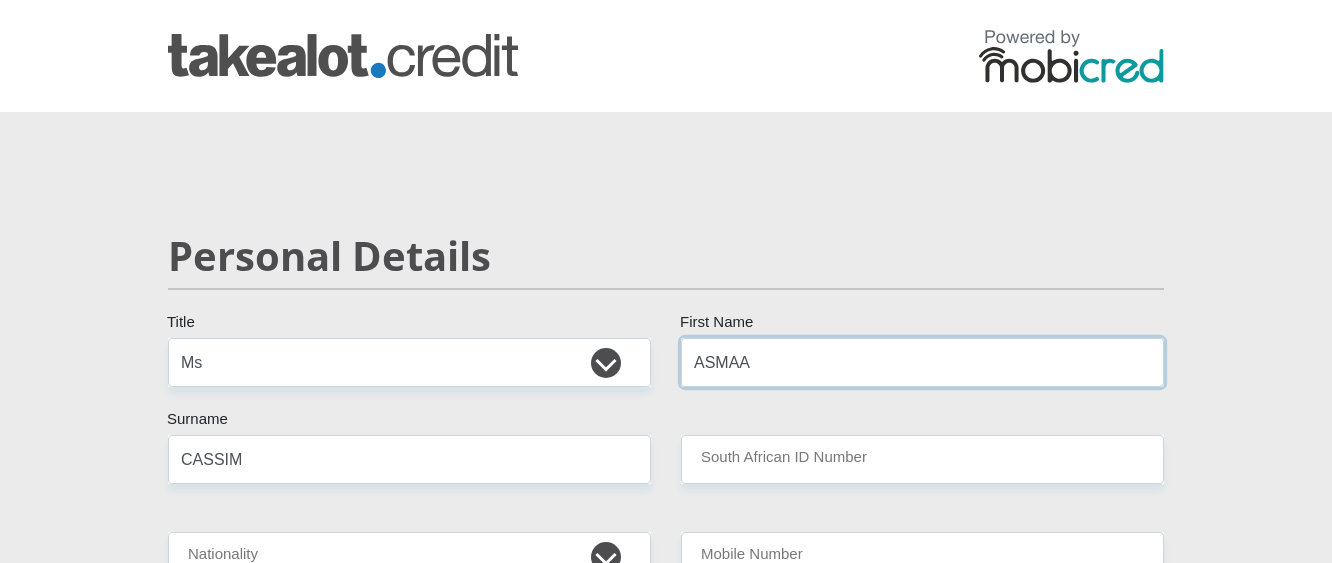 type on "ASMAA" 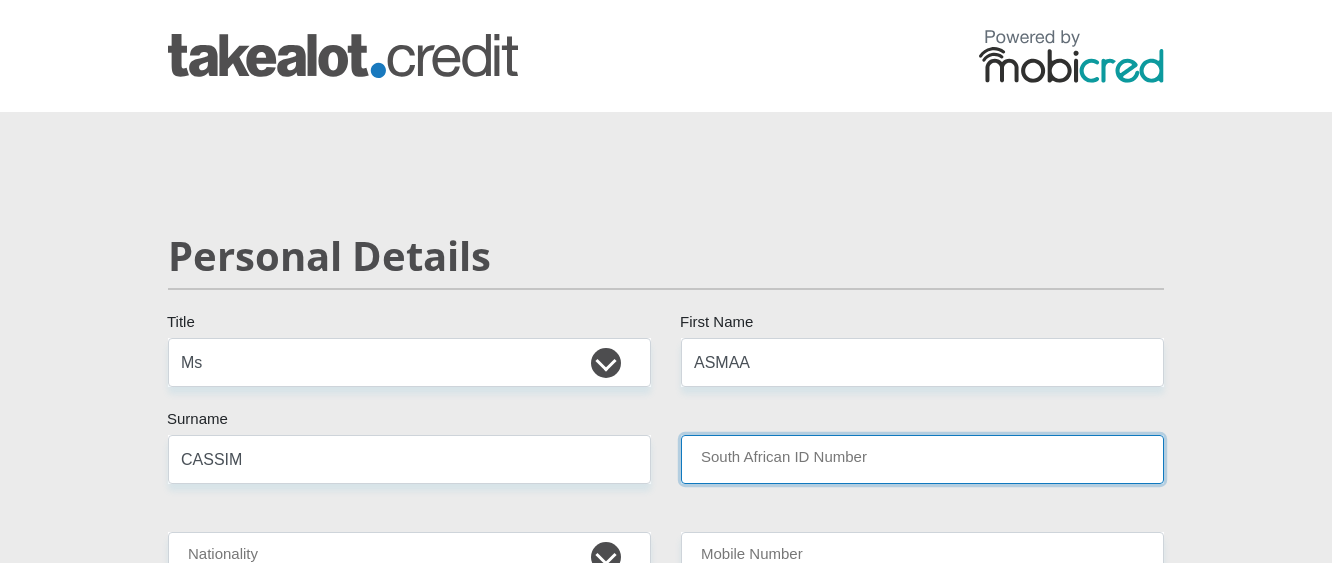 click on "South African ID Number" at bounding box center [922, 459] 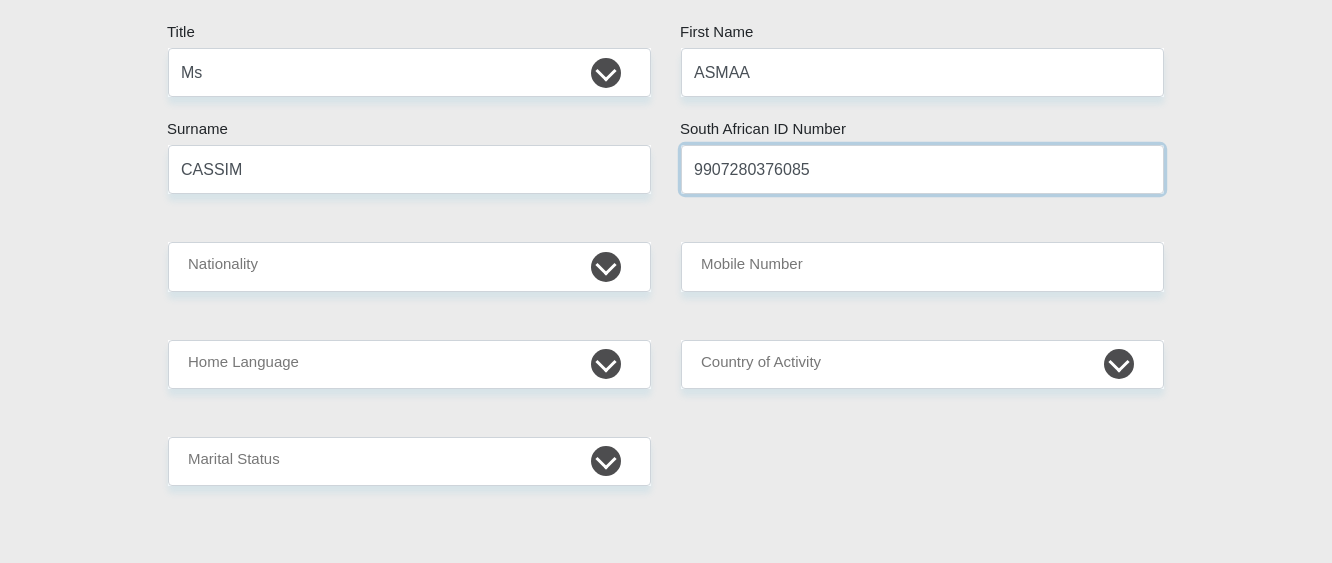 scroll, scrollTop: 326, scrollLeft: 0, axis: vertical 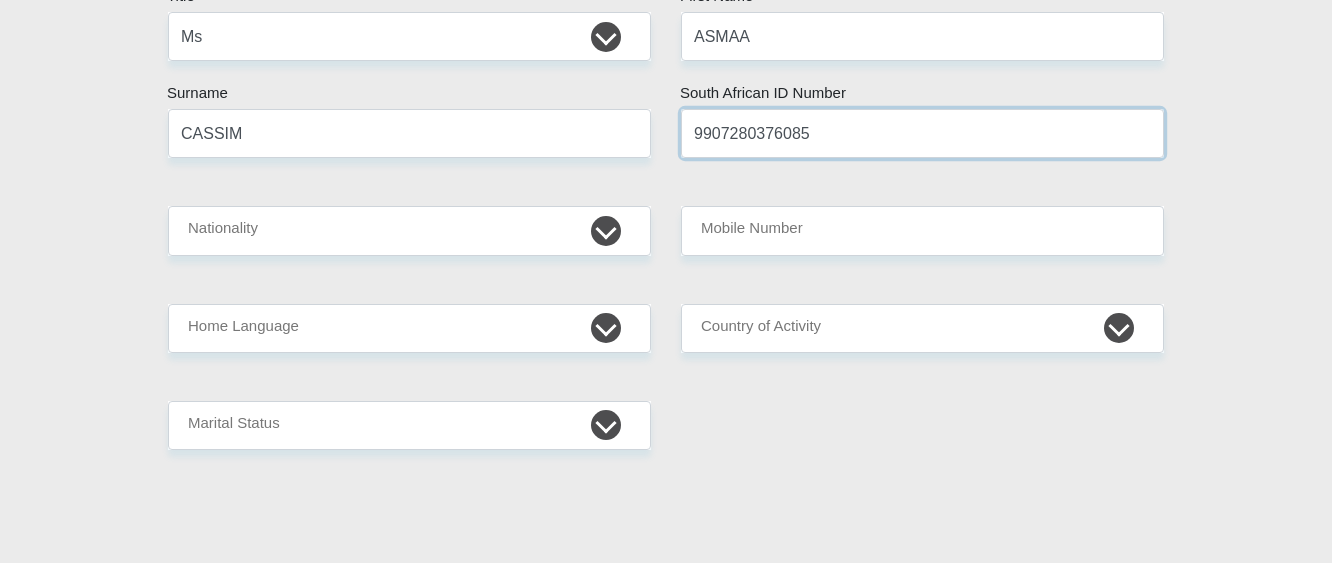 type on "9907280376085" 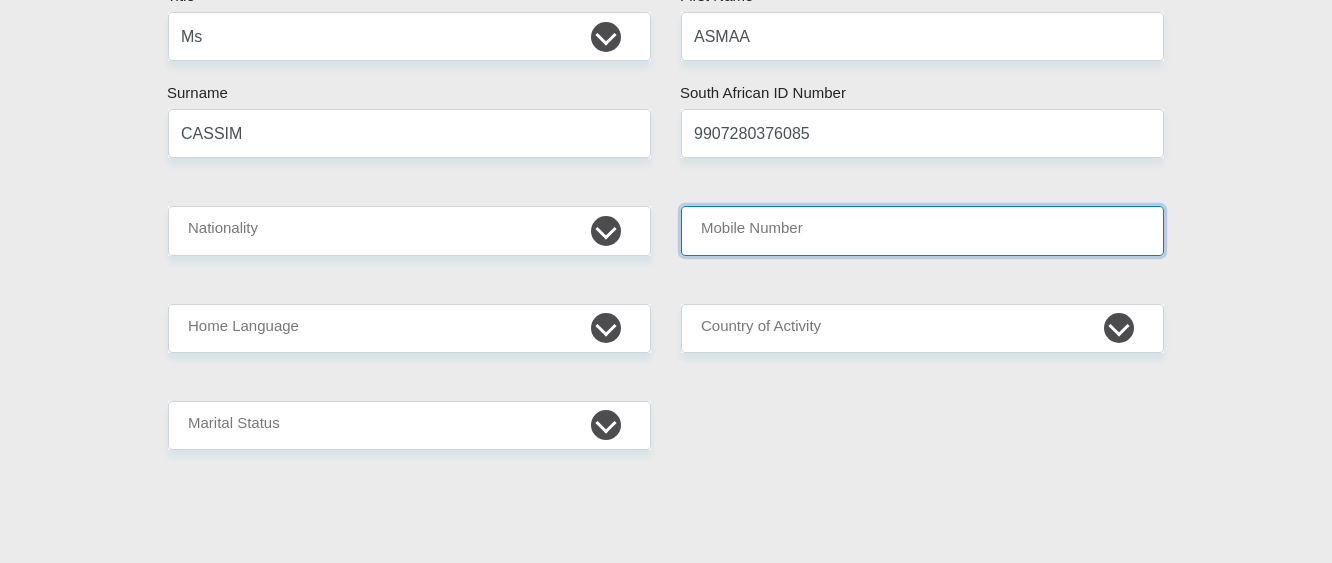 click on "Mobile Number" at bounding box center (922, 230) 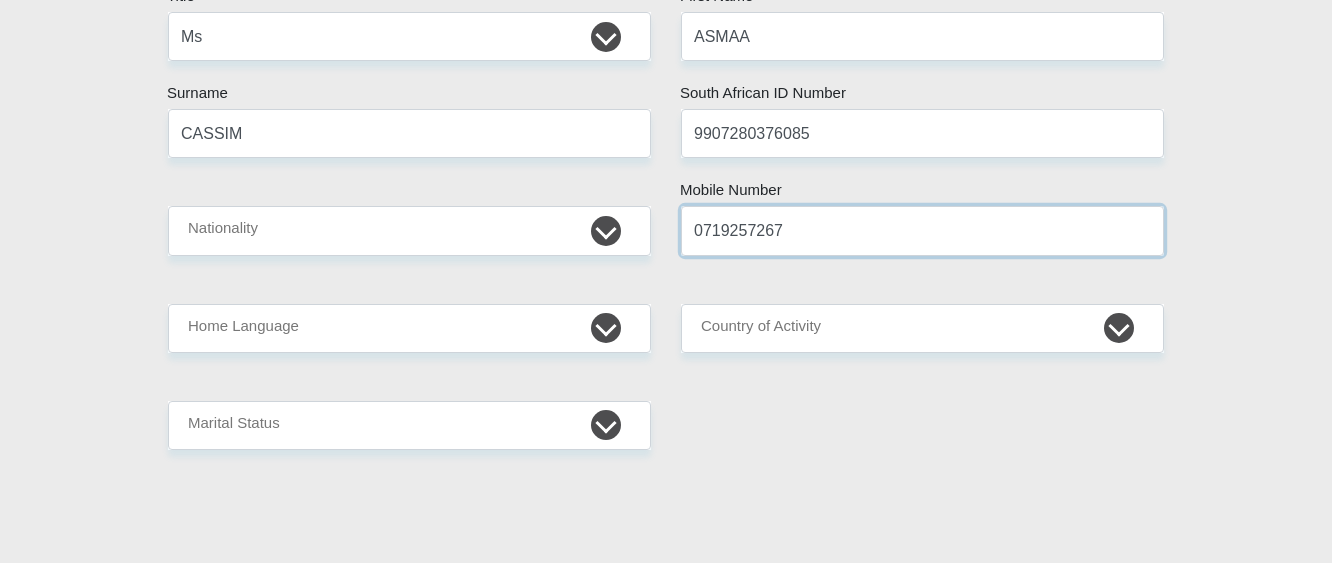 type on "0719257267" 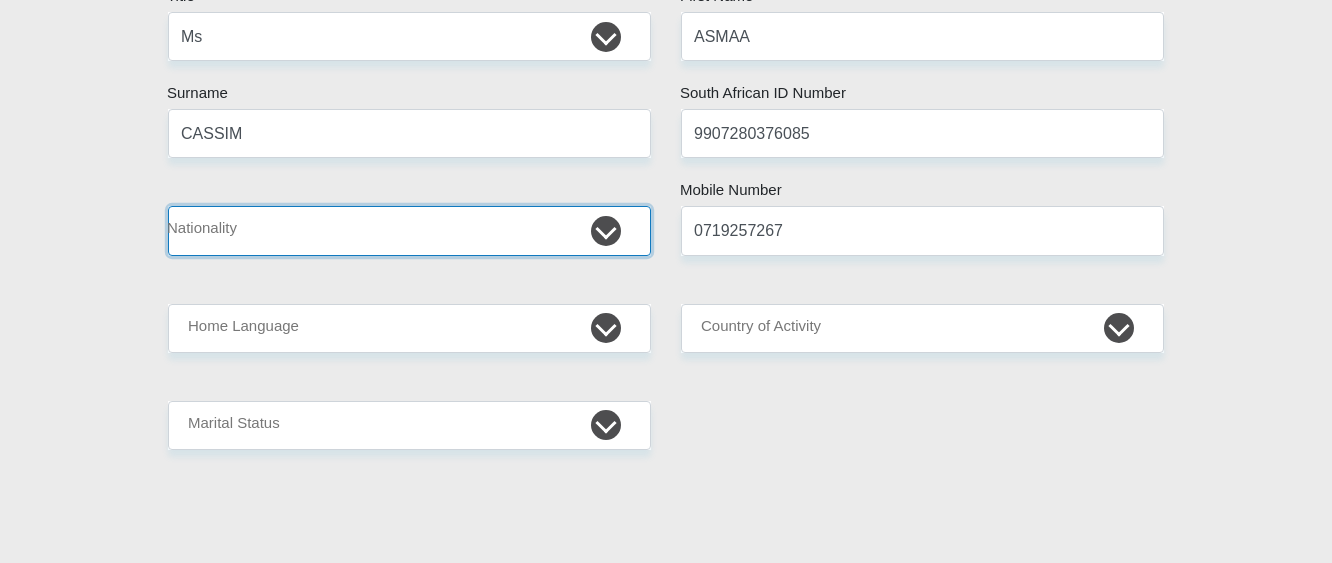 click on "[GEOGRAPHIC_DATA]
[GEOGRAPHIC_DATA]
[GEOGRAPHIC_DATA]
[GEOGRAPHIC_DATA]
[GEOGRAPHIC_DATA]
[GEOGRAPHIC_DATA] [GEOGRAPHIC_DATA]
[GEOGRAPHIC_DATA]
[GEOGRAPHIC_DATA]
[GEOGRAPHIC_DATA]
[GEOGRAPHIC_DATA]
[GEOGRAPHIC_DATA]
[GEOGRAPHIC_DATA]
[GEOGRAPHIC_DATA]
[GEOGRAPHIC_DATA]
[GEOGRAPHIC_DATA]
[DATE][GEOGRAPHIC_DATA]
[GEOGRAPHIC_DATA]
[GEOGRAPHIC_DATA]
[GEOGRAPHIC_DATA]
[GEOGRAPHIC_DATA]
[GEOGRAPHIC_DATA]
[GEOGRAPHIC_DATA]
[GEOGRAPHIC_DATA]
[GEOGRAPHIC_DATA]" at bounding box center (409, 230) 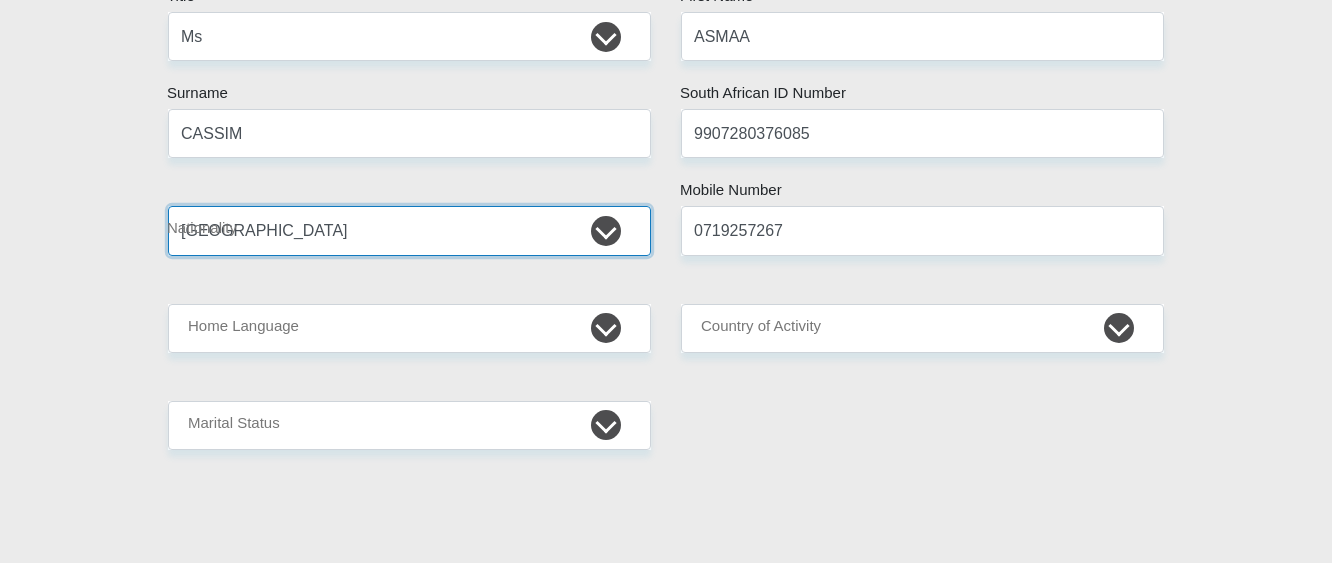 click on "[GEOGRAPHIC_DATA]
[GEOGRAPHIC_DATA]
[GEOGRAPHIC_DATA]
[GEOGRAPHIC_DATA]
[GEOGRAPHIC_DATA]
[GEOGRAPHIC_DATA] [GEOGRAPHIC_DATA]
[GEOGRAPHIC_DATA]
[GEOGRAPHIC_DATA]
[GEOGRAPHIC_DATA]
[GEOGRAPHIC_DATA]
[GEOGRAPHIC_DATA]
[GEOGRAPHIC_DATA]
[GEOGRAPHIC_DATA]
[GEOGRAPHIC_DATA]
[GEOGRAPHIC_DATA]
[DATE][GEOGRAPHIC_DATA]
[GEOGRAPHIC_DATA]
[GEOGRAPHIC_DATA]
[GEOGRAPHIC_DATA]
[GEOGRAPHIC_DATA]
[GEOGRAPHIC_DATA]
[GEOGRAPHIC_DATA]
[GEOGRAPHIC_DATA]
[GEOGRAPHIC_DATA]" at bounding box center [409, 230] 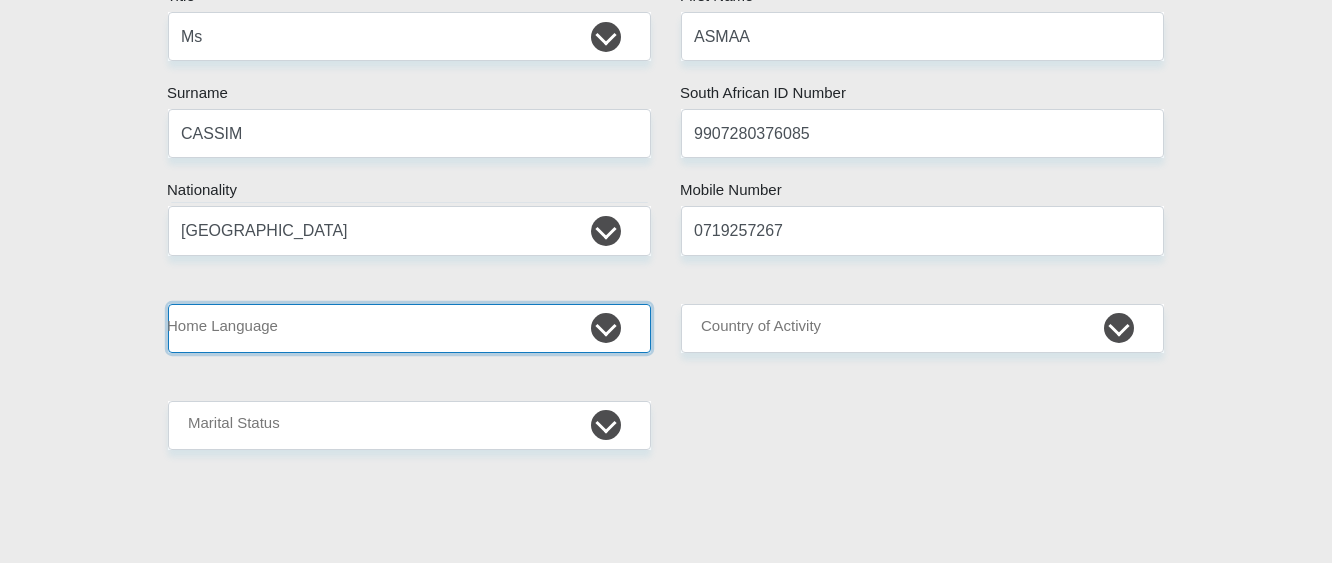 click on "Afrikaans
English
Sepedi
South Ndebele
Southern Sotho
Swati
Tsonga
Tswana
Venda
Xhosa
Zulu
Other" at bounding box center [409, 328] 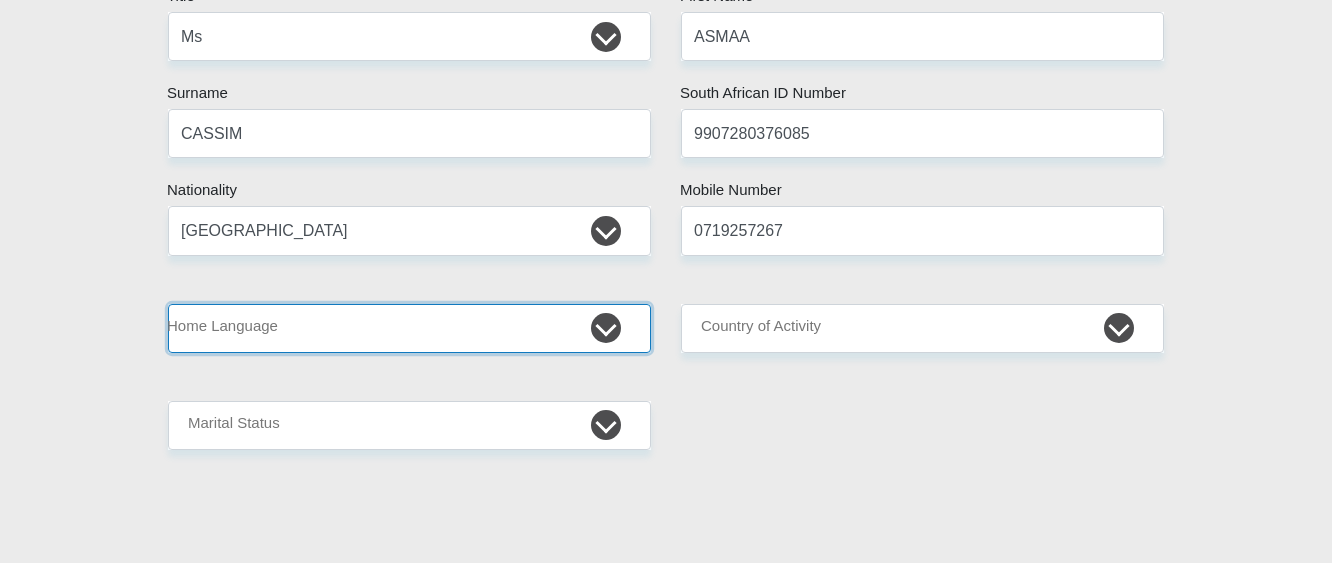 select on "eng" 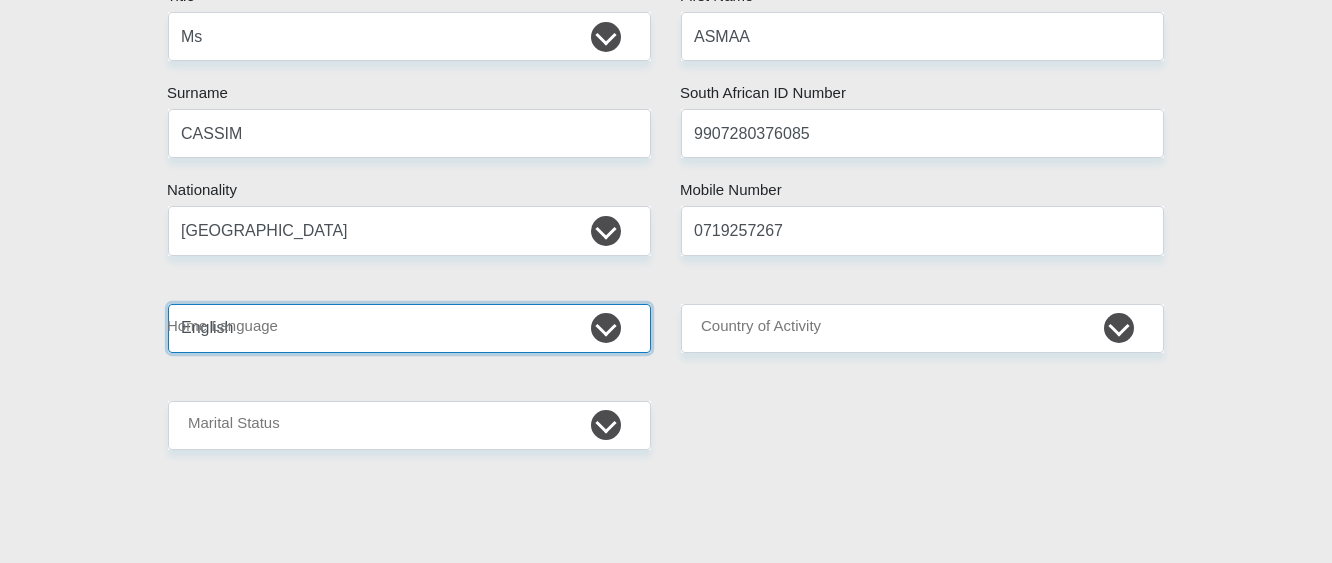 click on "Afrikaans
English
Sepedi
South Ndebele
Southern Sotho
Swati
Tsonga
Tswana
Venda
Xhosa
Zulu
Other" at bounding box center (409, 328) 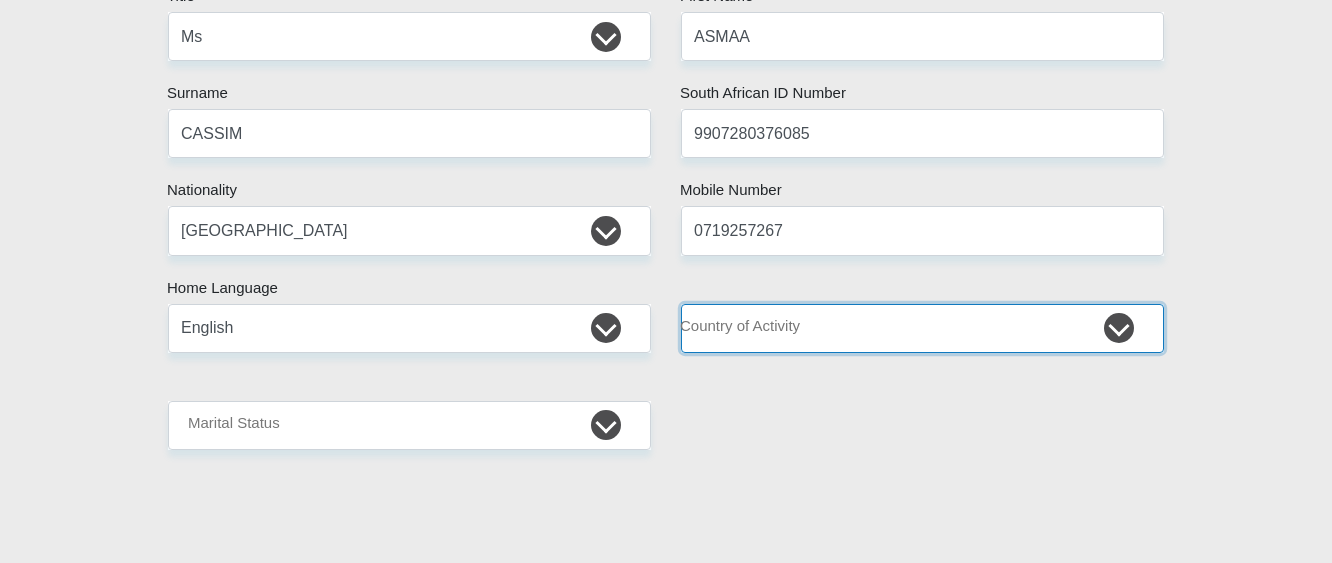 click on "[GEOGRAPHIC_DATA]
[GEOGRAPHIC_DATA]
[GEOGRAPHIC_DATA]
[GEOGRAPHIC_DATA]
[GEOGRAPHIC_DATA]
[GEOGRAPHIC_DATA] [GEOGRAPHIC_DATA]
[GEOGRAPHIC_DATA]
[GEOGRAPHIC_DATA]
[GEOGRAPHIC_DATA]
[GEOGRAPHIC_DATA]
[GEOGRAPHIC_DATA]
[GEOGRAPHIC_DATA]
[GEOGRAPHIC_DATA]
[GEOGRAPHIC_DATA]
[GEOGRAPHIC_DATA]
[DATE][GEOGRAPHIC_DATA]
[GEOGRAPHIC_DATA]
[GEOGRAPHIC_DATA]
[GEOGRAPHIC_DATA]
[GEOGRAPHIC_DATA]" at bounding box center (922, 328) 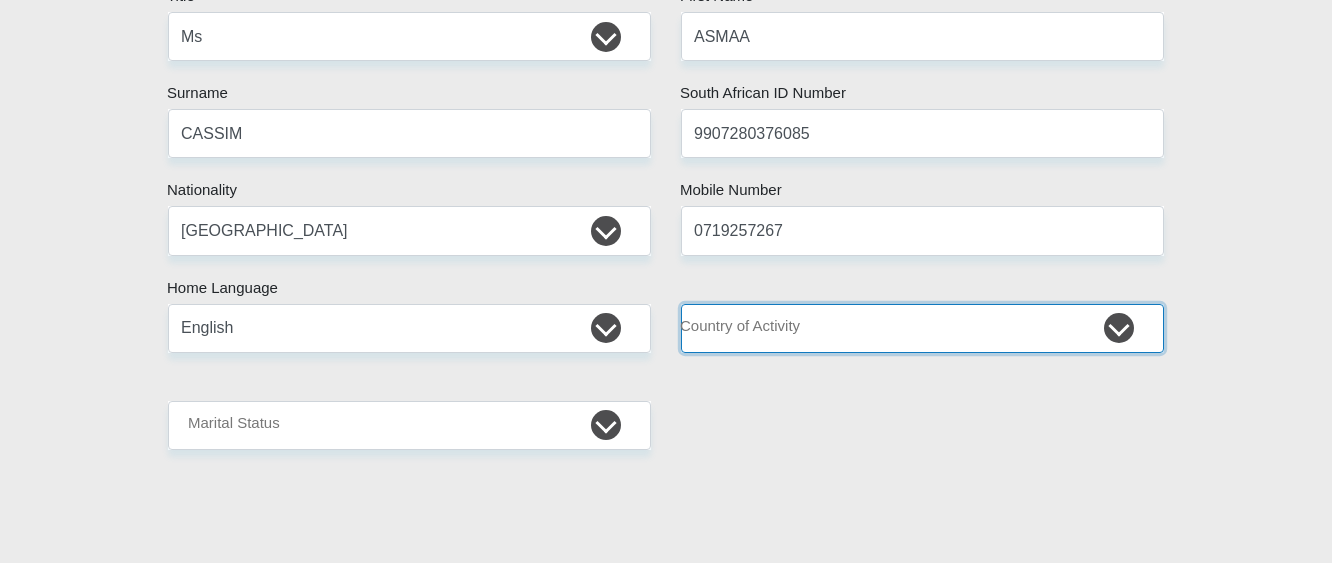 select on "ZAF" 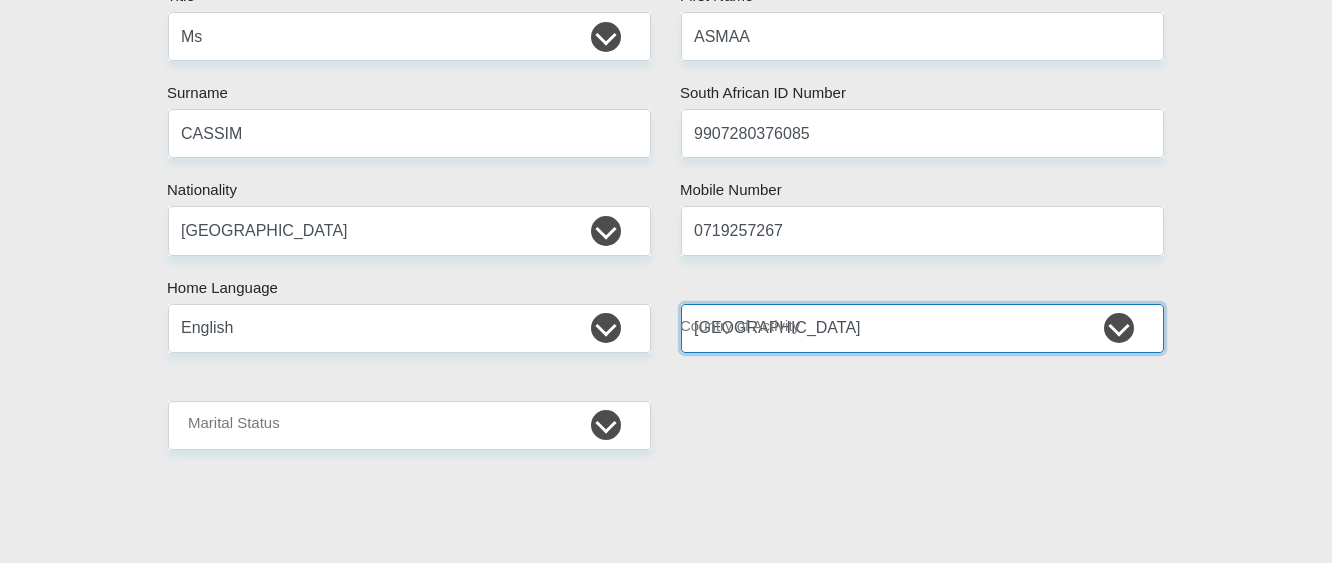 click on "[GEOGRAPHIC_DATA]
[GEOGRAPHIC_DATA]
[GEOGRAPHIC_DATA]
[GEOGRAPHIC_DATA]
[GEOGRAPHIC_DATA]
[GEOGRAPHIC_DATA] [GEOGRAPHIC_DATA]
[GEOGRAPHIC_DATA]
[GEOGRAPHIC_DATA]
[GEOGRAPHIC_DATA]
[GEOGRAPHIC_DATA]
[GEOGRAPHIC_DATA]
[GEOGRAPHIC_DATA]
[GEOGRAPHIC_DATA]
[GEOGRAPHIC_DATA]
[GEOGRAPHIC_DATA]
[DATE][GEOGRAPHIC_DATA]
[GEOGRAPHIC_DATA]
[GEOGRAPHIC_DATA]
[GEOGRAPHIC_DATA]
[GEOGRAPHIC_DATA]" at bounding box center (922, 328) 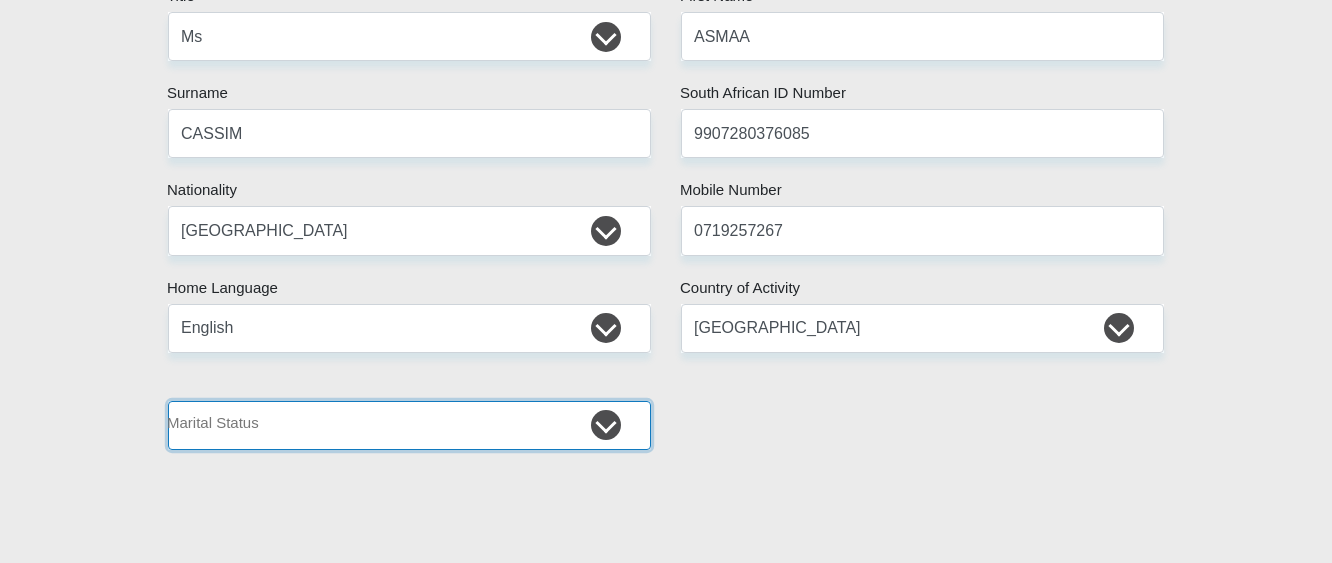 click on "Married ANC
Single
Divorced
Widowed
Married COP or Customary Law" at bounding box center (409, 425) 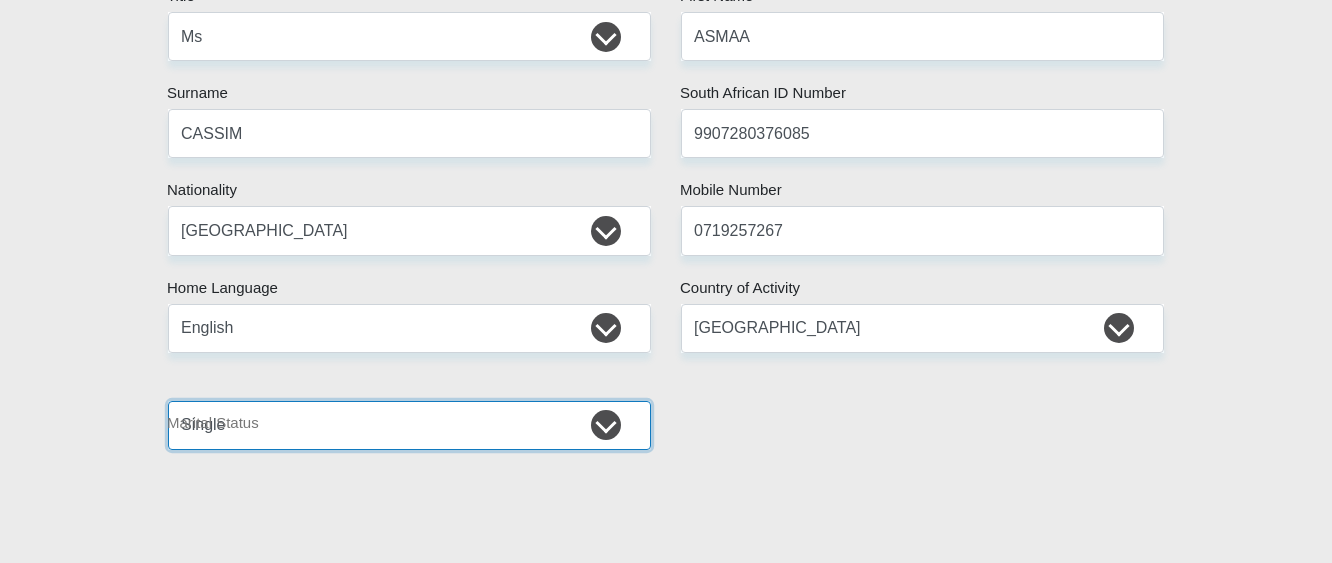 click on "Married ANC
Single
Divorced
Widowed
Married COP or Customary Law" at bounding box center [409, 425] 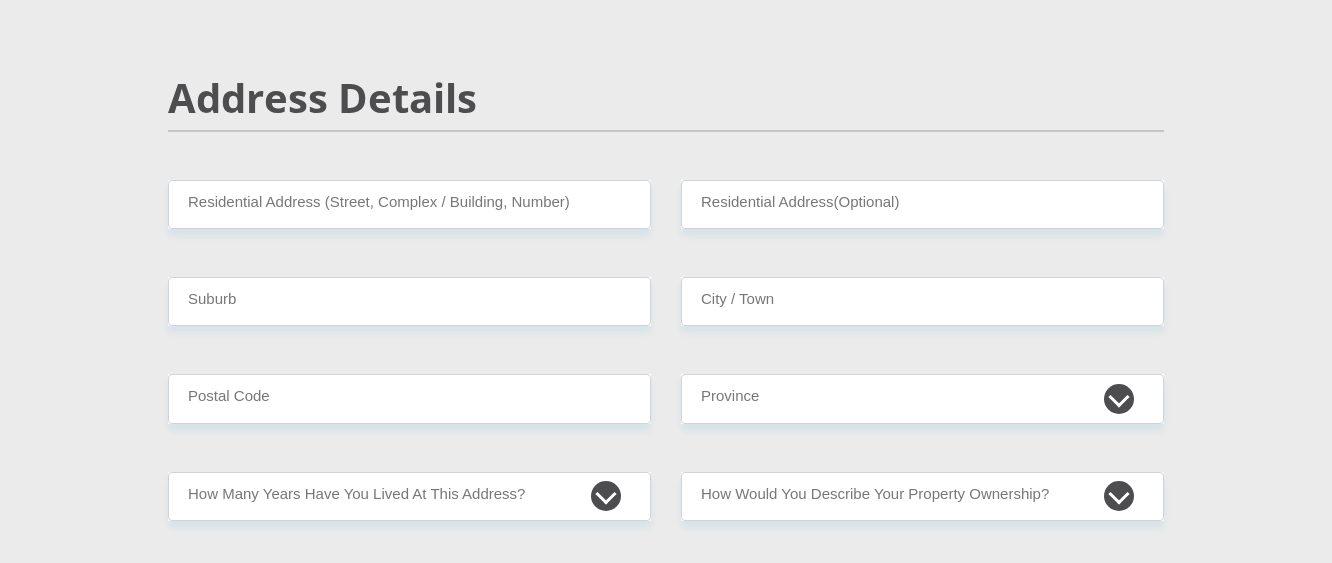 scroll, scrollTop: 967, scrollLeft: 0, axis: vertical 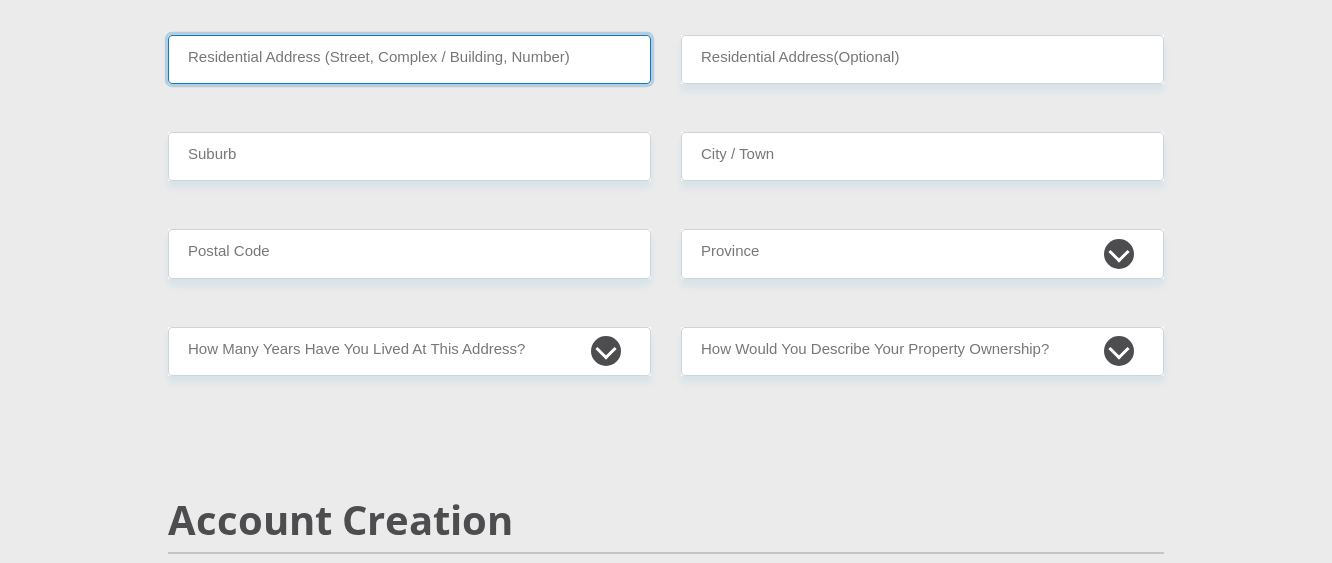 click on "Residential Address (Street, Complex / Building, Number)" at bounding box center (409, 59) 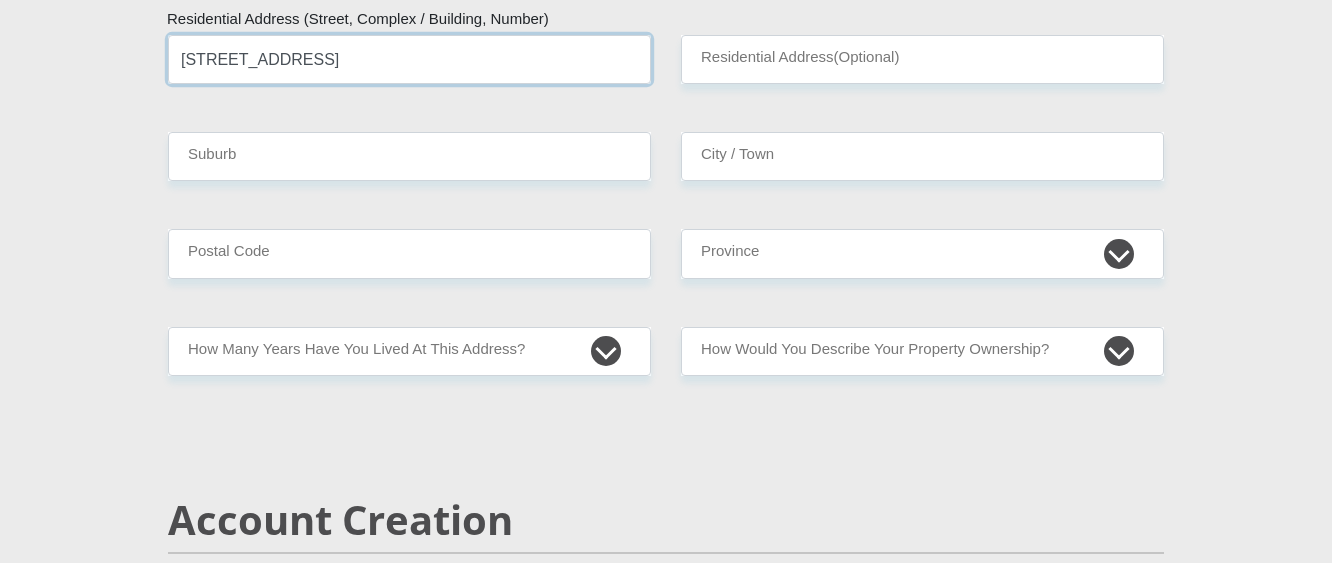 type on "[STREET_ADDRESS]" 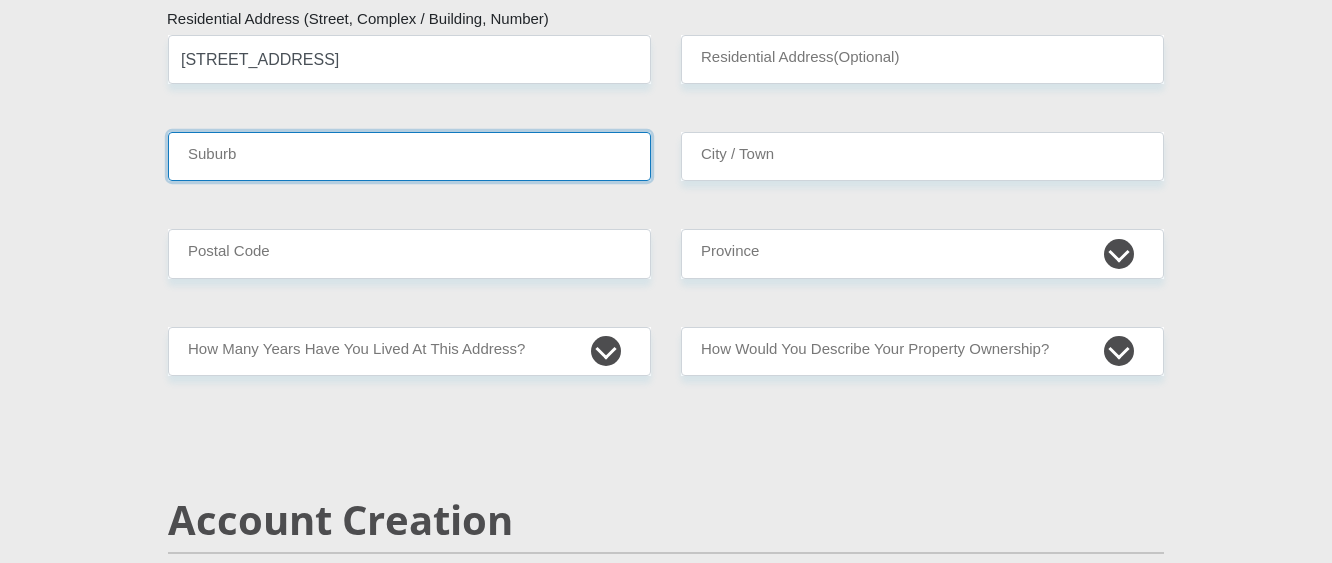 click on "Suburb" at bounding box center (409, 156) 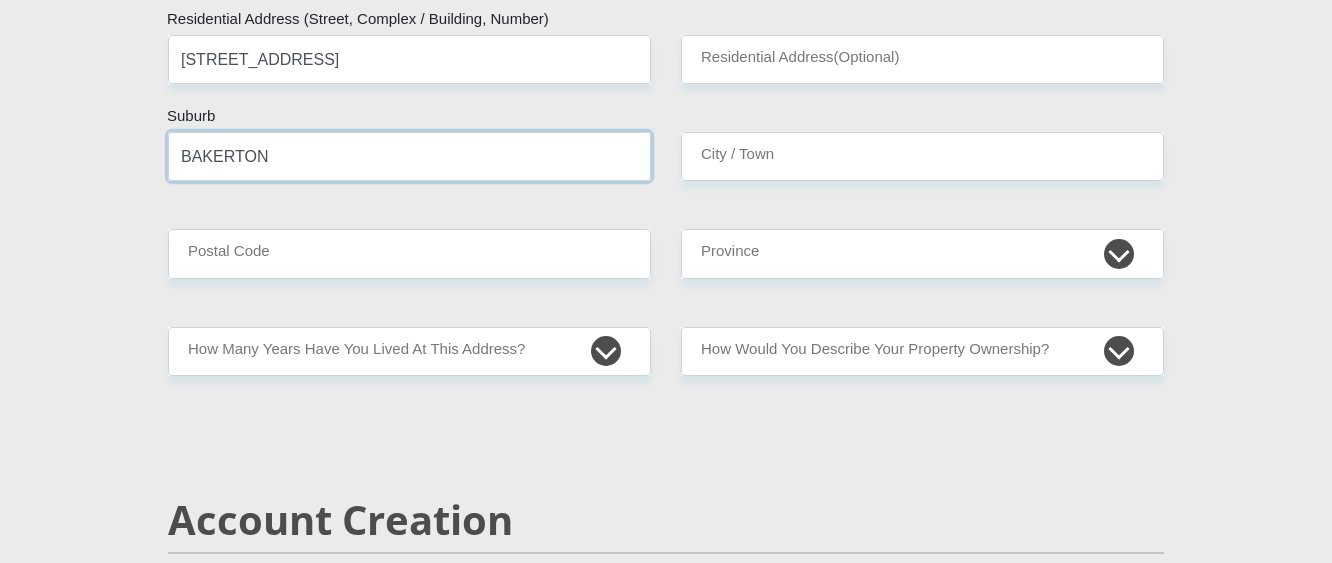 type on "BAKERTON" 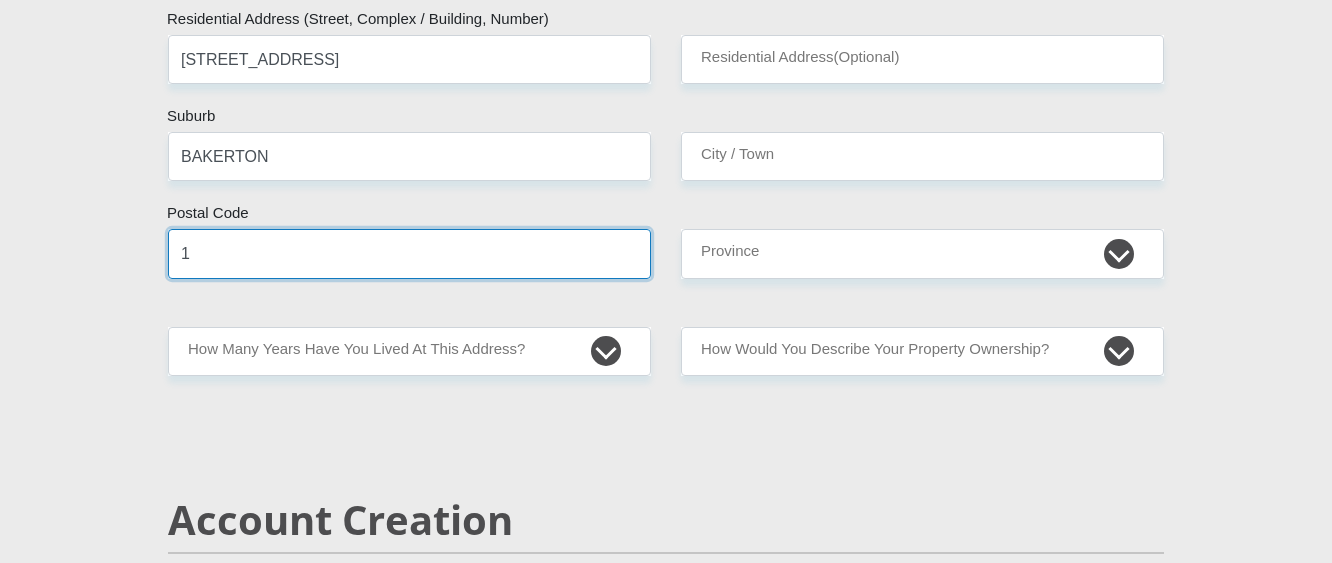 click on "1" at bounding box center (409, 253) 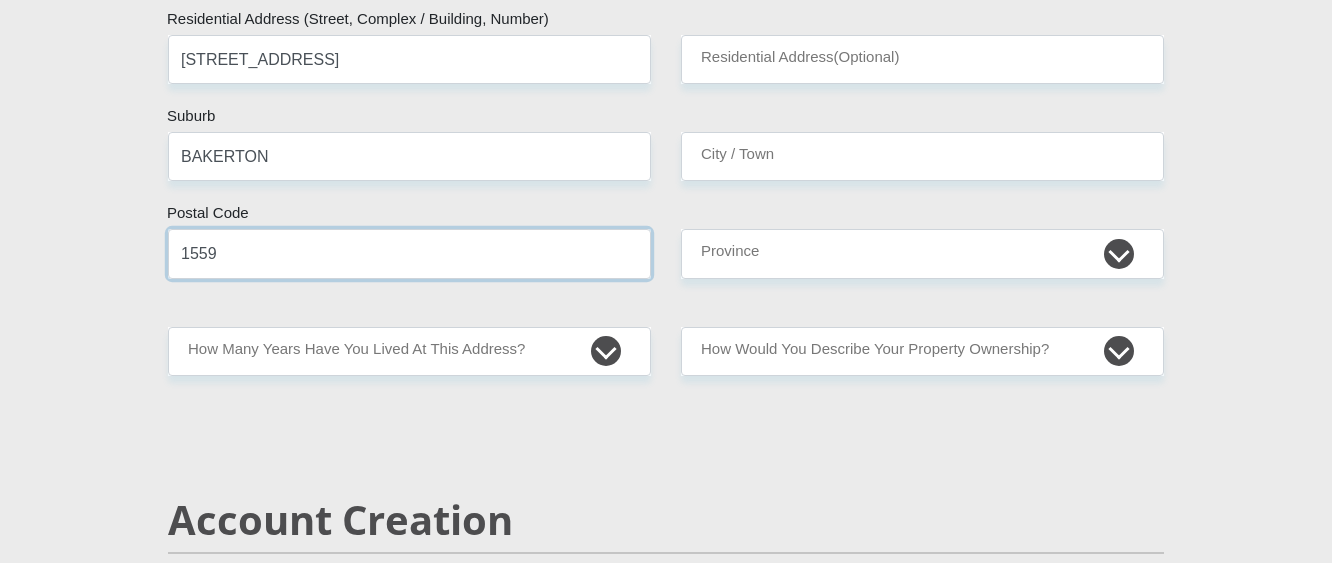 type on "1559" 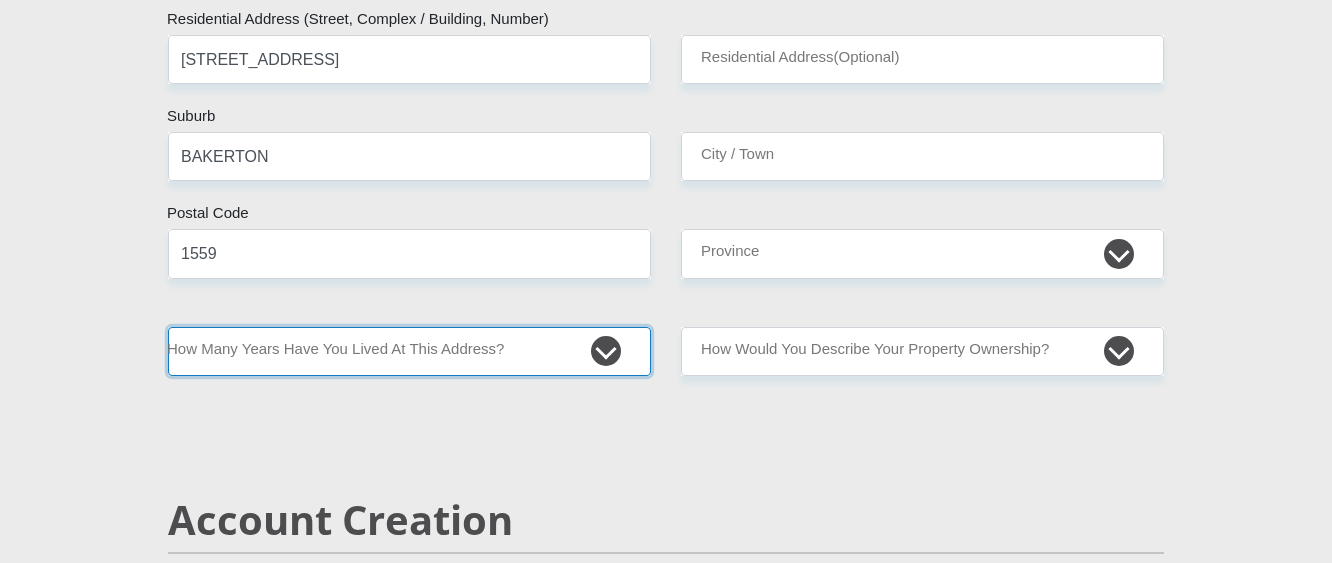 click on "less than 1 year
1-3 years
3-5 years
5+ years" at bounding box center [409, 351] 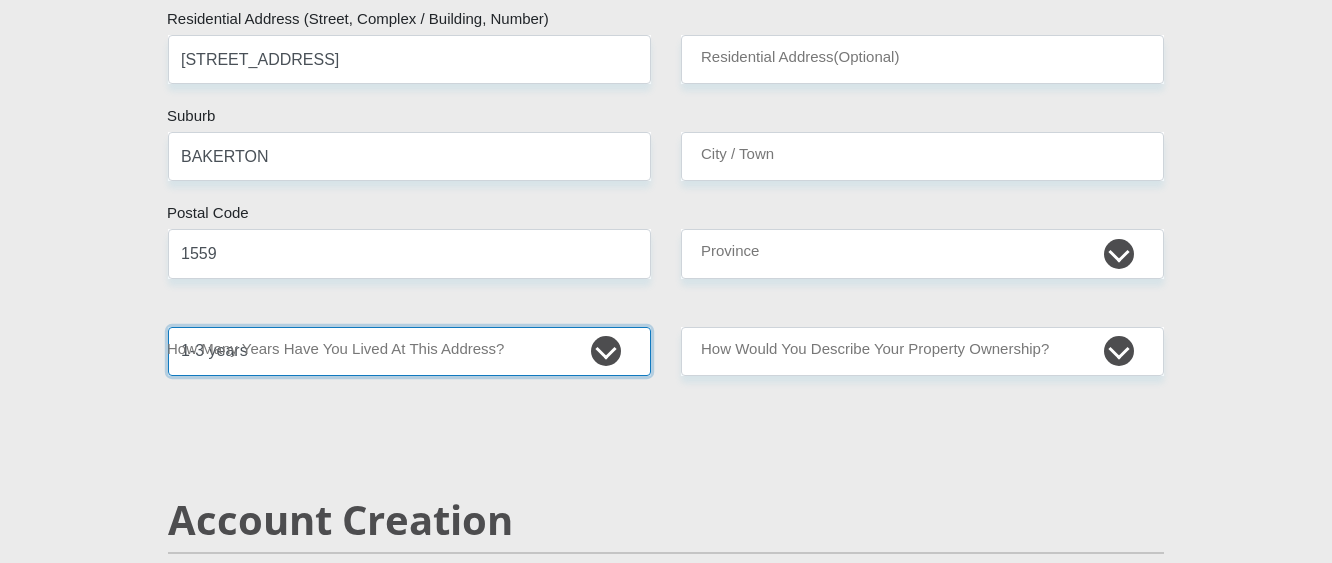 click on "less than 1 year
1-3 years
3-5 years
5+ years" at bounding box center [409, 351] 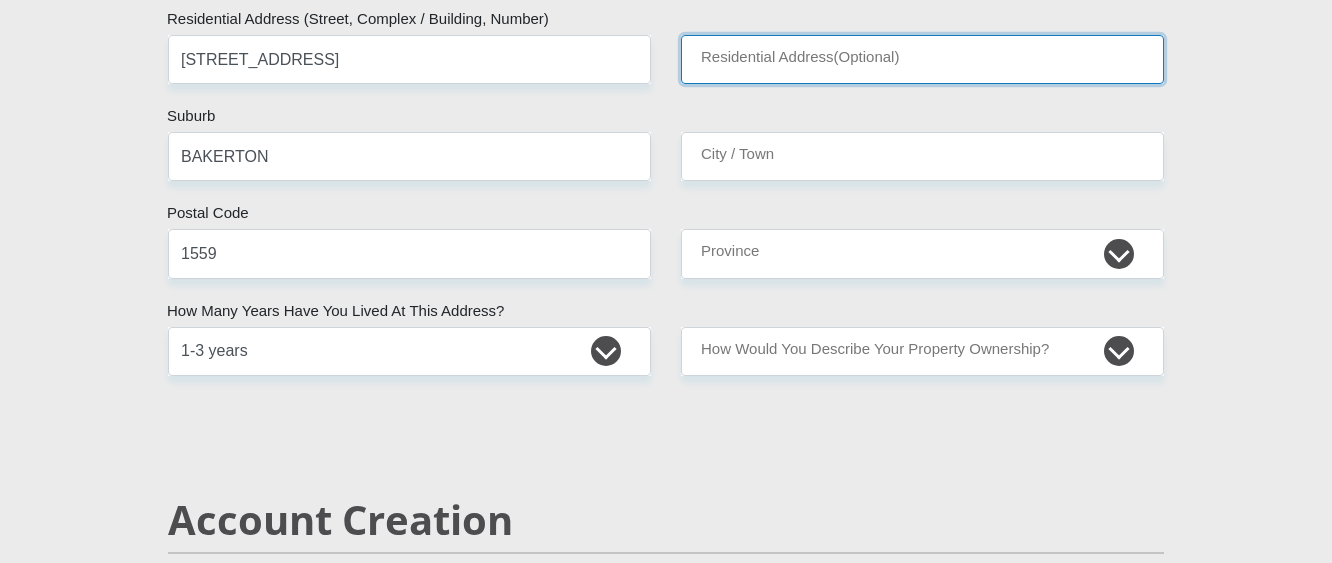 click on "Residential Address(Optional)" at bounding box center (922, 59) 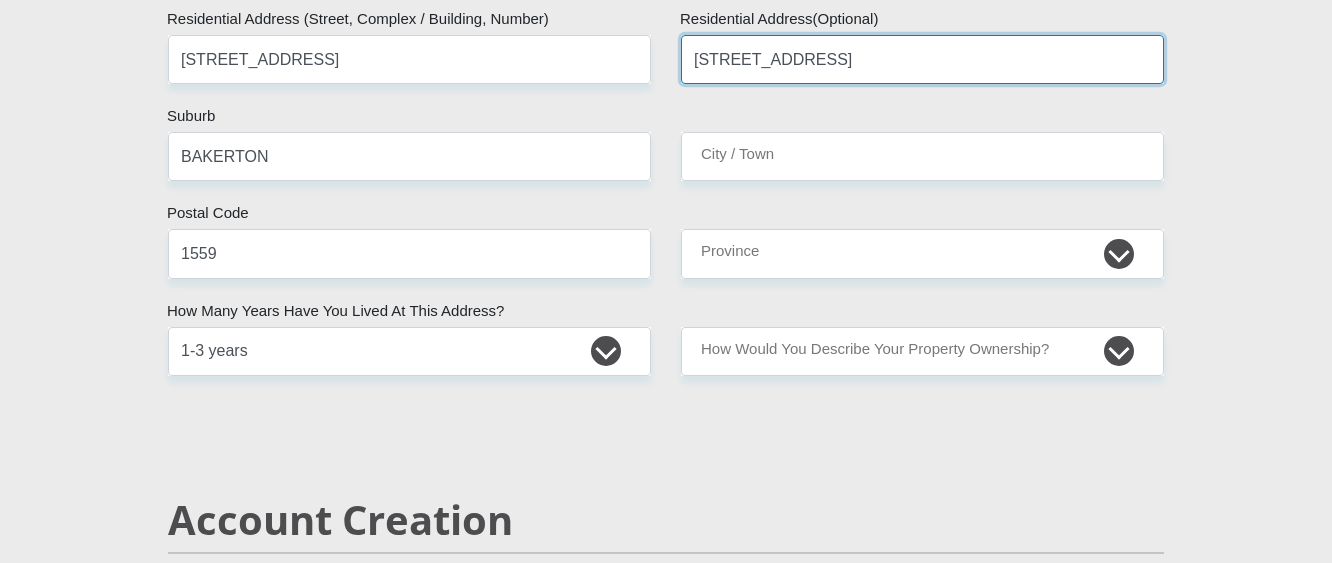 type on "[STREET_ADDRESS]" 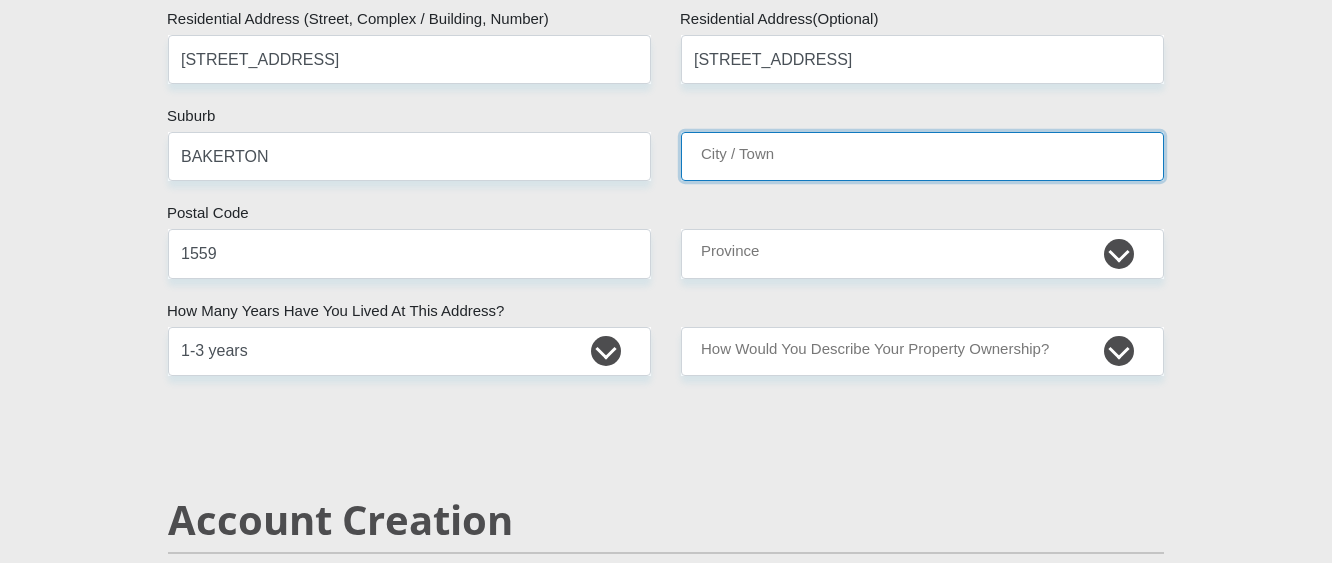 click on "City / Town" at bounding box center [922, 156] 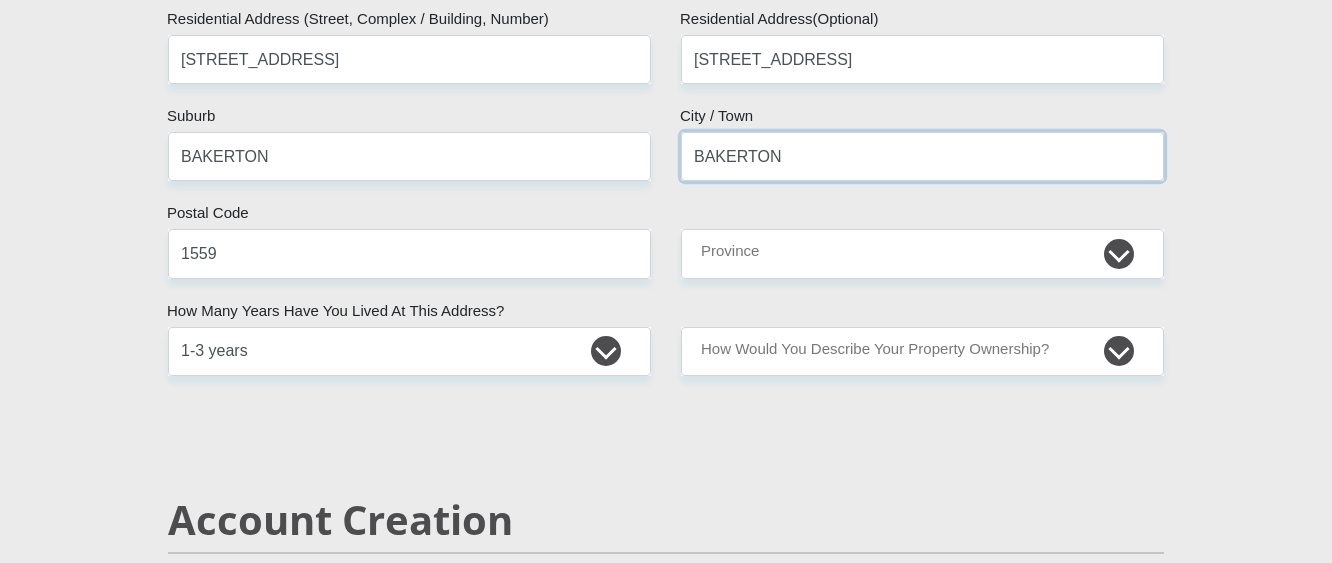 type on "BAKERTON" 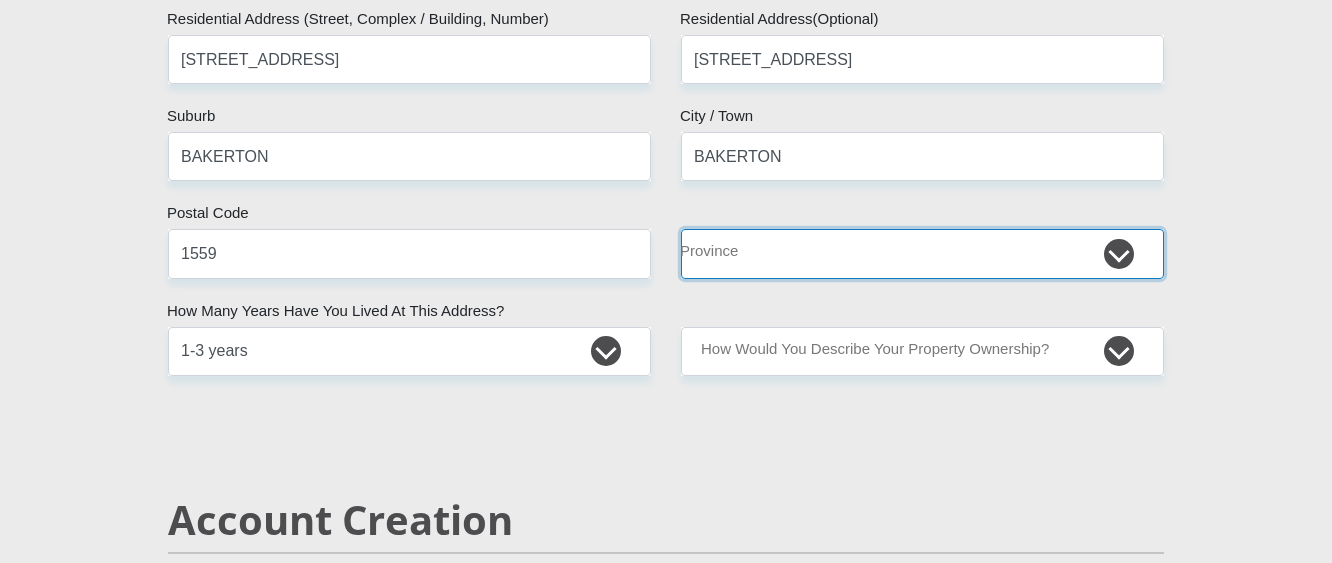 click on "Eastern Cape
Free State
[GEOGRAPHIC_DATA]
[GEOGRAPHIC_DATA][DATE]
[GEOGRAPHIC_DATA]
[GEOGRAPHIC_DATA]
[GEOGRAPHIC_DATA]
[GEOGRAPHIC_DATA]" at bounding box center (922, 253) 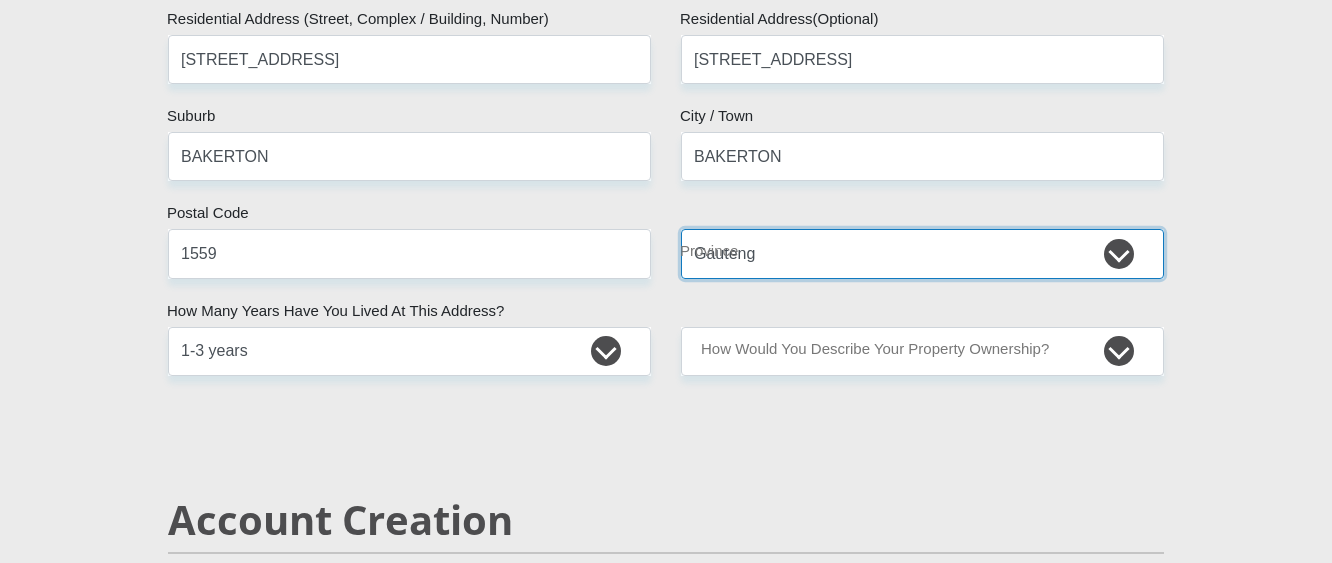 click on "Eastern Cape
Free State
[GEOGRAPHIC_DATA]
[GEOGRAPHIC_DATA][DATE]
[GEOGRAPHIC_DATA]
[GEOGRAPHIC_DATA]
[GEOGRAPHIC_DATA]
[GEOGRAPHIC_DATA]" at bounding box center (922, 253) 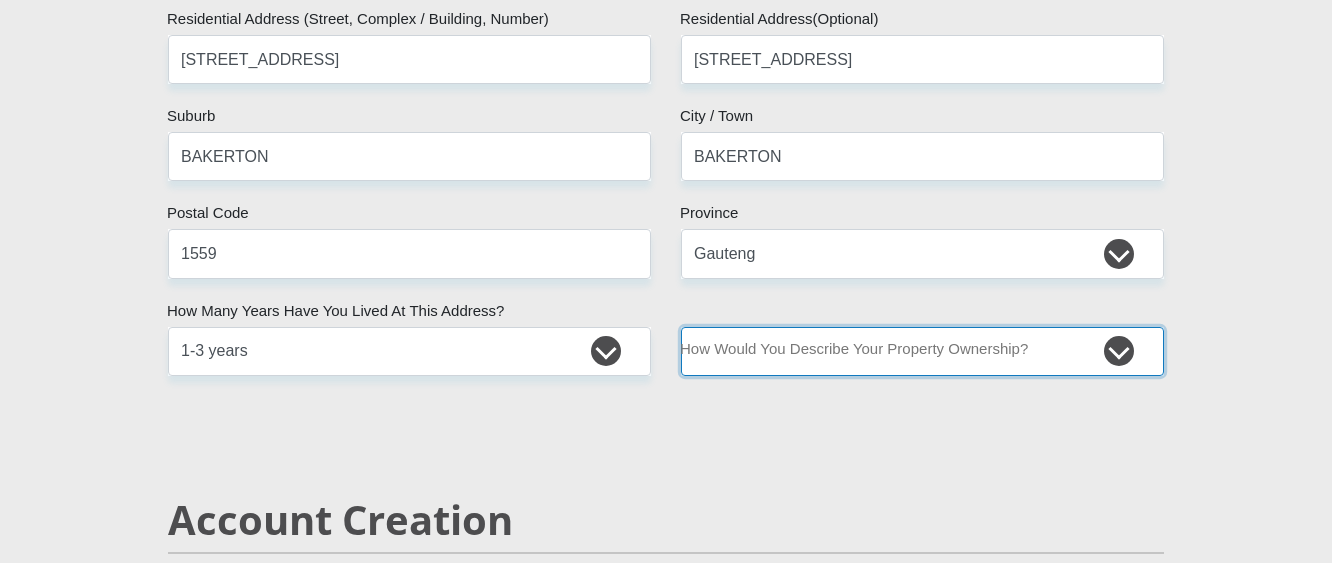 click on "Owned
Rented
Family Owned
Company Dwelling" at bounding box center [922, 351] 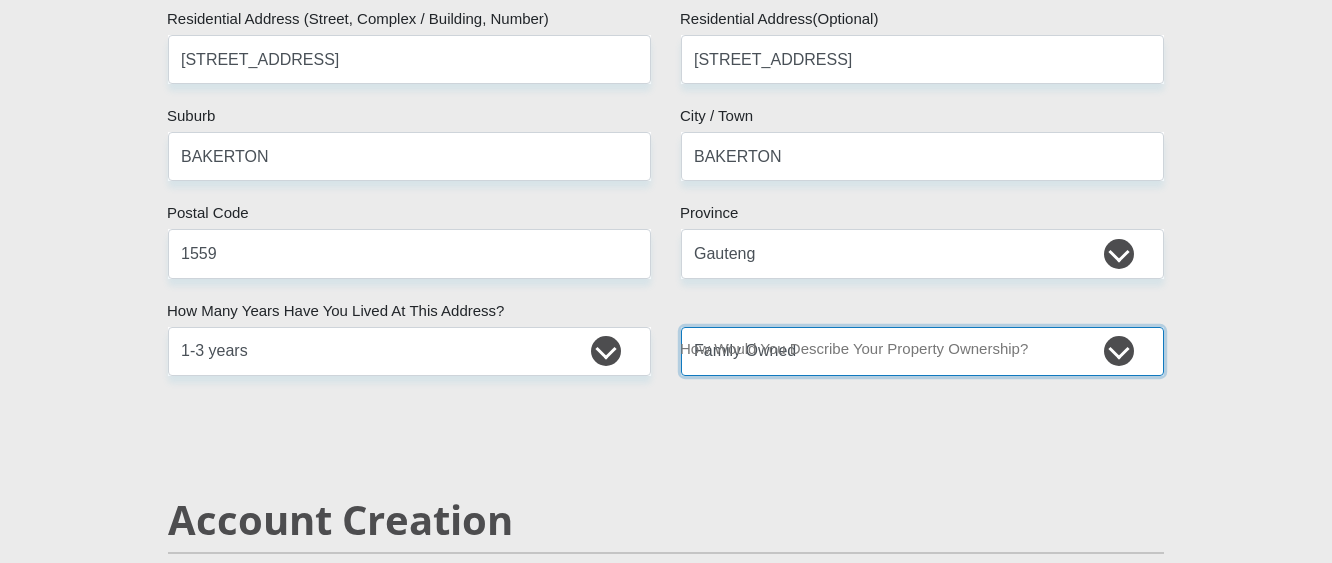 click on "Owned
Rented
Family Owned
Company Dwelling" at bounding box center [922, 351] 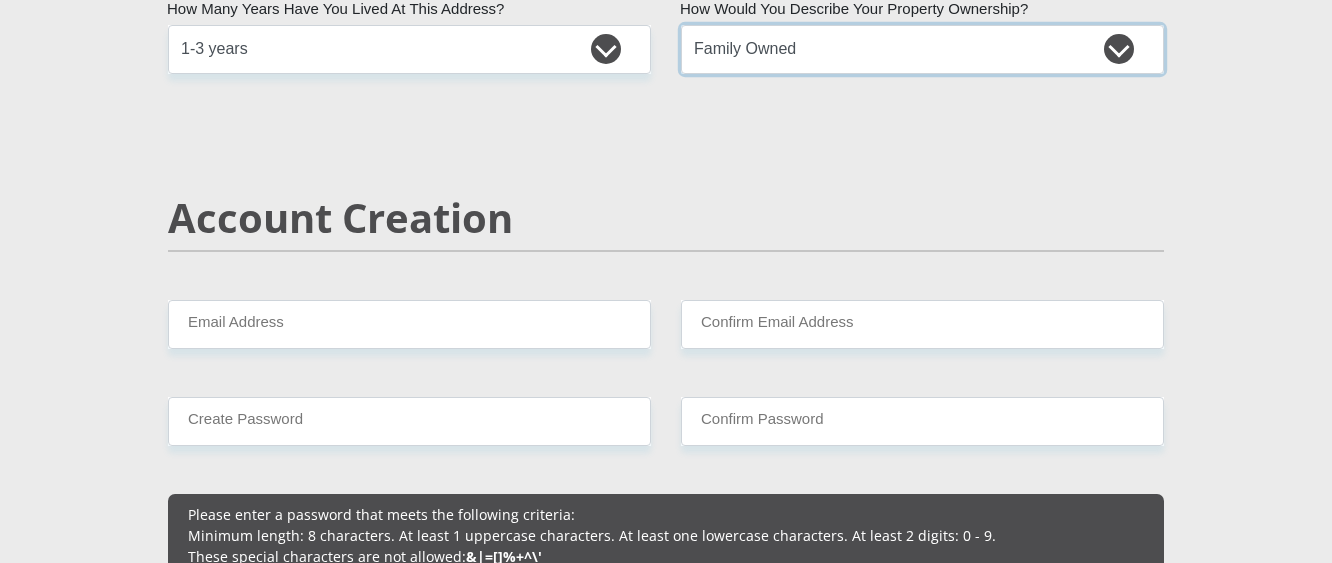scroll, scrollTop: 1306, scrollLeft: 0, axis: vertical 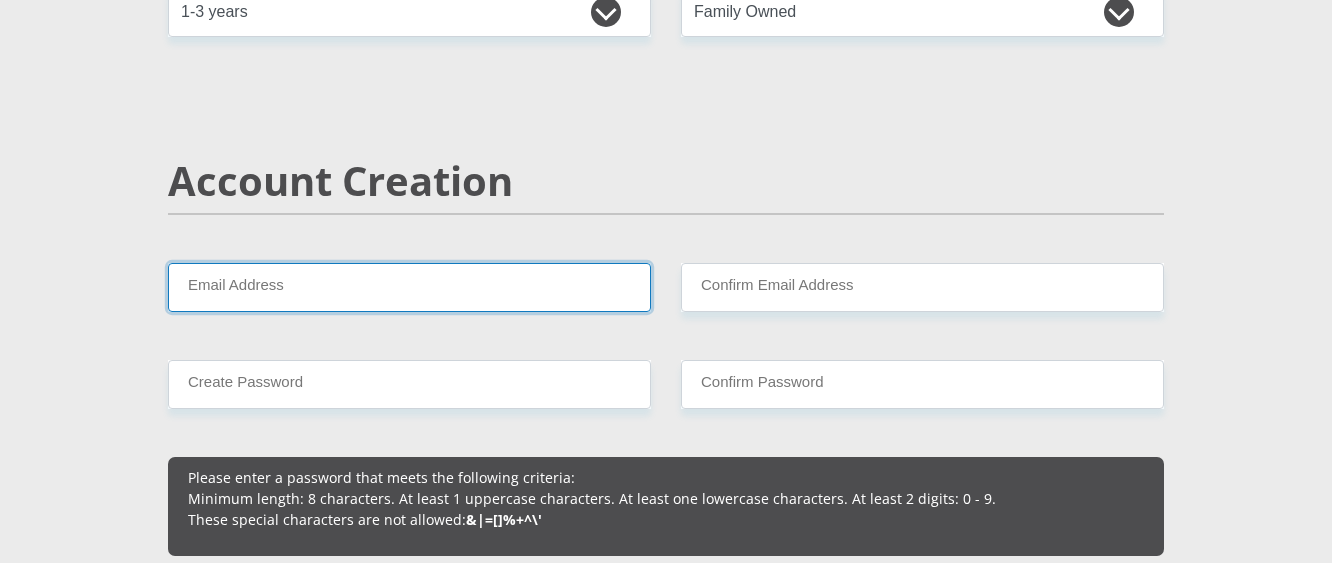 click on "Email Address" at bounding box center [409, 287] 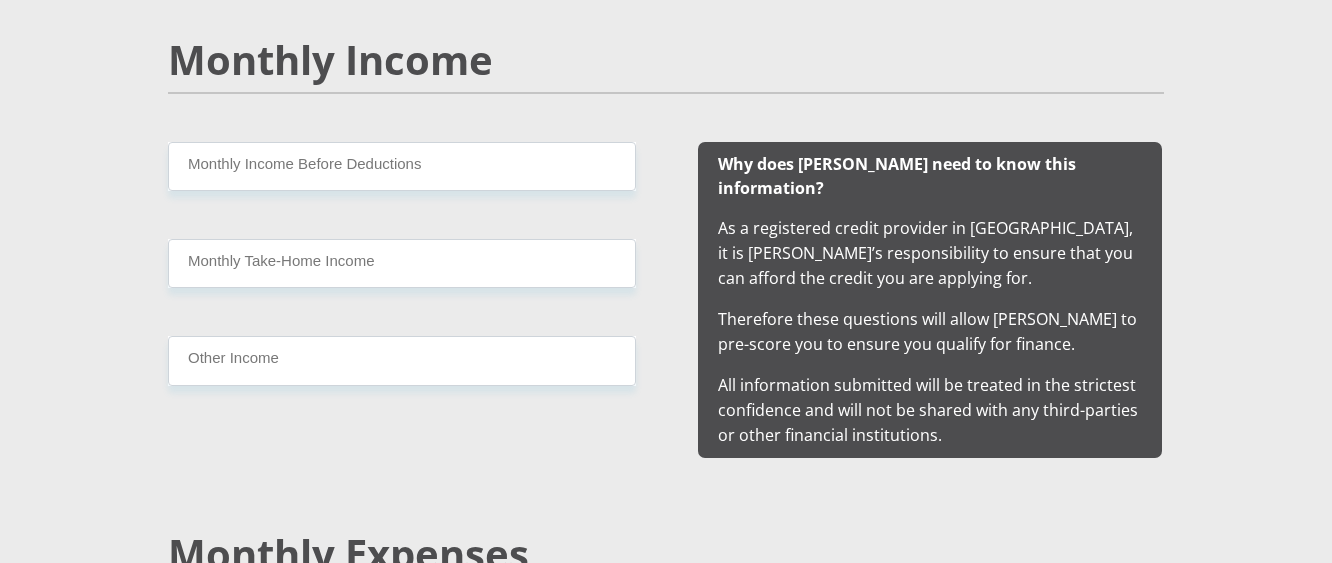 scroll, scrollTop: 1934, scrollLeft: 0, axis: vertical 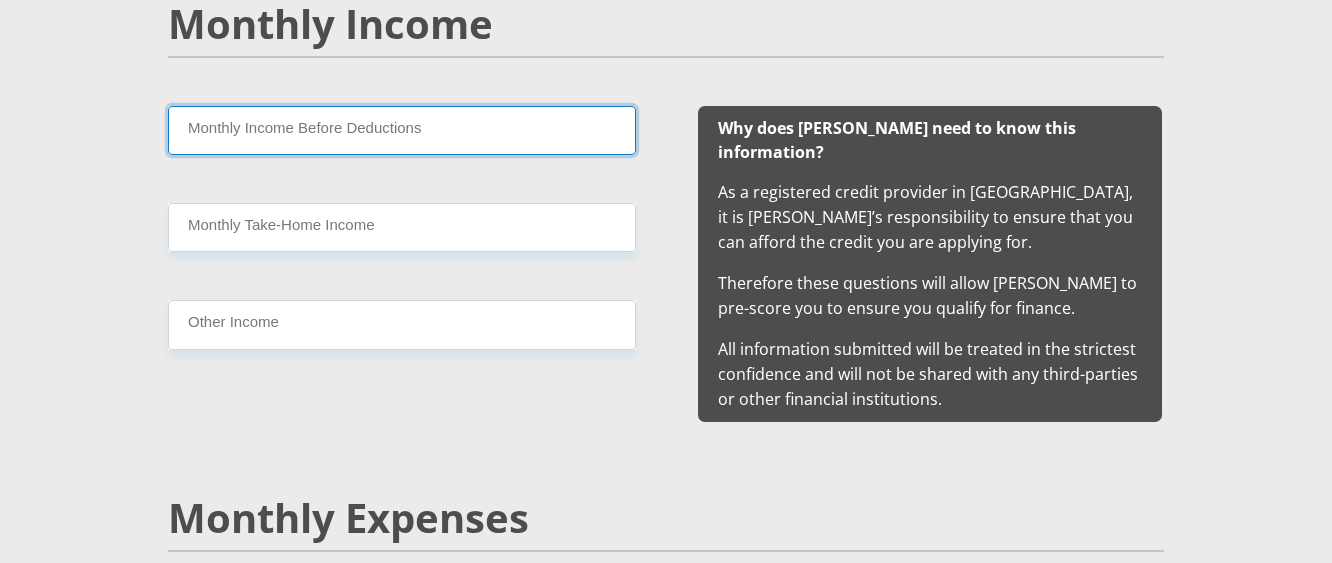 click on "Monthly Income Before Deductions" at bounding box center [402, 130] 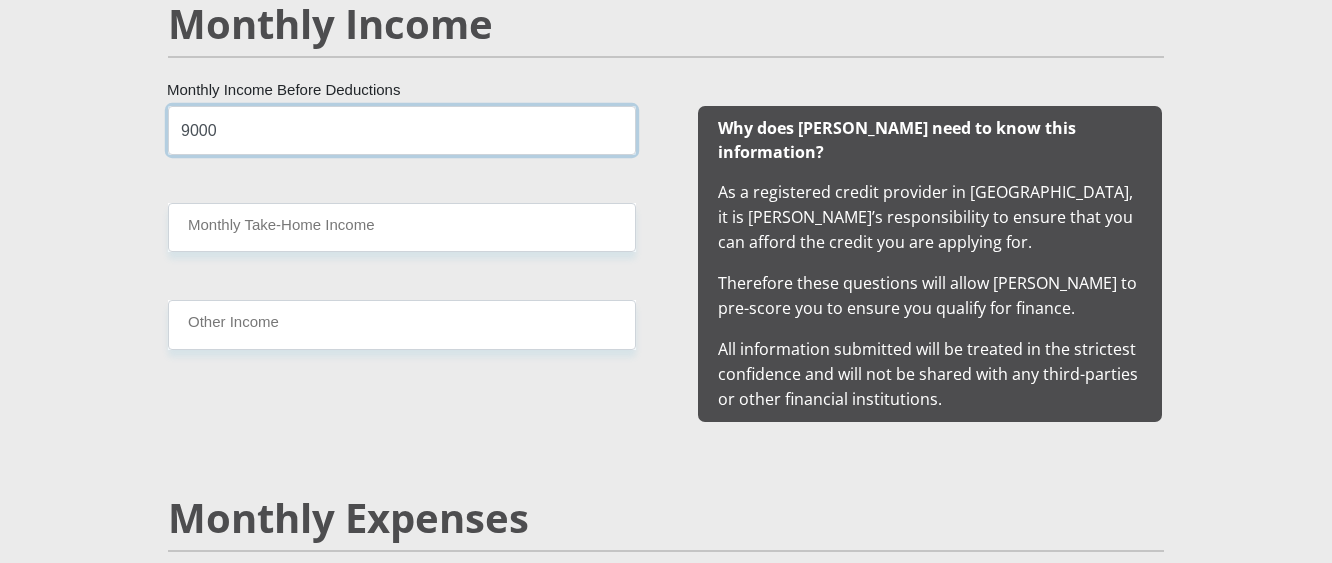 type on "9000" 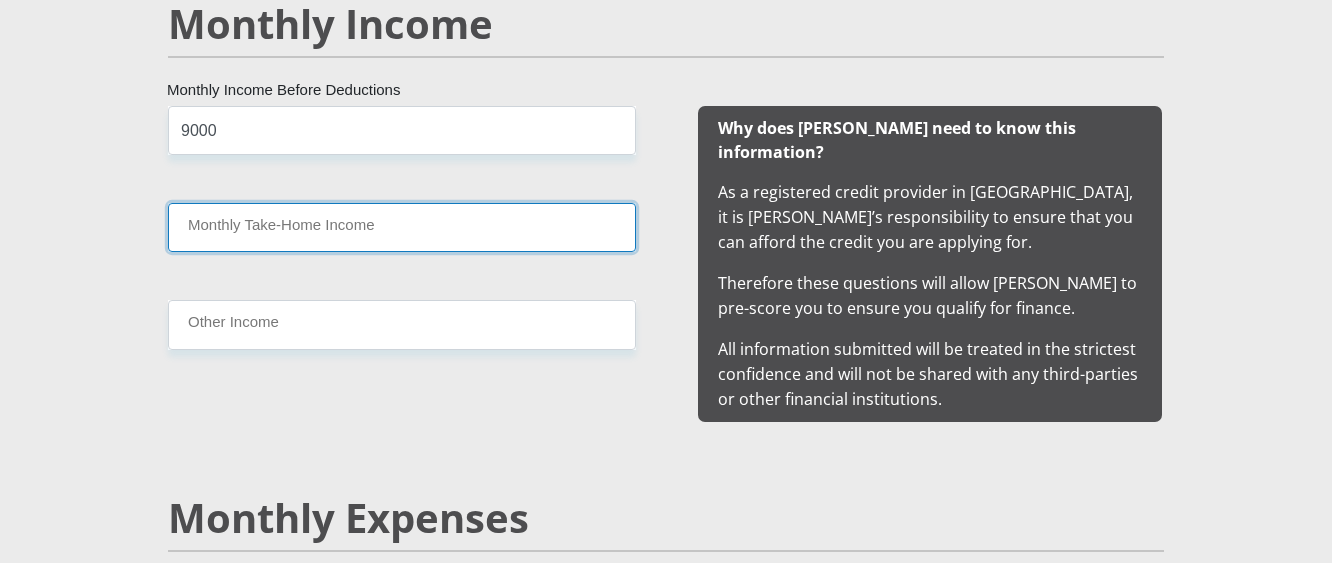 click on "Monthly Take-Home Income" at bounding box center [402, 227] 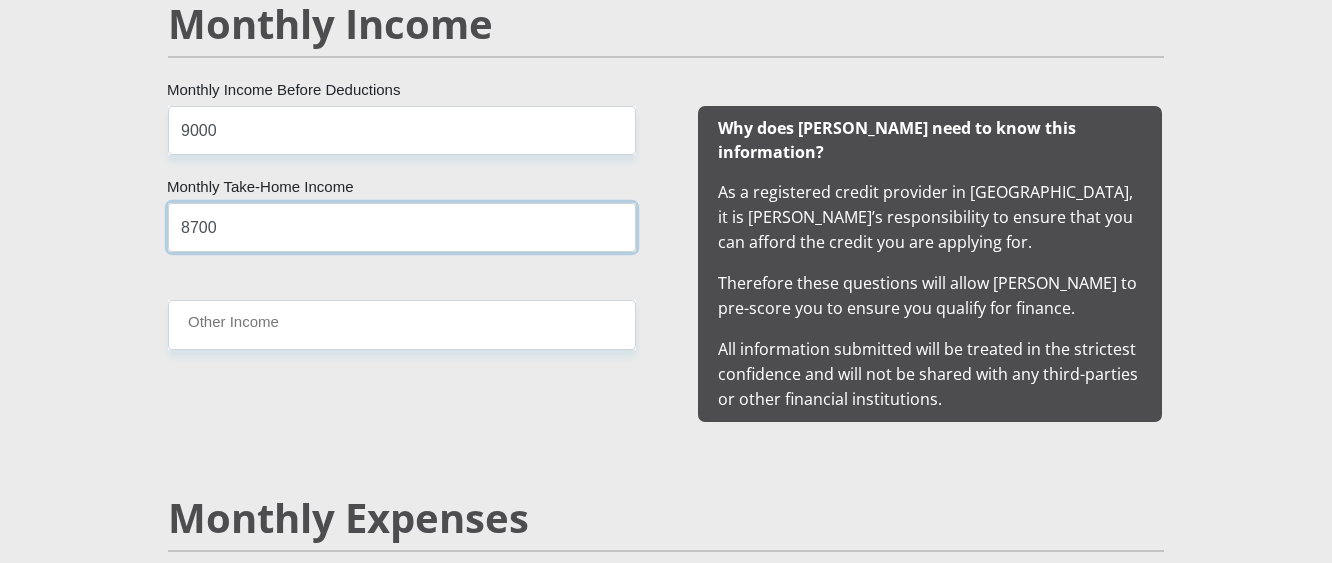 type on "8700" 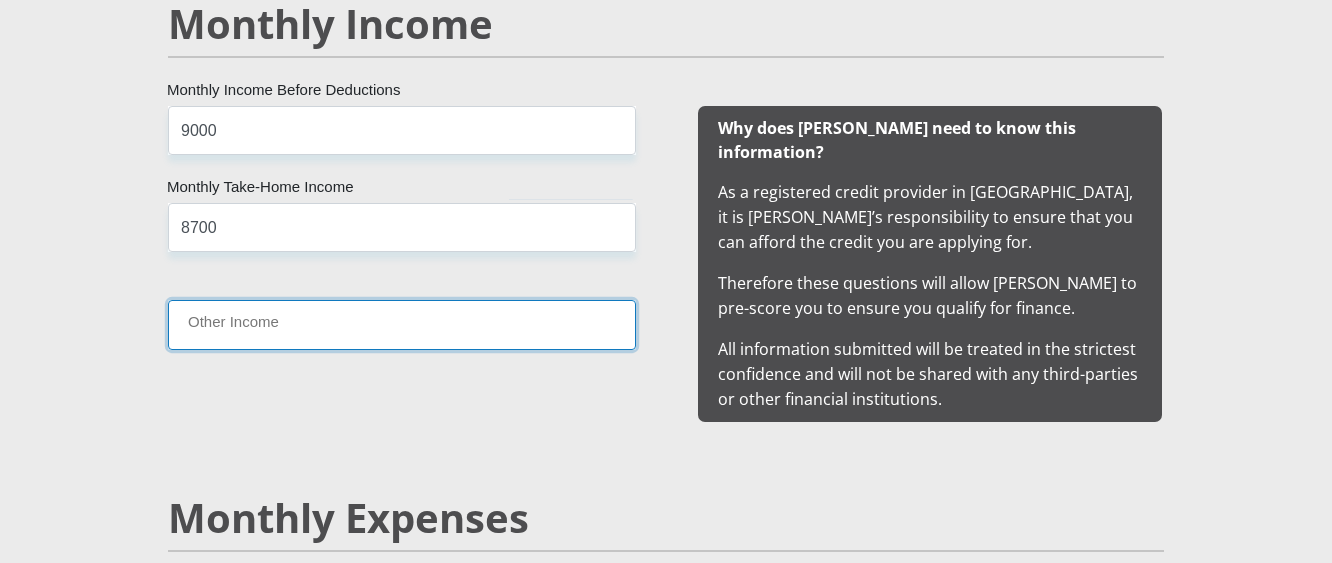 click on "Other Income" at bounding box center [402, 324] 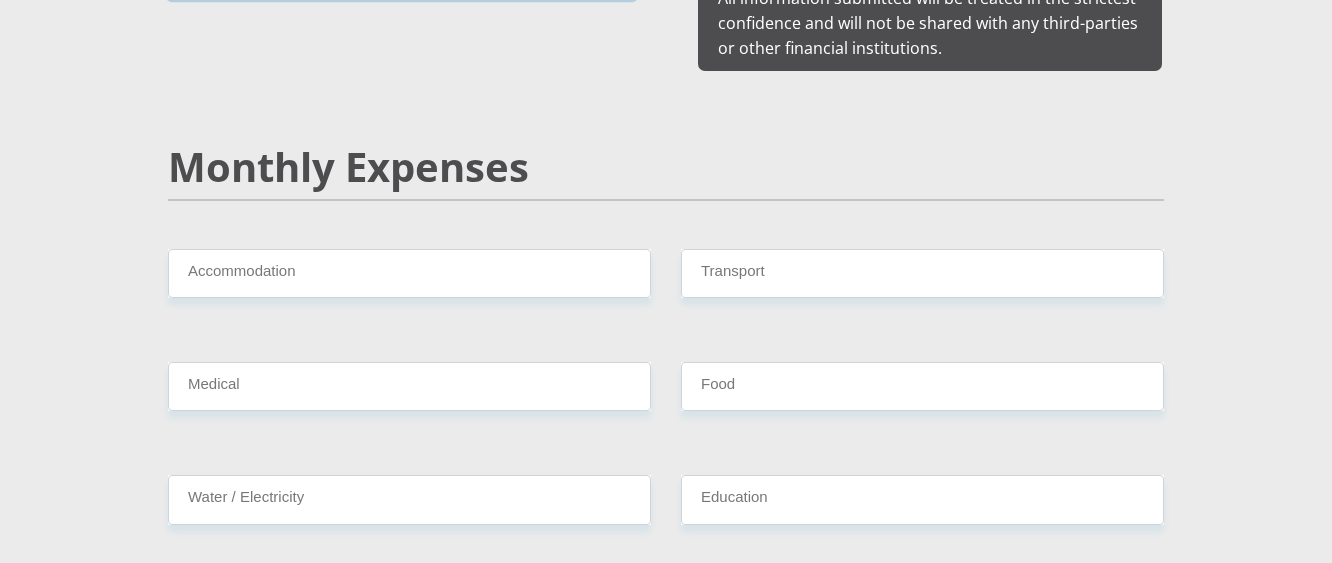 scroll, scrollTop: 2357, scrollLeft: 0, axis: vertical 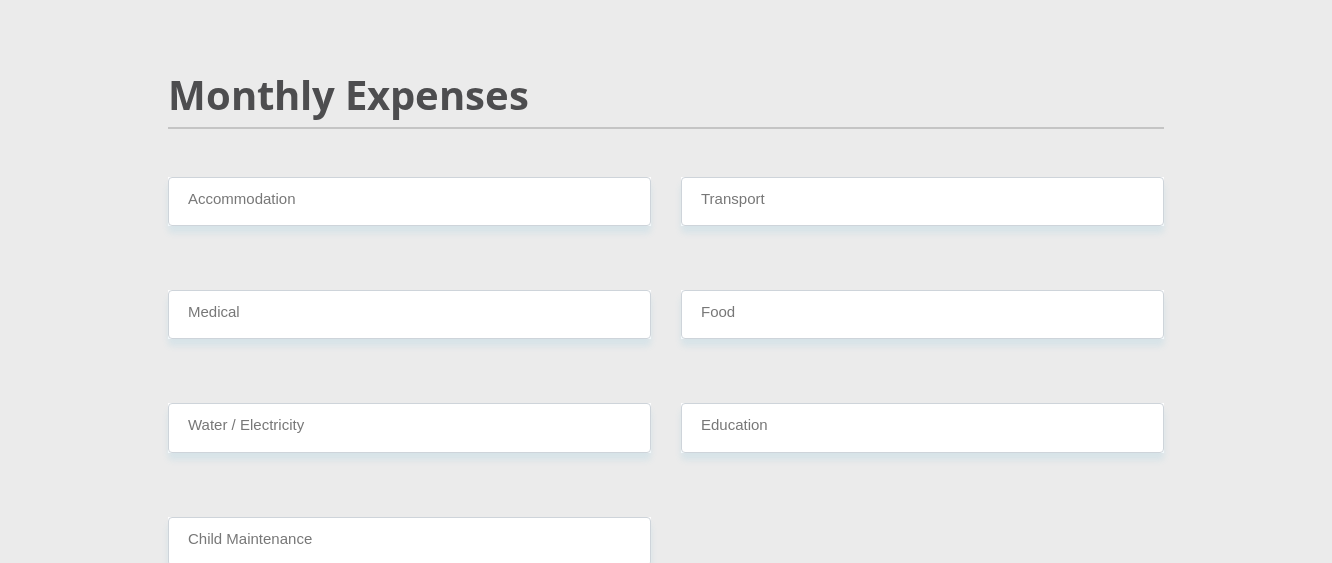 type on "0" 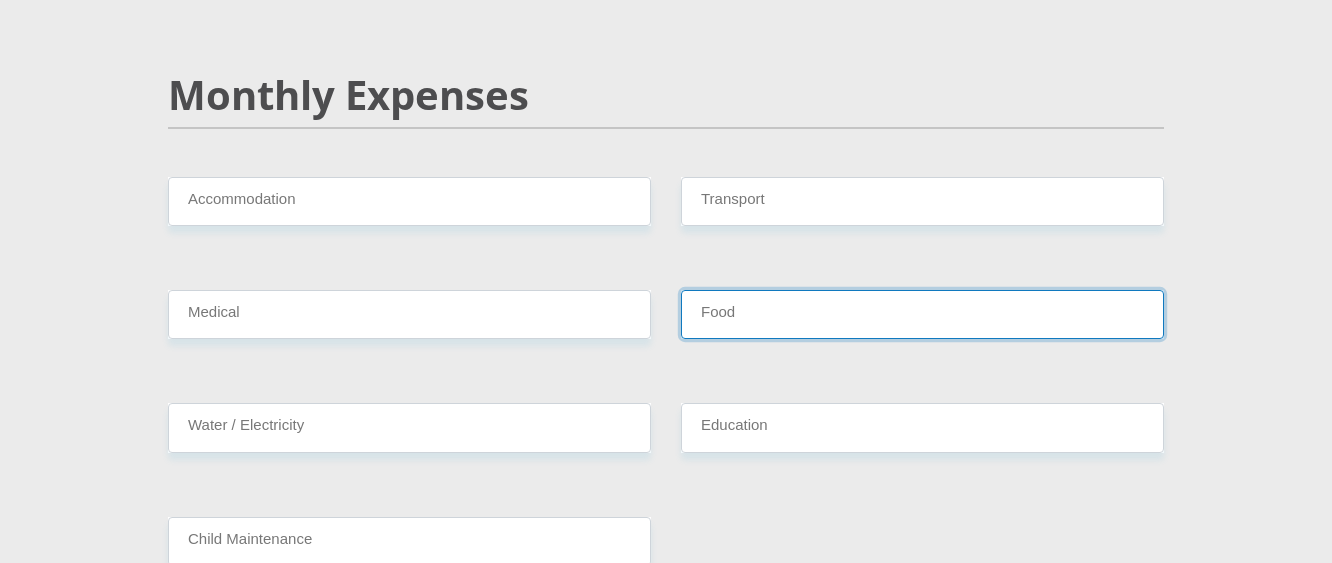 click on "Food" at bounding box center (922, 314) 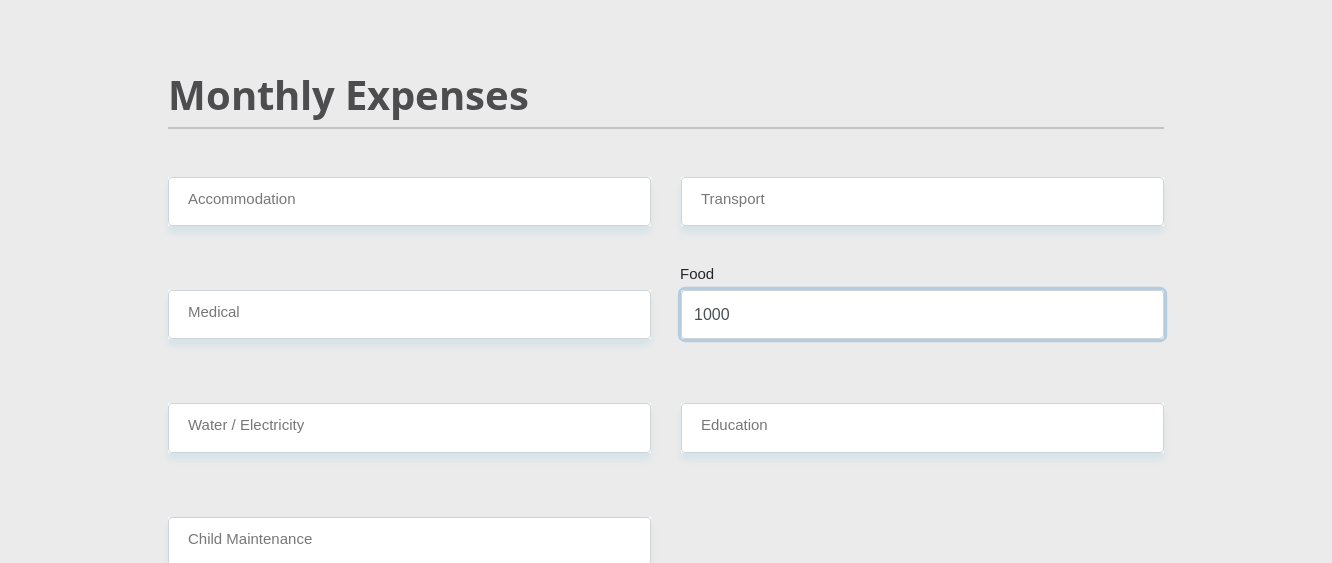 type on "1000" 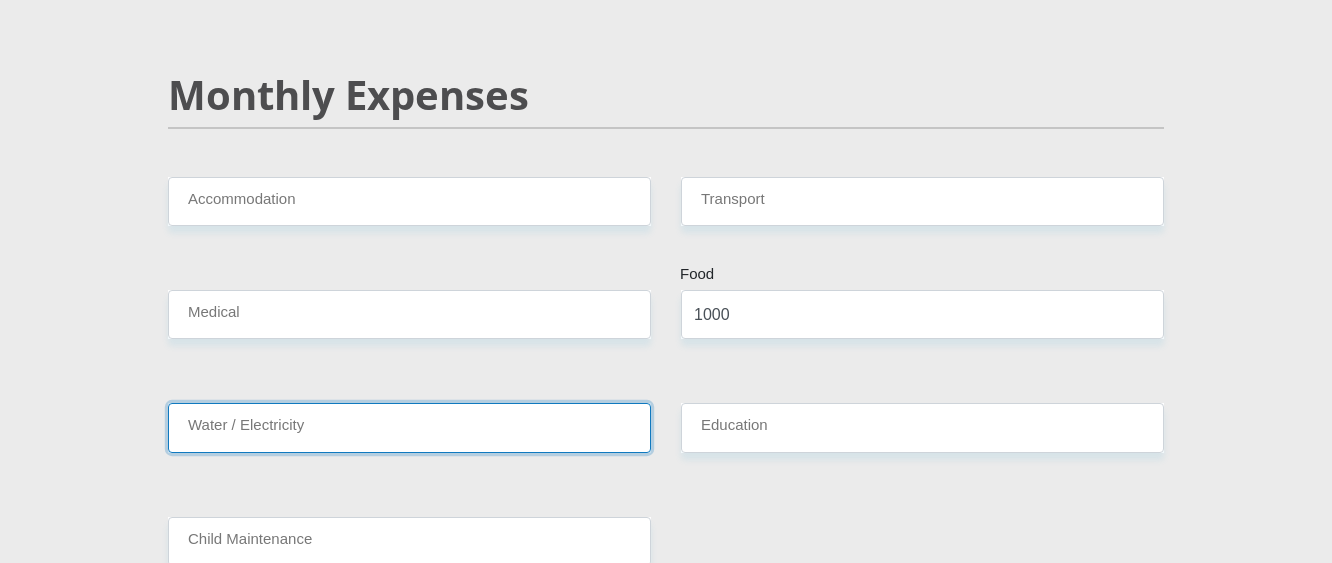click on "Water / Electricity" at bounding box center (409, 427) 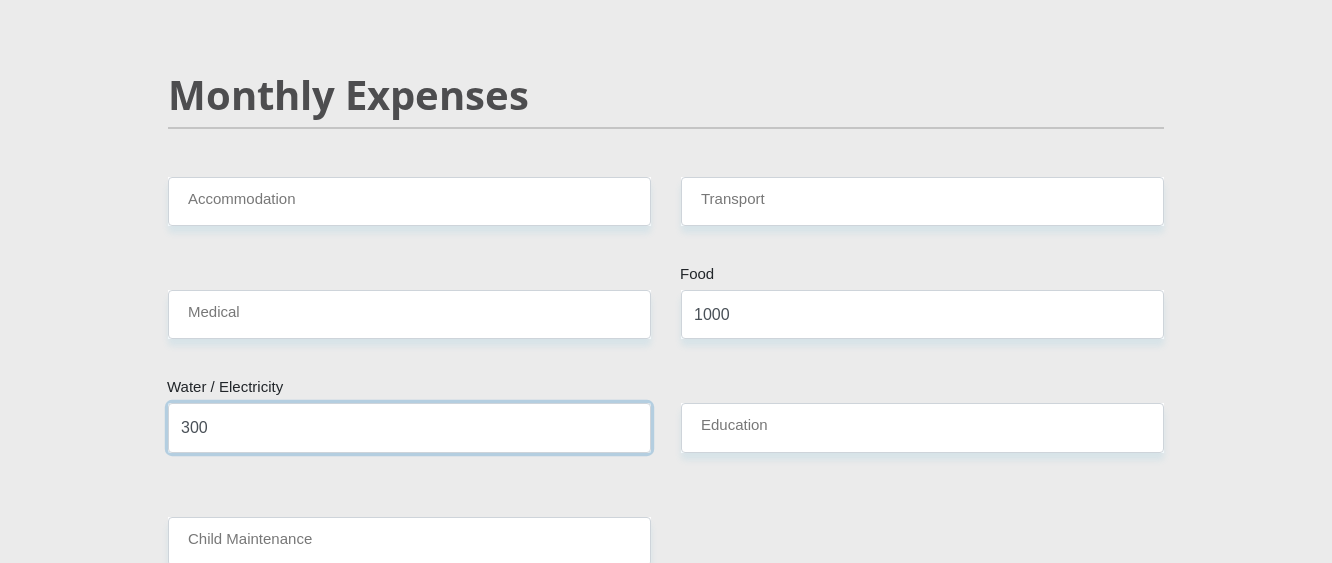 type on "300" 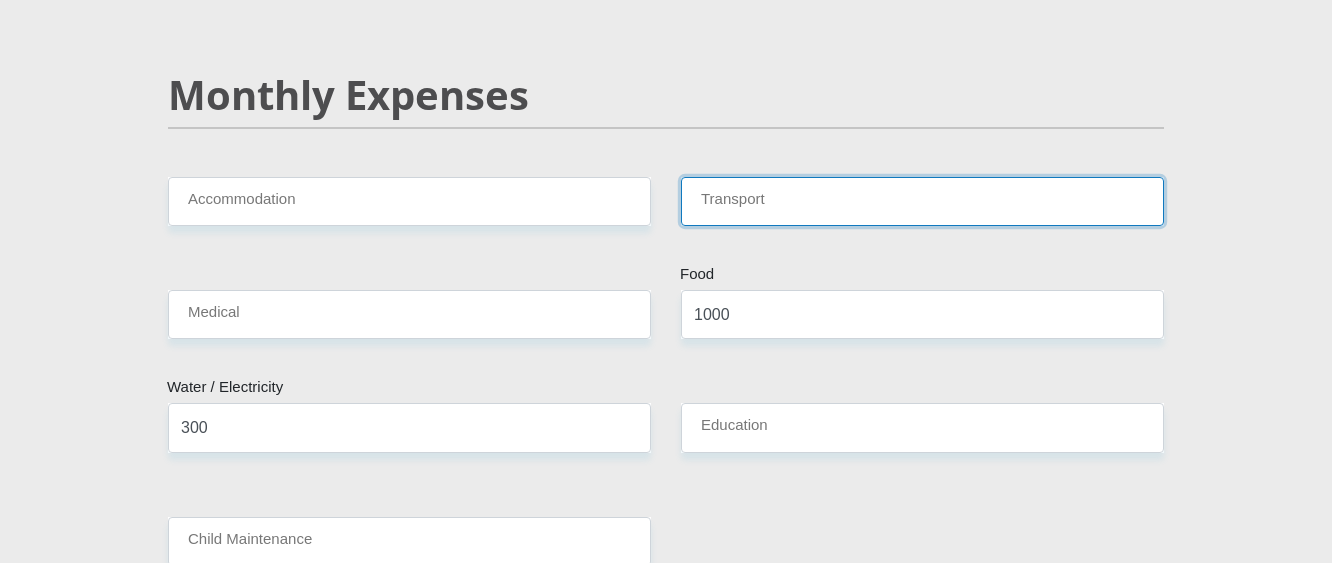 click on "Transport" at bounding box center (922, 201) 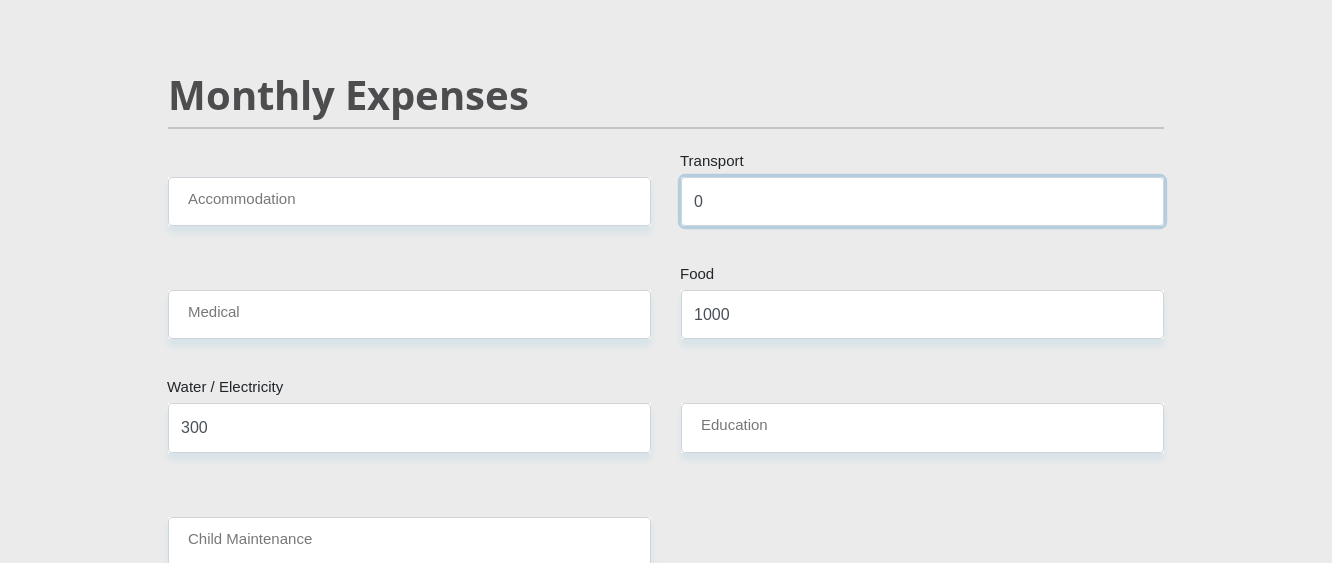 type on "0" 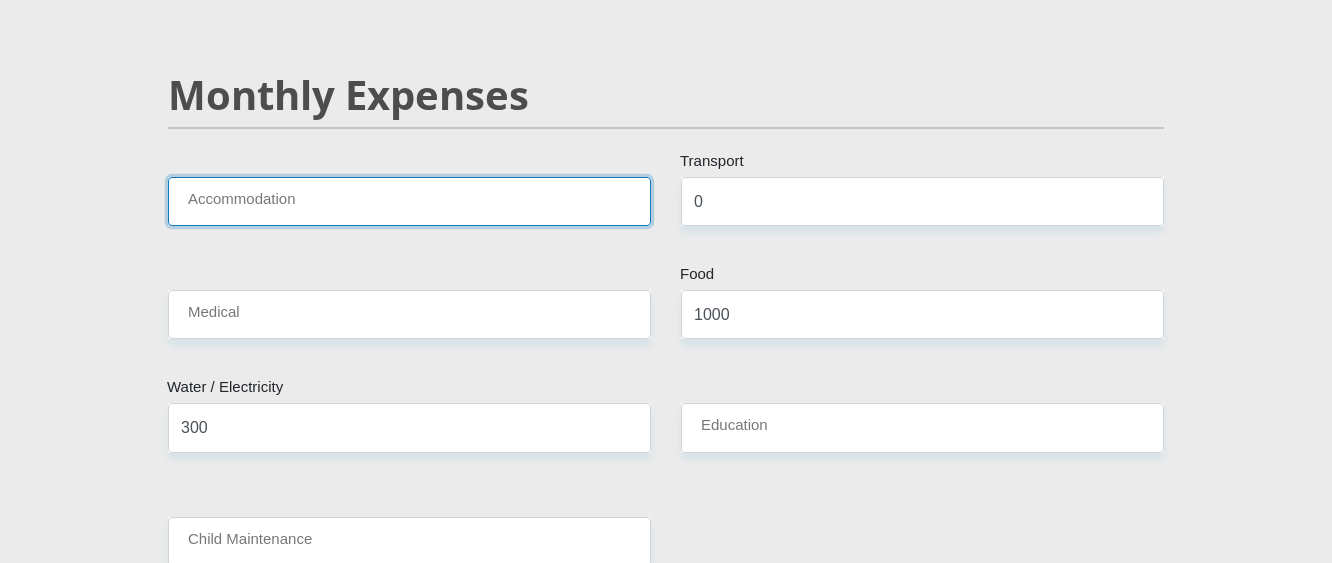 click on "Accommodation" at bounding box center [409, 201] 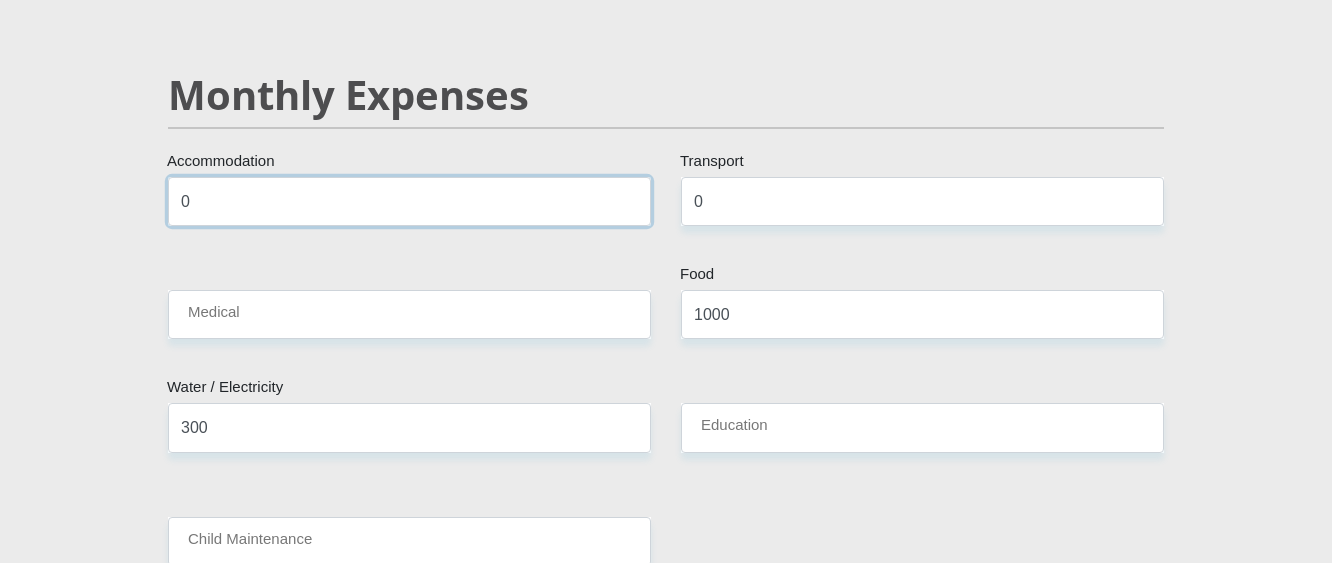 type on "0" 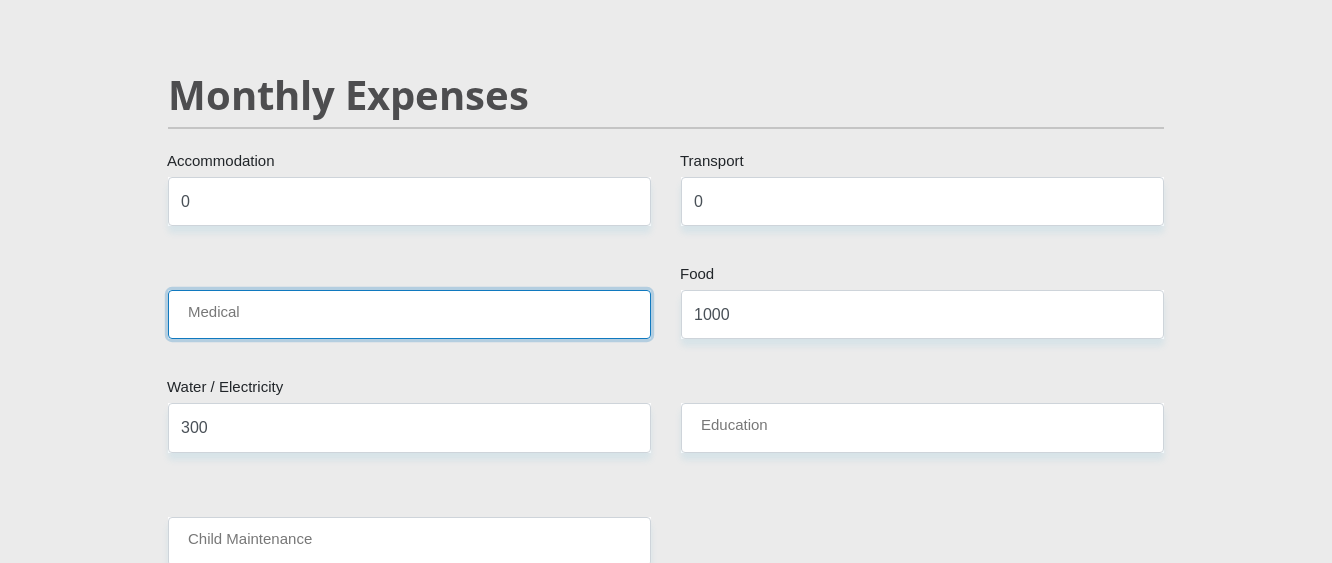 click on "Medical" at bounding box center [409, 314] 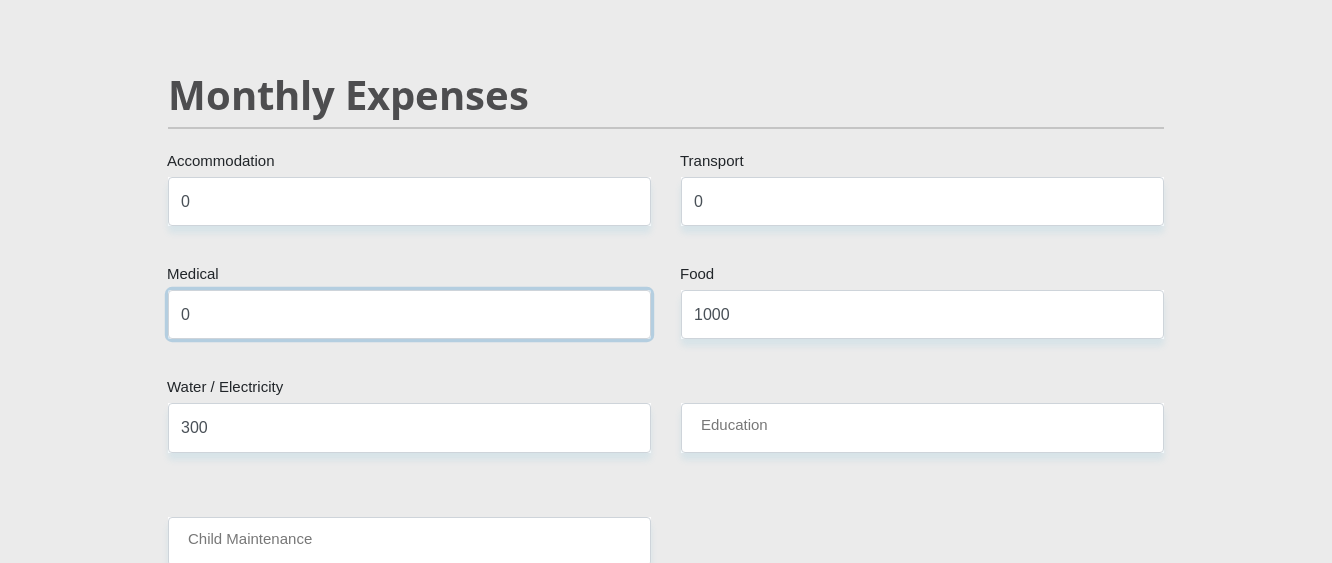 type on "0" 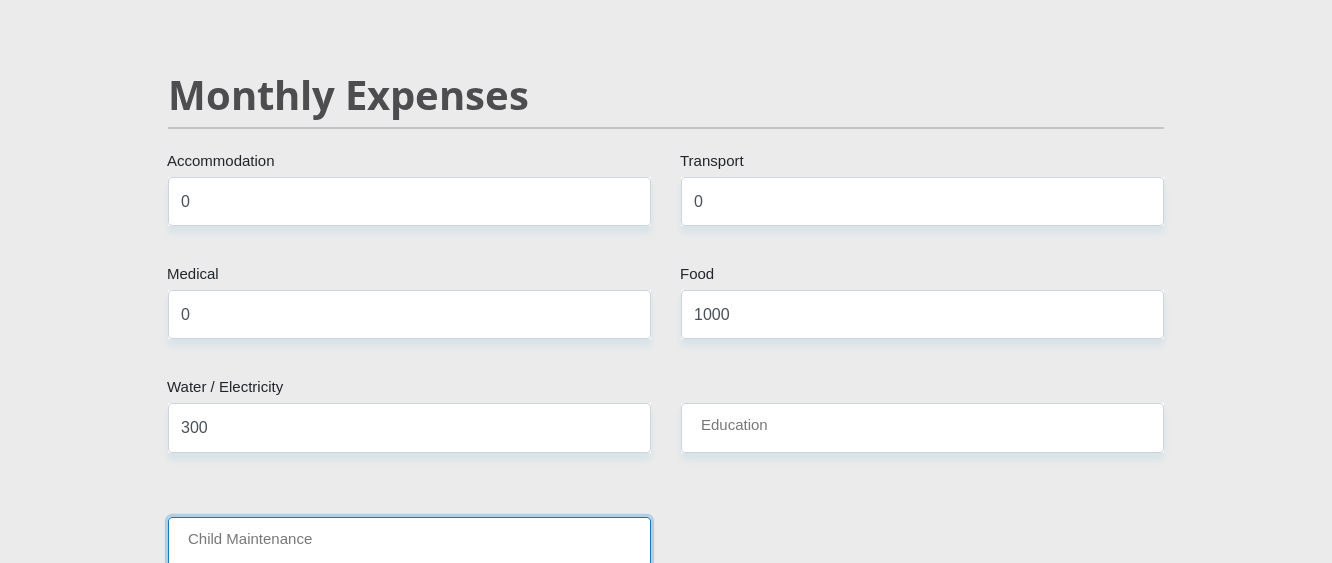 click on "Child Maintenance" at bounding box center [409, 541] 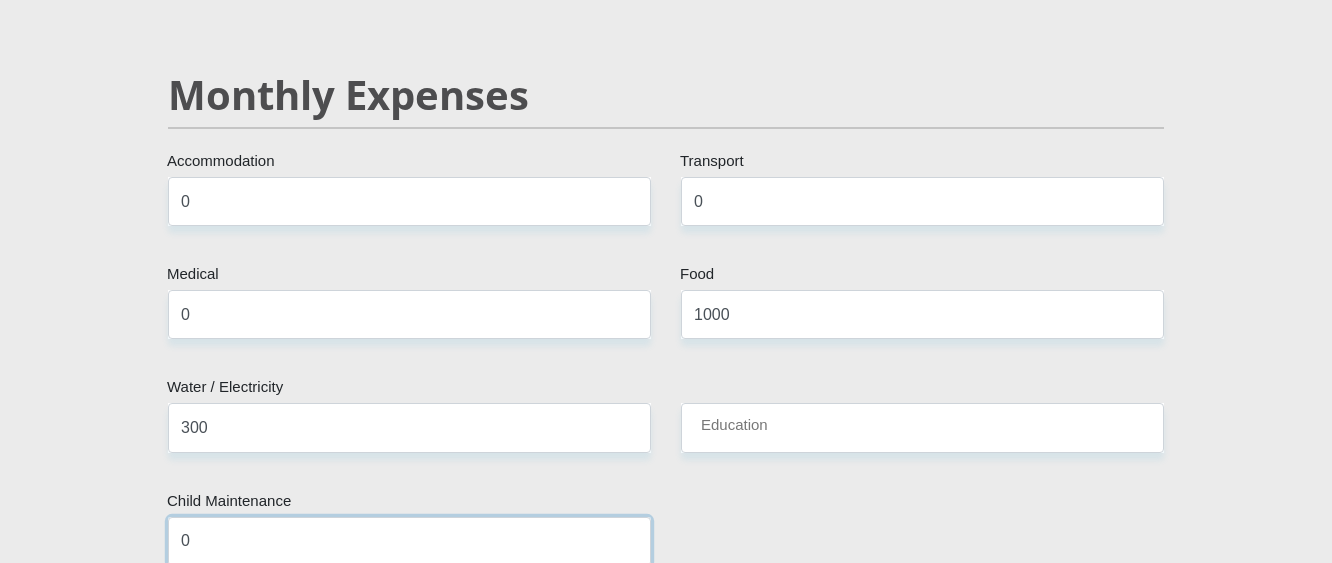 type on "0" 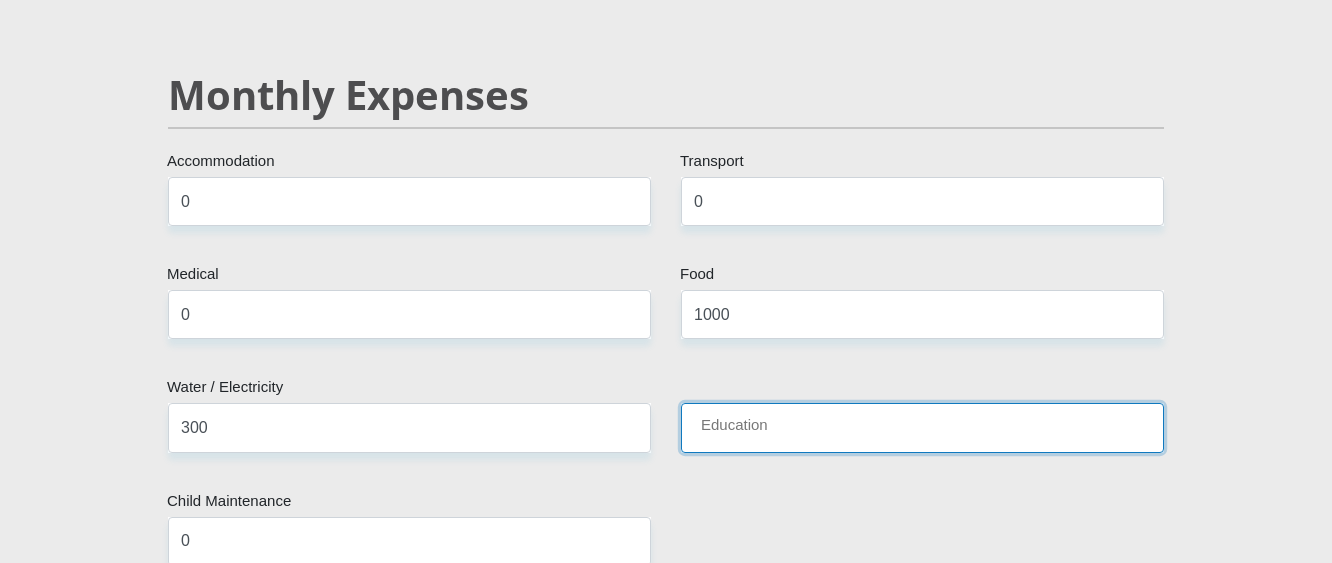 click on "Education" at bounding box center (922, 427) 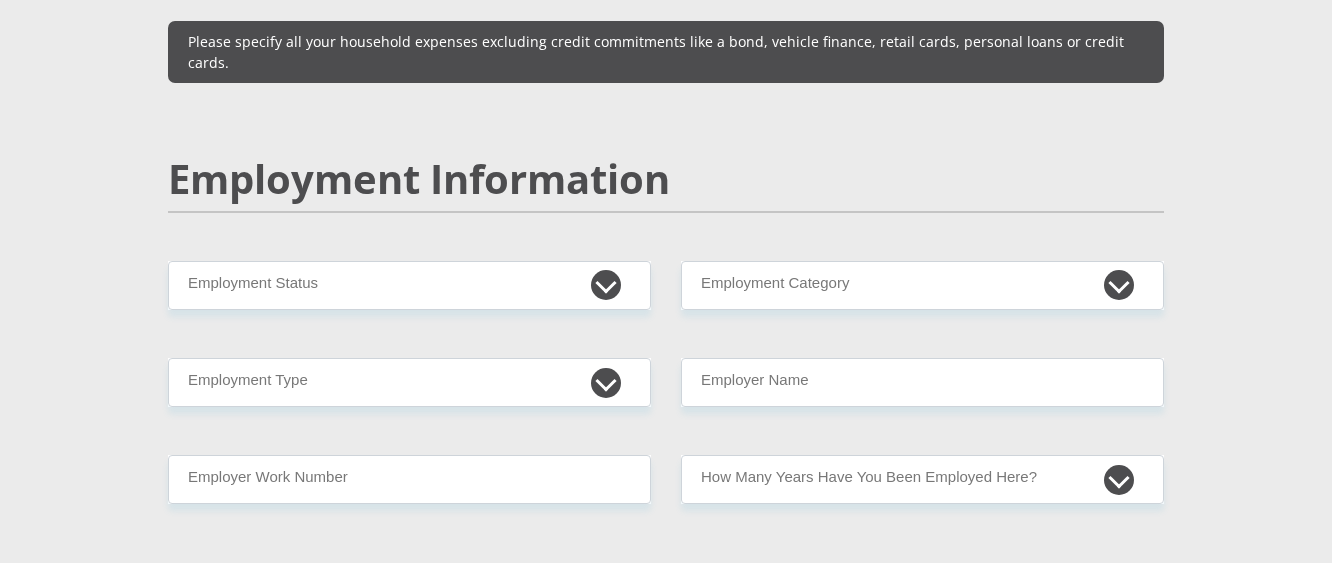 scroll, scrollTop: 2962, scrollLeft: 0, axis: vertical 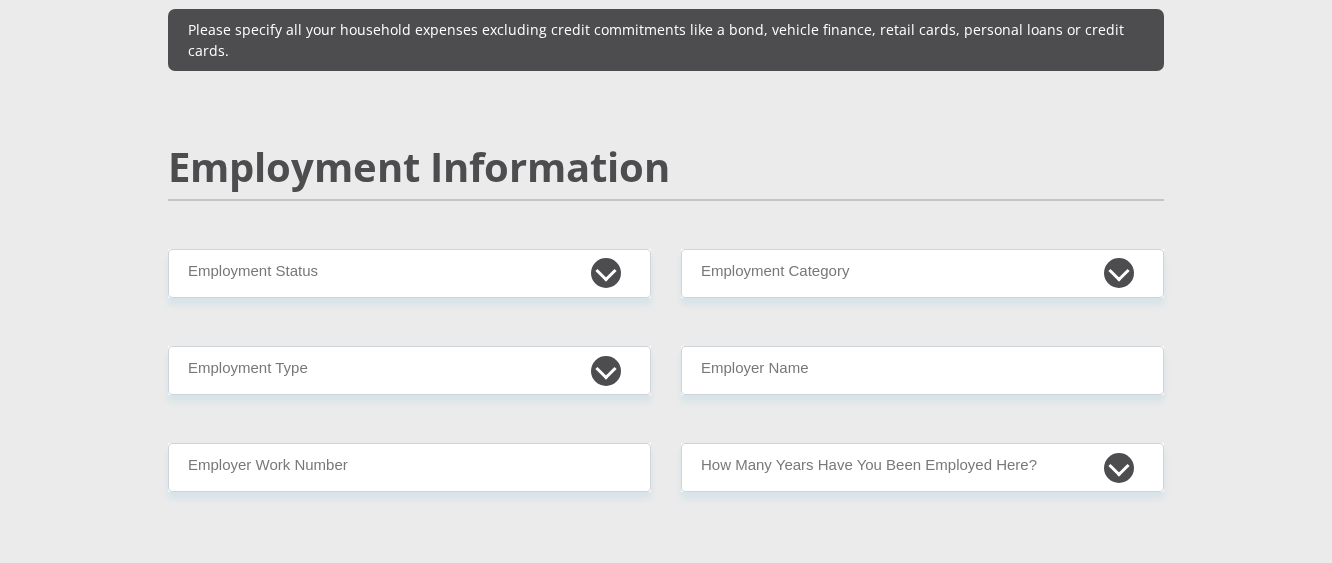 type on "0" 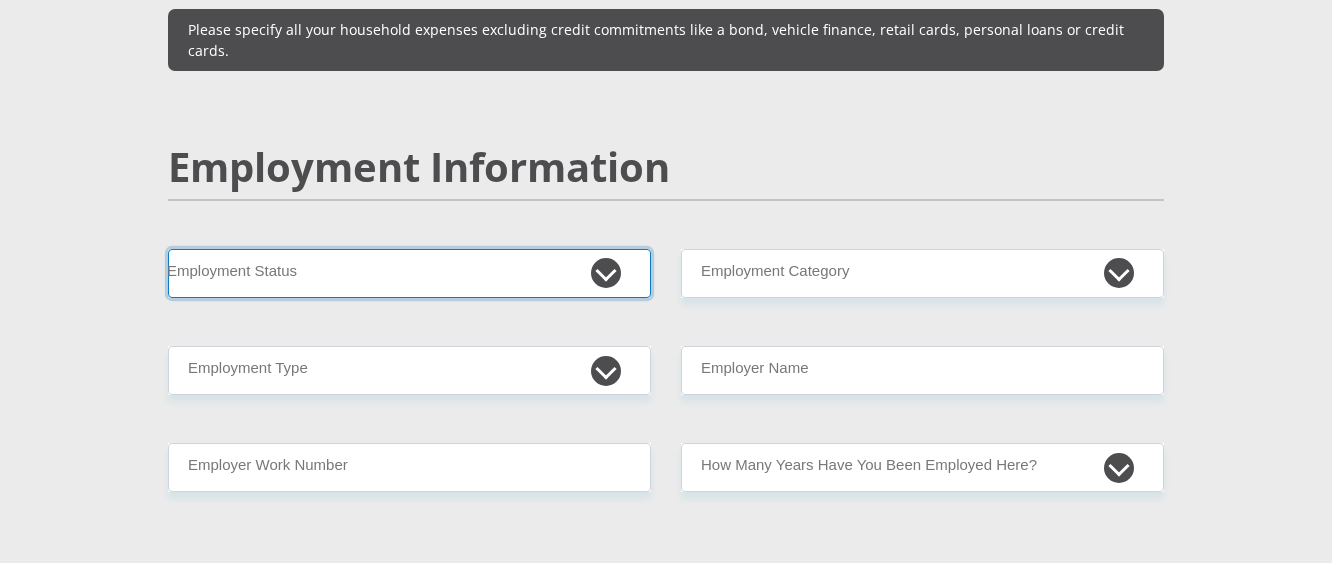 click on "Permanent/Full-time
Part-time/Casual
[DEMOGRAPHIC_DATA] Worker
Self-Employed
Housewife
Retired
Student
Medically Boarded
Disability
Unemployed" at bounding box center (409, 273) 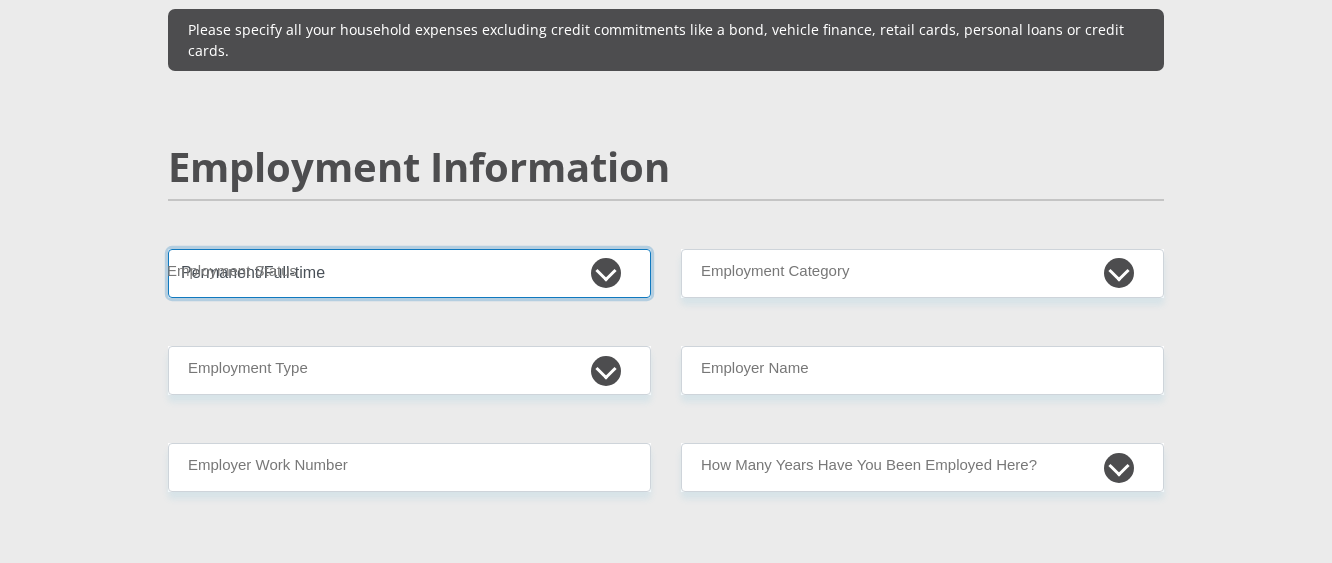 click on "Permanent/Full-time
Part-time/Casual
[DEMOGRAPHIC_DATA] Worker
Self-Employed
Housewife
Retired
Student
Medically Boarded
Disability
Unemployed" at bounding box center [409, 273] 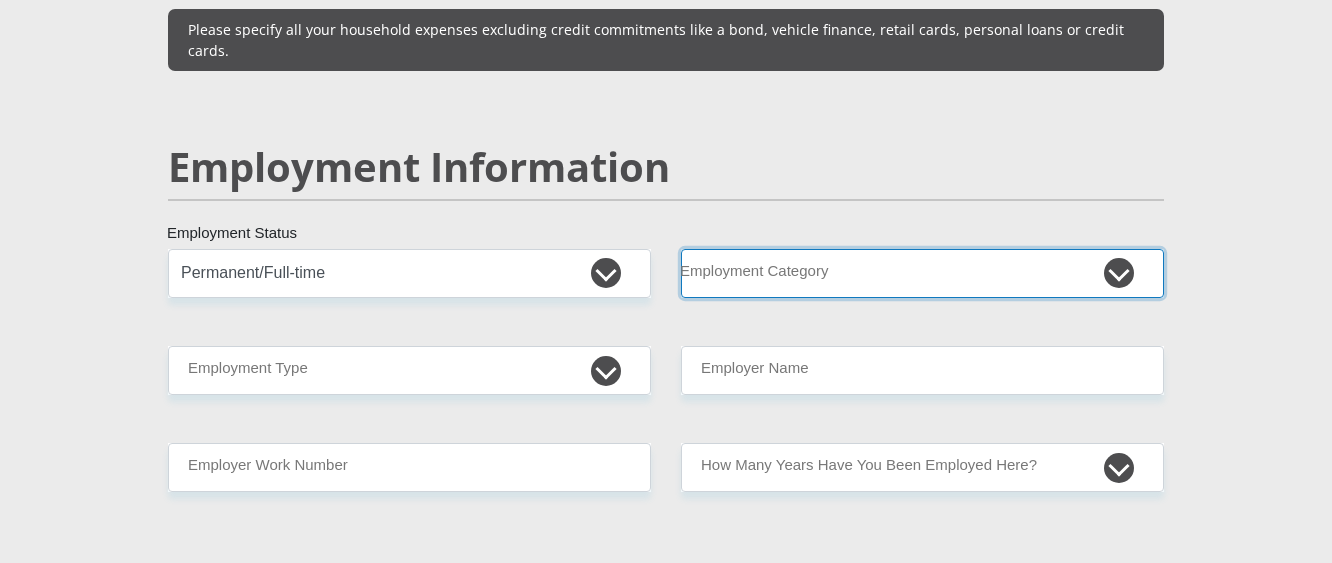 click on "AGRICULTURE
ALCOHOL & TOBACCO
CONSTRUCTION MATERIALS
METALLURGY
EQUIPMENT FOR RENEWABLE ENERGY
SPECIALIZED CONTRACTORS
CAR
GAMING (INCL. INTERNET
OTHER WHOLESALE
UNLICENSED PHARMACEUTICALS
CURRENCY EXCHANGE HOUSES
OTHER FINANCIAL INSTITUTIONS & INSURANCE
REAL ESTATE AGENTS
OIL & GAS
OTHER MATERIALS (E.G. IRON ORE)
PRECIOUS STONES & PRECIOUS METALS
POLITICAL ORGANIZATIONS
RELIGIOUS ORGANIZATIONS(NOT SECTS)
ACTI. HAVING BUSINESS DEAL WITH PUBLIC ADMINISTRATION
LAUNDROMATS" at bounding box center [922, 273] 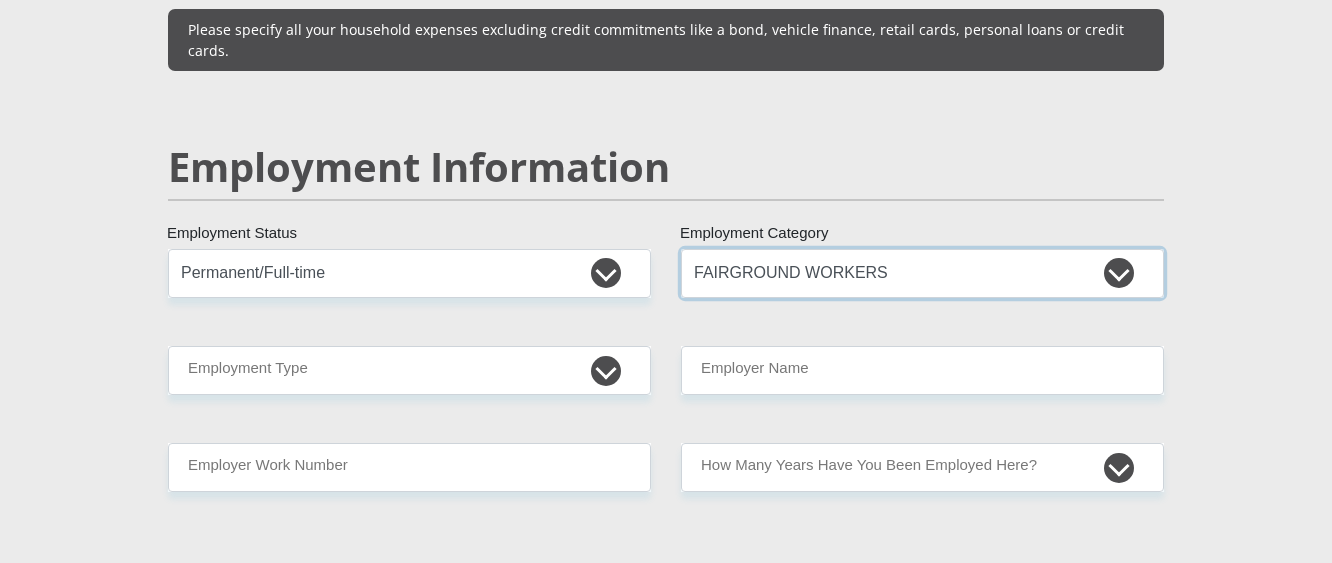 click on "AGRICULTURE
ALCOHOL & TOBACCO
CONSTRUCTION MATERIALS
METALLURGY
EQUIPMENT FOR RENEWABLE ENERGY
SPECIALIZED CONTRACTORS
CAR
GAMING (INCL. INTERNET
OTHER WHOLESALE
UNLICENSED PHARMACEUTICALS
CURRENCY EXCHANGE HOUSES
OTHER FINANCIAL INSTITUTIONS & INSURANCE
REAL ESTATE AGENTS
OIL & GAS
OTHER MATERIALS (E.G. IRON ORE)
PRECIOUS STONES & PRECIOUS METALS
POLITICAL ORGANIZATIONS
RELIGIOUS ORGANIZATIONS(NOT SECTS)
ACTI. HAVING BUSINESS DEAL WITH PUBLIC ADMINISTRATION
LAUNDROMATS" at bounding box center [922, 273] 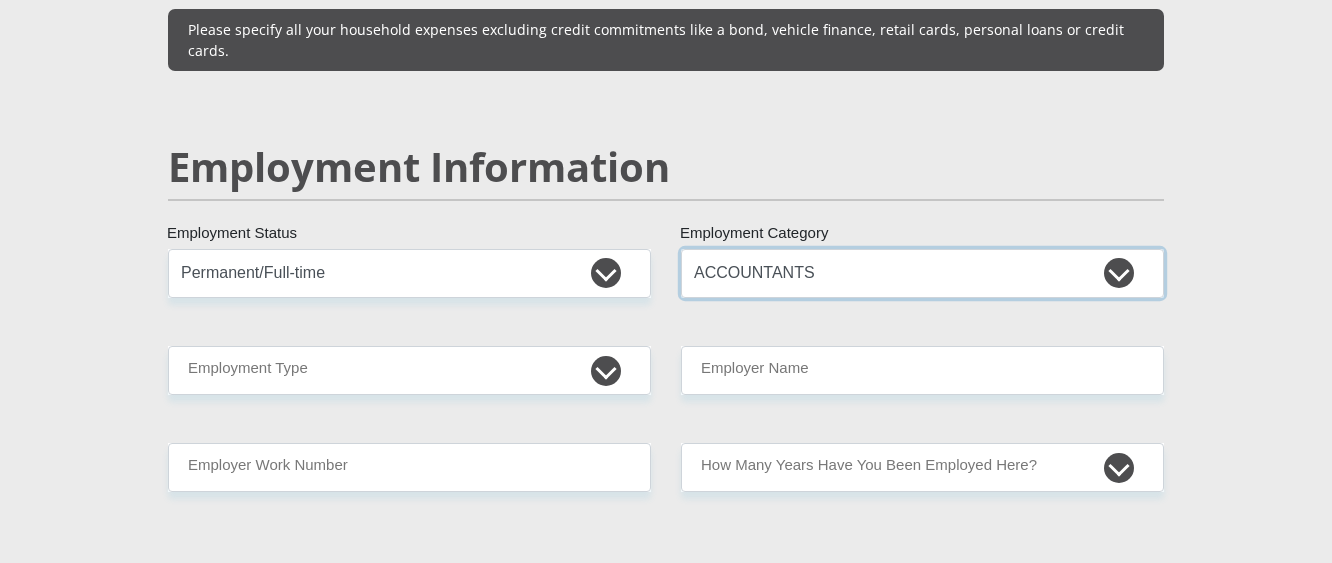 click on "AGRICULTURE
ALCOHOL & TOBACCO
CONSTRUCTION MATERIALS
METALLURGY
EQUIPMENT FOR RENEWABLE ENERGY
SPECIALIZED CONTRACTORS
CAR
GAMING (INCL. INTERNET
OTHER WHOLESALE
UNLICENSED PHARMACEUTICALS
CURRENCY EXCHANGE HOUSES
OTHER FINANCIAL INSTITUTIONS & INSURANCE
REAL ESTATE AGENTS
OIL & GAS
OTHER MATERIALS (E.G. IRON ORE)
PRECIOUS STONES & PRECIOUS METALS
POLITICAL ORGANIZATIONS
RELIGIOUS ORGANIZATIONS(NOT SECTS)
ACTI. HAVING BUSINESS DEAL WITH PUBLIC ADMINISTRATION
LAUNDROMATS" at bounding box center (922, 273) 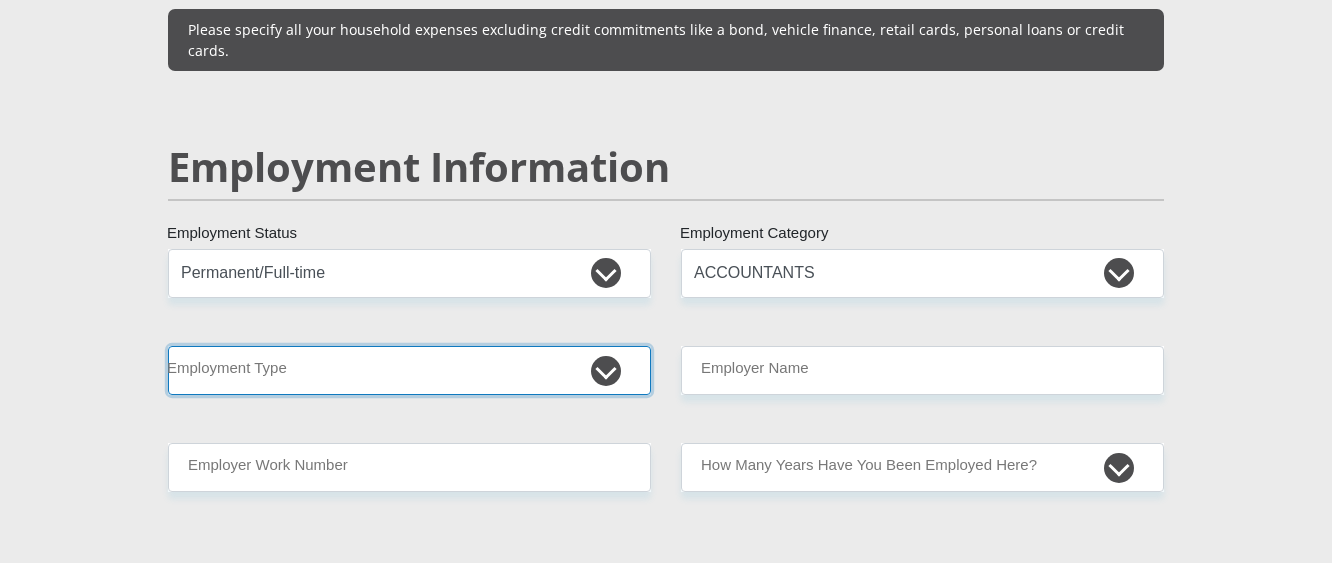 click on "College/Lecturer
Craft Seller
Creative
Driver
Executive
Farmer
Forces - Non Commissioned
Forces - Officer
Hawker
Housewife
Labourer
Licenced Professional
Manager
Miner
Non Licenced Professional
Office Staff/Clerk
Outside Worker
Pensioner
Permanent Teacher
Production/Manufacturing
Sales
Self-Employed
Semi-Professional Worker
Service Industry  Social Worker  Student" at bounding box center [409, 370] 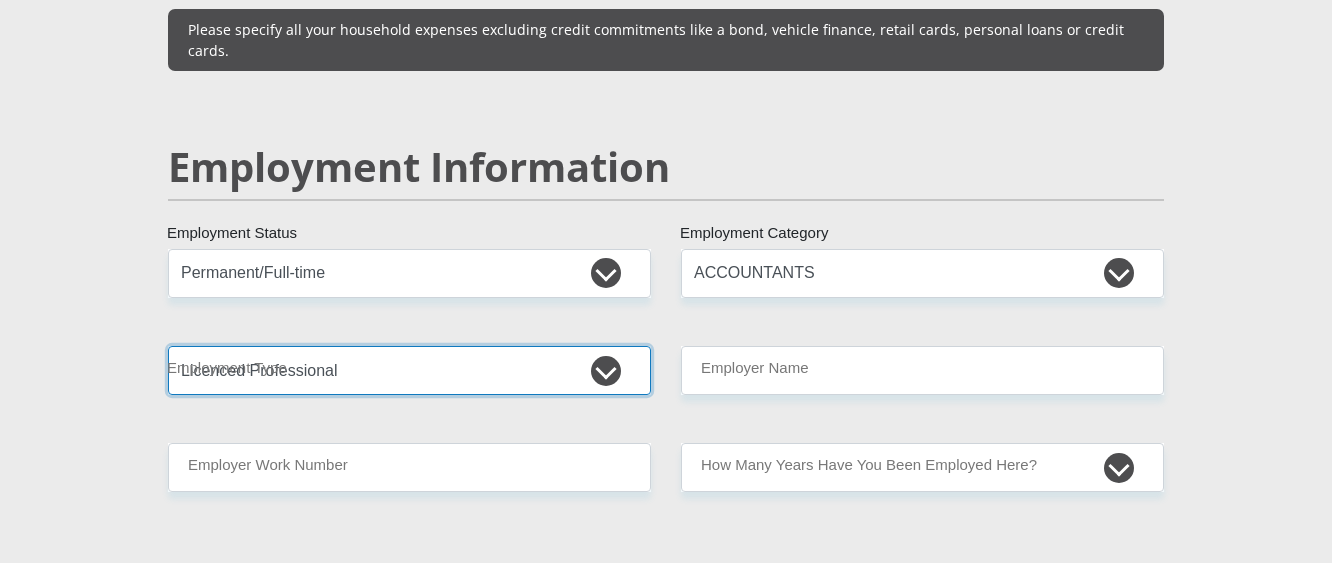click on "College/Lecturer
Craft Seller
Creative
Driver
Executive
Farmer
Forces - Non Commissioned
Forces - Officer
Hawker
Housewife
Labourer
Licenced Professional
Manager
Miner
Non Licenced Professional
Office Staff/Clerk
Outside Worker
Pensioner
Permanent Teacher
Production/Manufacturing
Sales
Self-Employed
Semi-Professional Worker
Service Industry  Social Worker  Student" at bounding box center (409, 370) 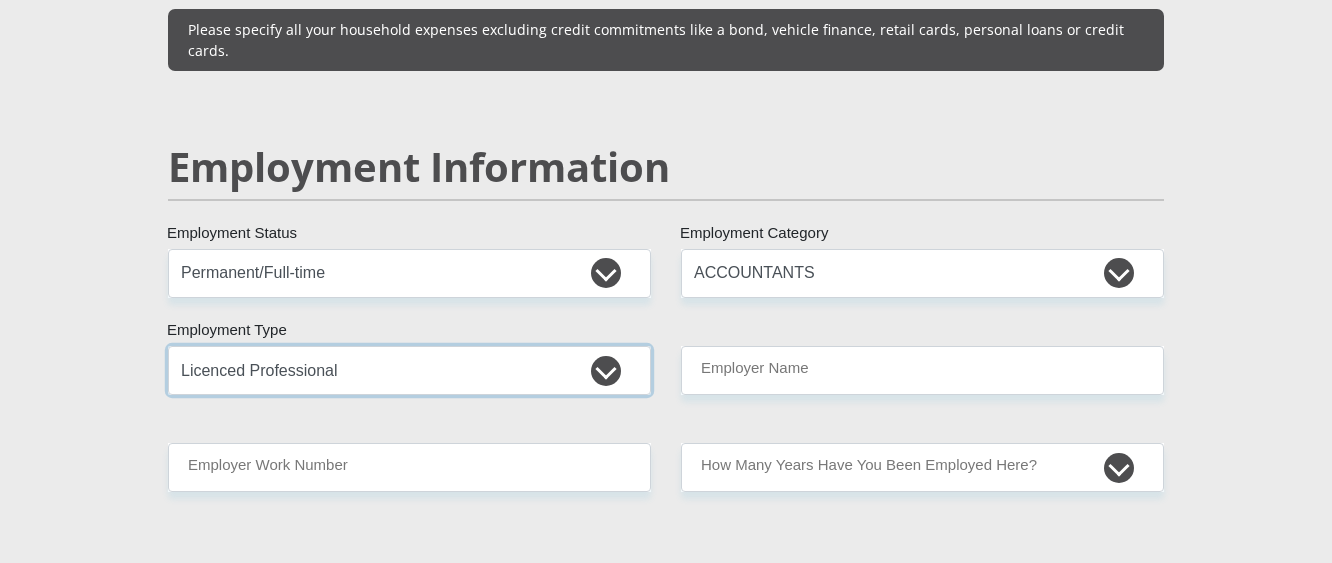 click on "College/Lecturer
Craft Seller
Creative
Driver
Executive
Farmer
Forces - Non Commissioned
Forces - Officer
Hawker
Housewife
Labourer
Licenced Professional
Manager
Miner
Non Licenced Professional
Office Staff/Clerk
Outside Worker
Pensioner
Permanent Teacher
Production/Manufacturing
Sales
Self-Employed
Semi-Professional Worker
Service Industry  Social Worker  Student" at bounding box center [409, 370] 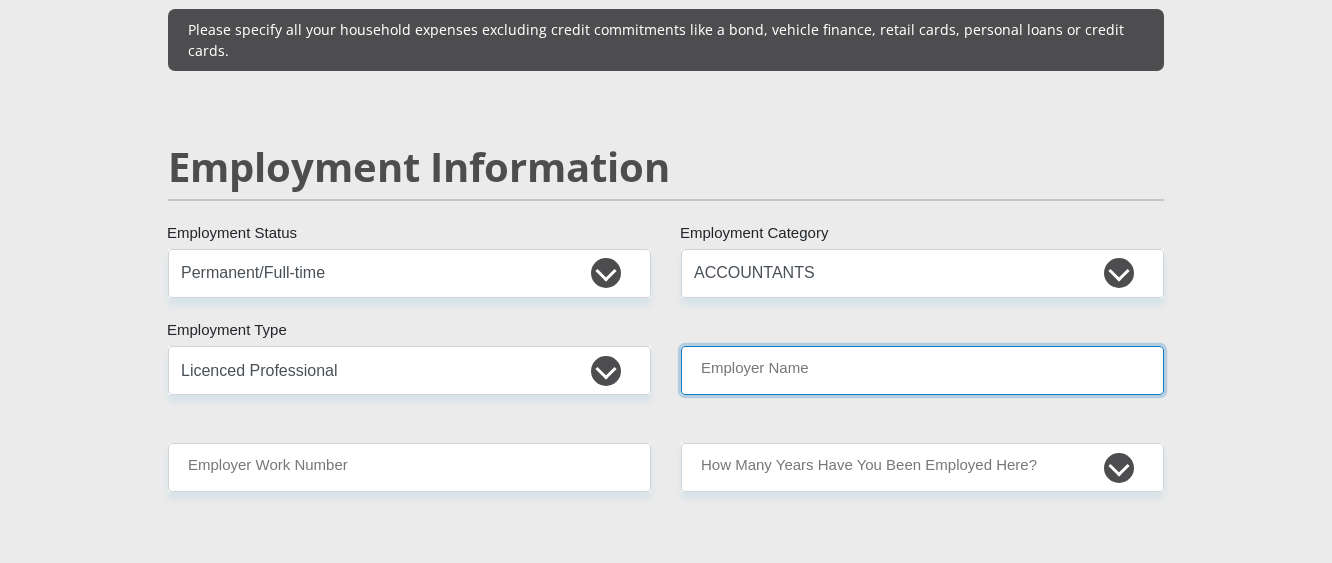 click on "Employer Name" at bounding box center (922, 370) 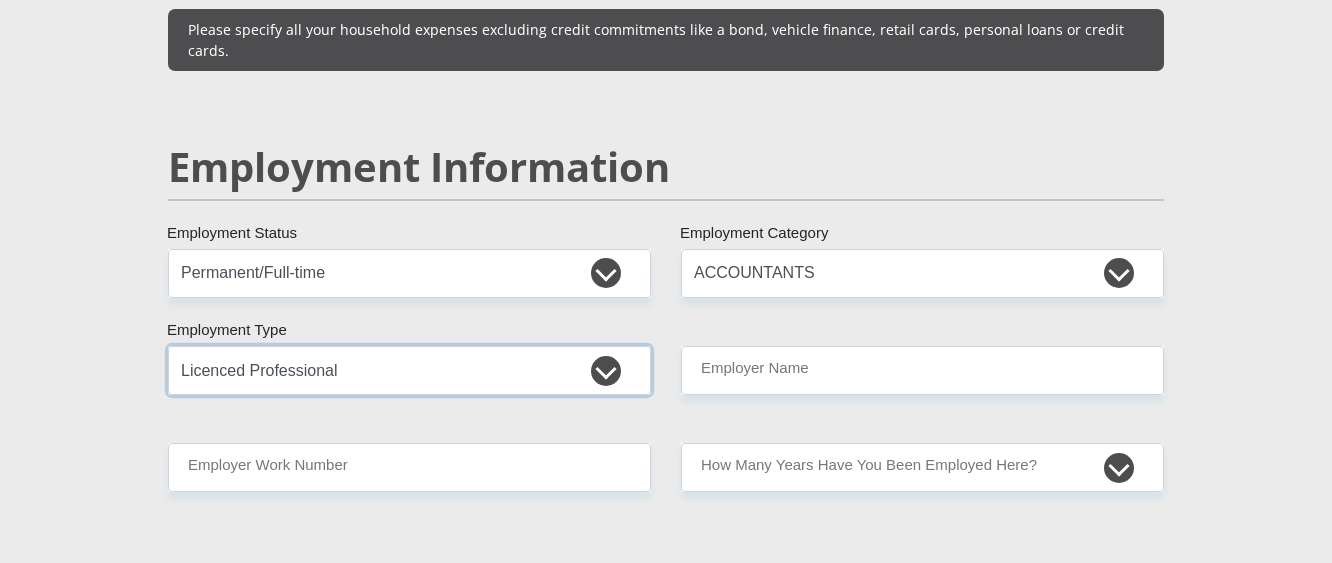 click on "College/Lecturer
Craft Seller
Creative
Driver
Executive
Farmer
Forces - Non Commissioned
Forces - Officer
Hawker
Housewife
Labourer
Licenced Professional
Manager
Miner
Non Licenced Professional
Office Staff/Clerk
Outside Worker
Pensioner
Permanent Teacher
Production/Manufacturing
Sales
Self-Employed
Semi-Professional Worker
Service Industry  Social Worker  Student" at bounding box center [409, 370] 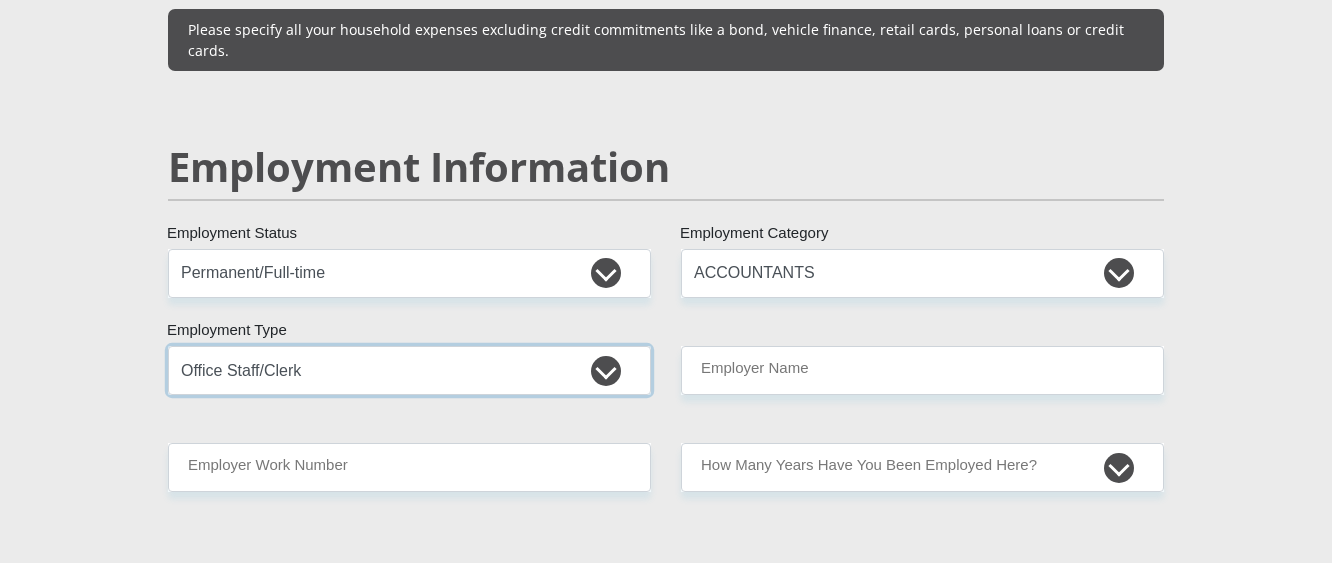 click on "College/Lecturer
Craft Seller
Creative
Driver
Executive
Farmer
Forces - Non Commissioned
Forces - Officer
Hawker
Housewife
Labourer
Licenced Professional
Manager
Miner
Non Licenced Professional
Office Staff/Clerk
Outside Worker
Pensioner
Permanent Teacher
Production/Manufacturing
Sales
Self-Employed
Semi-Professional Worker
Service Industry  Social Worker  Student" at bounding box center [409, 370] 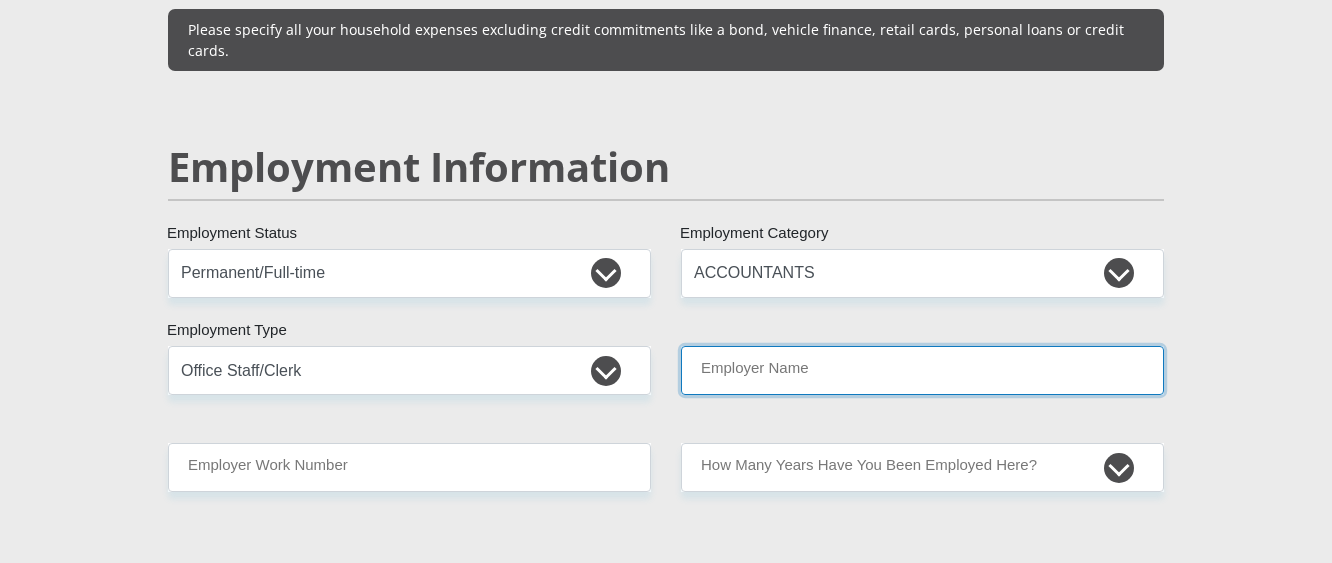 click on "Employer Name" at bounding box center [922, 370] 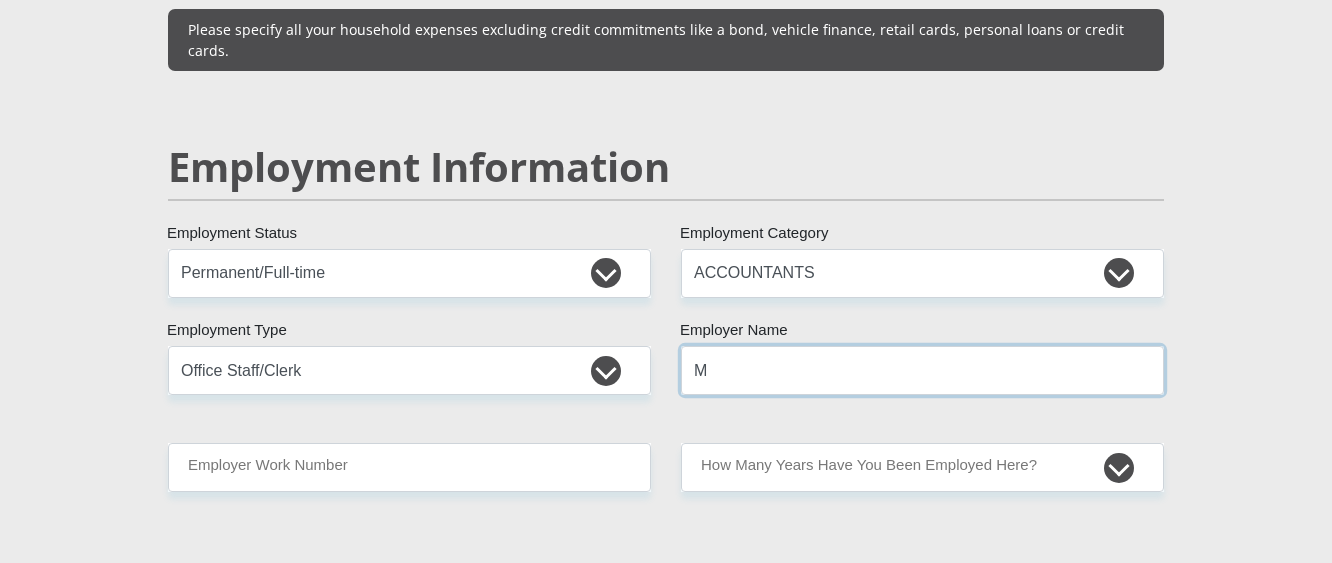 click on "M" at bounding box center [922, 370] 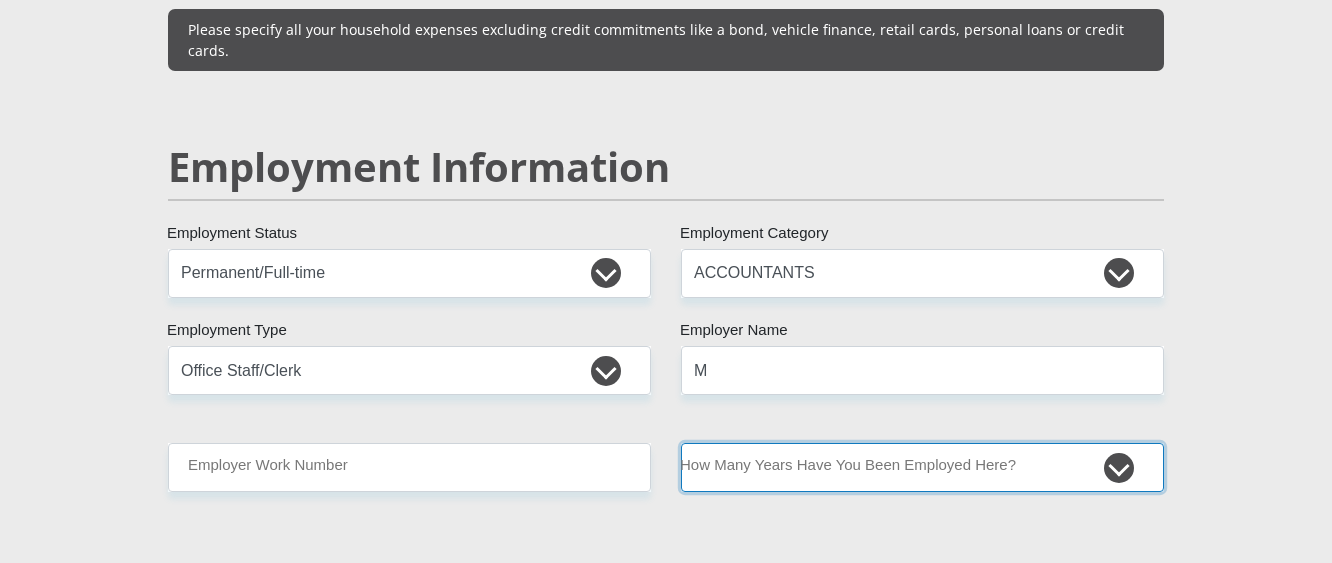 click on "less than 1 year
1-3 years
3-5 years
5+ years" at bounding box center [922, 467] 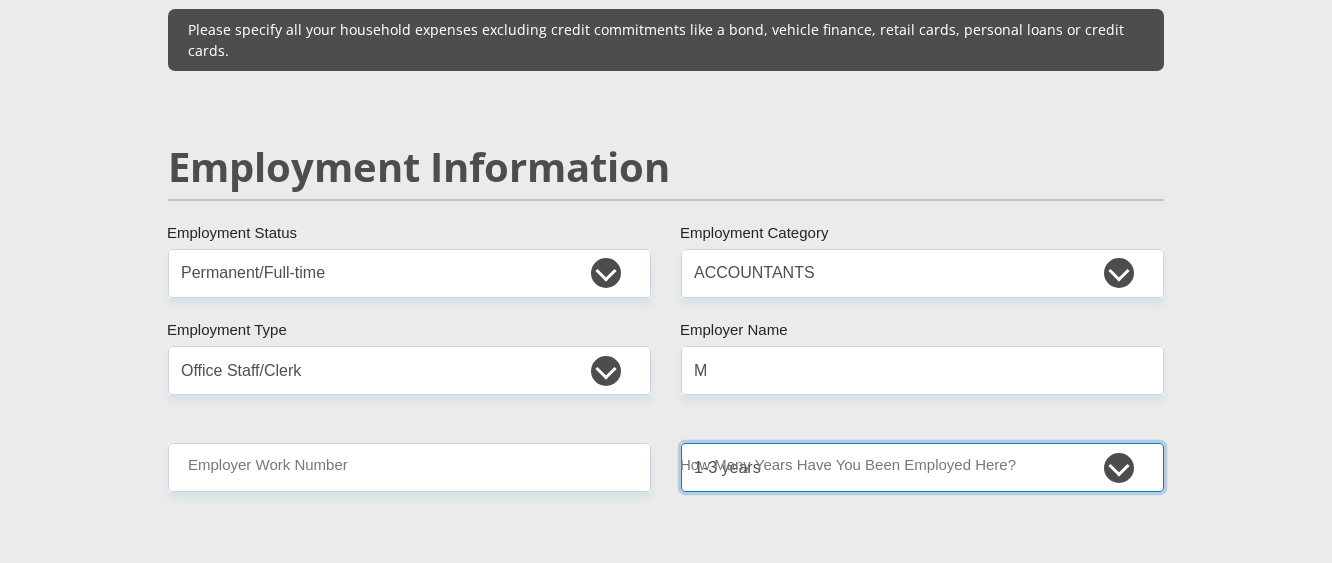 click on "less than 1 year
1-3 years
3-5 years
5+ years" at bounding box center [922, 467] 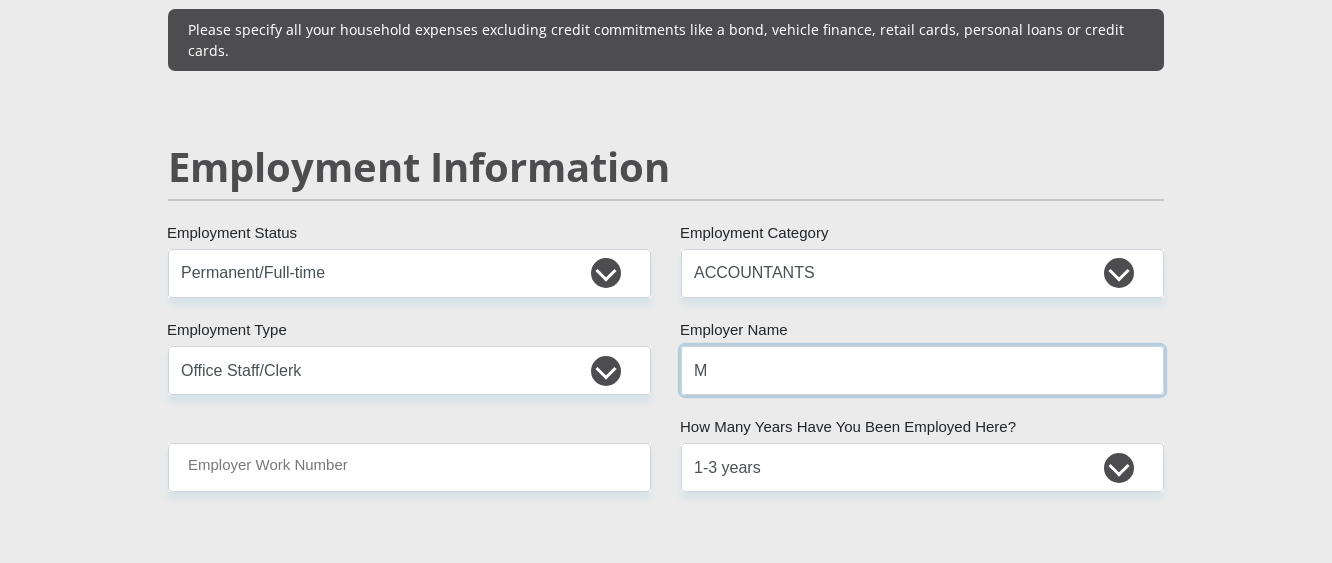 click on "M" at bounding box center [922, 370] 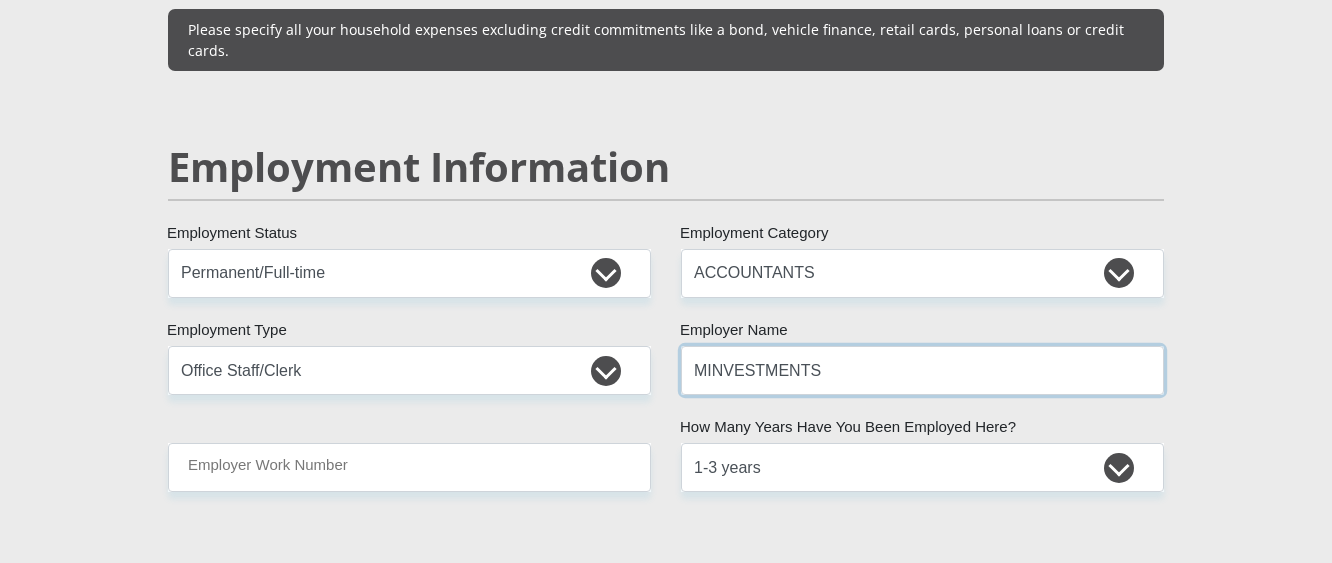 type on "MINVESTMENTS" 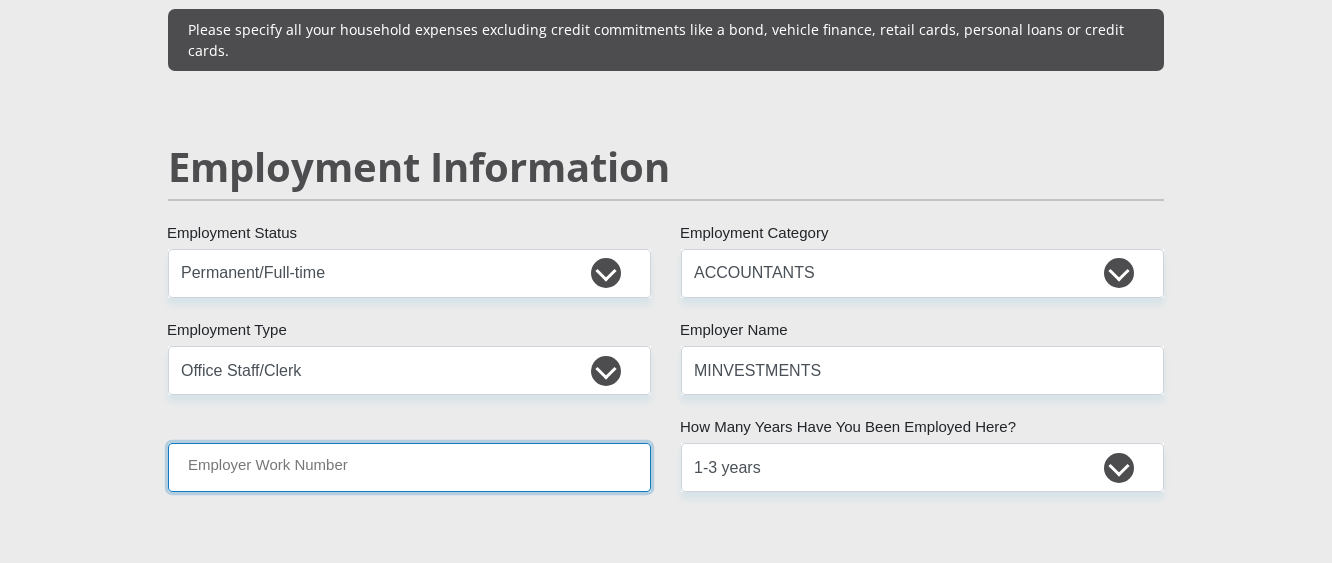 click on "Employer Work Number" at bounding box center [409, 467] 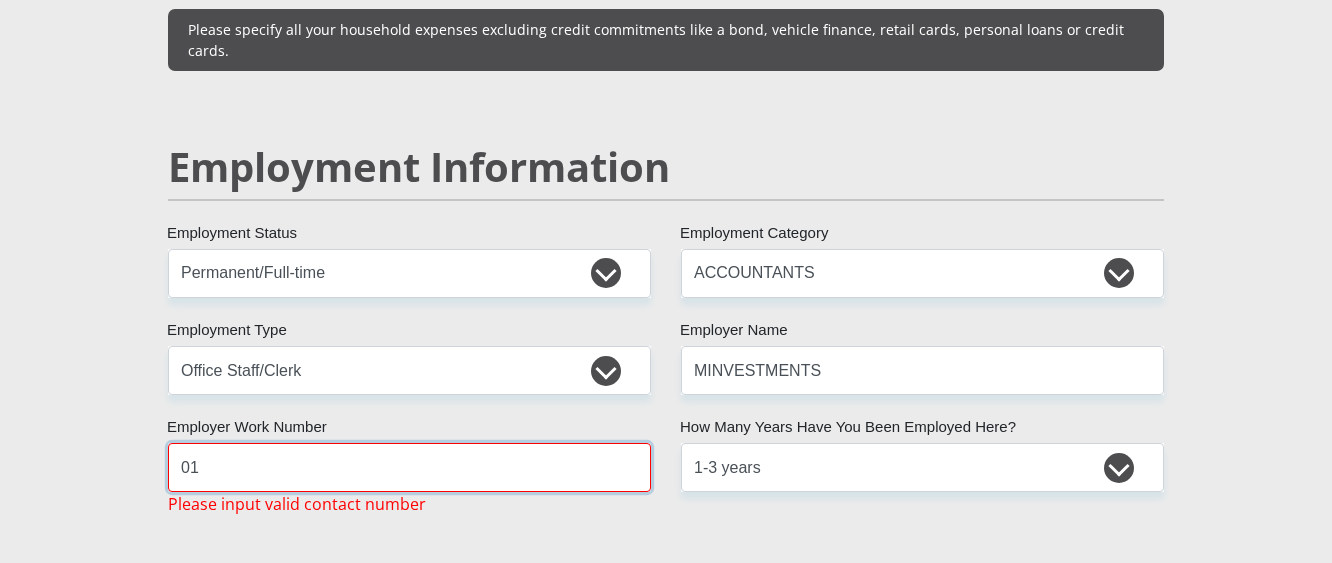 type on "0" 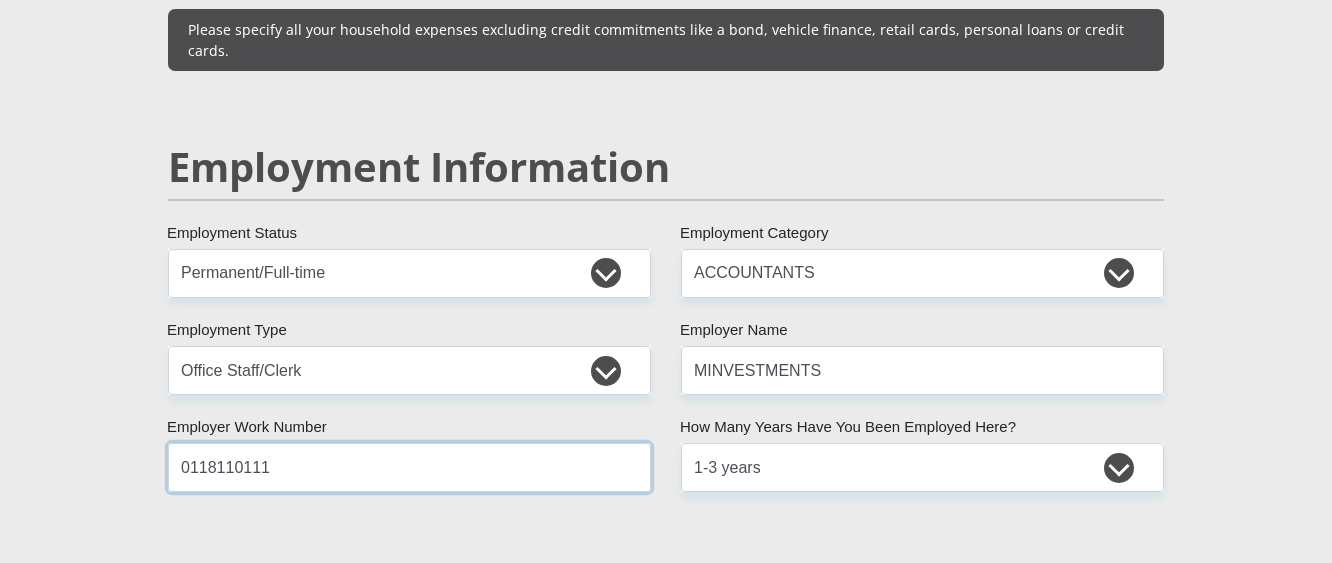 type on "0118110111" 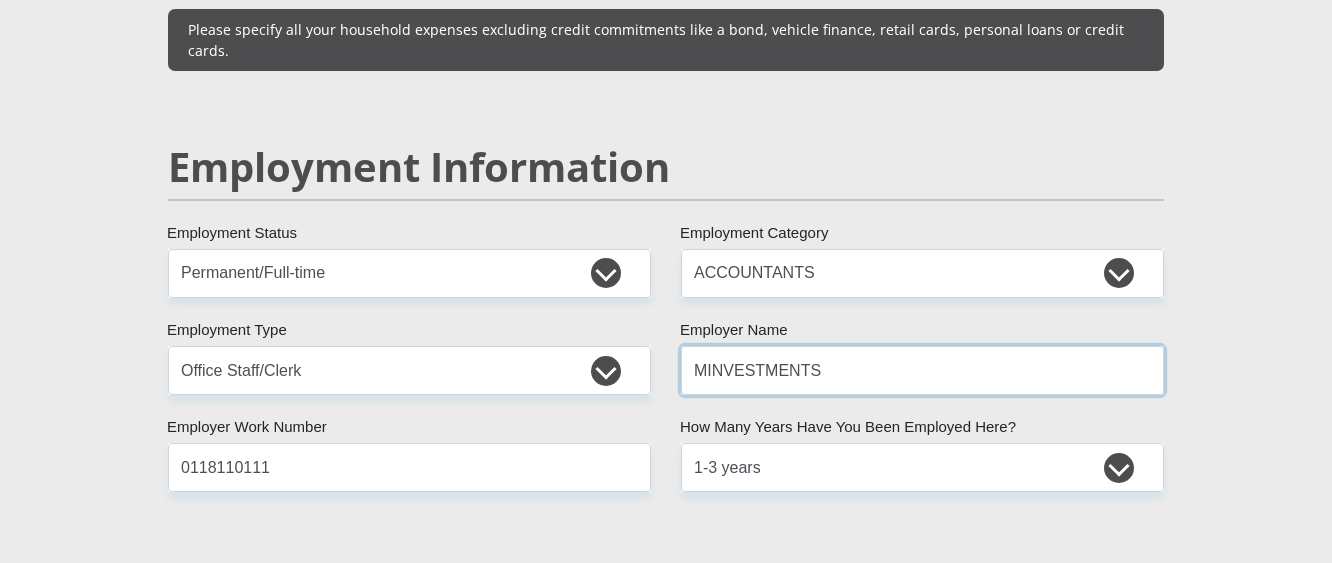 click on "MINVESTMENTS" at bounding box center [922, 370] 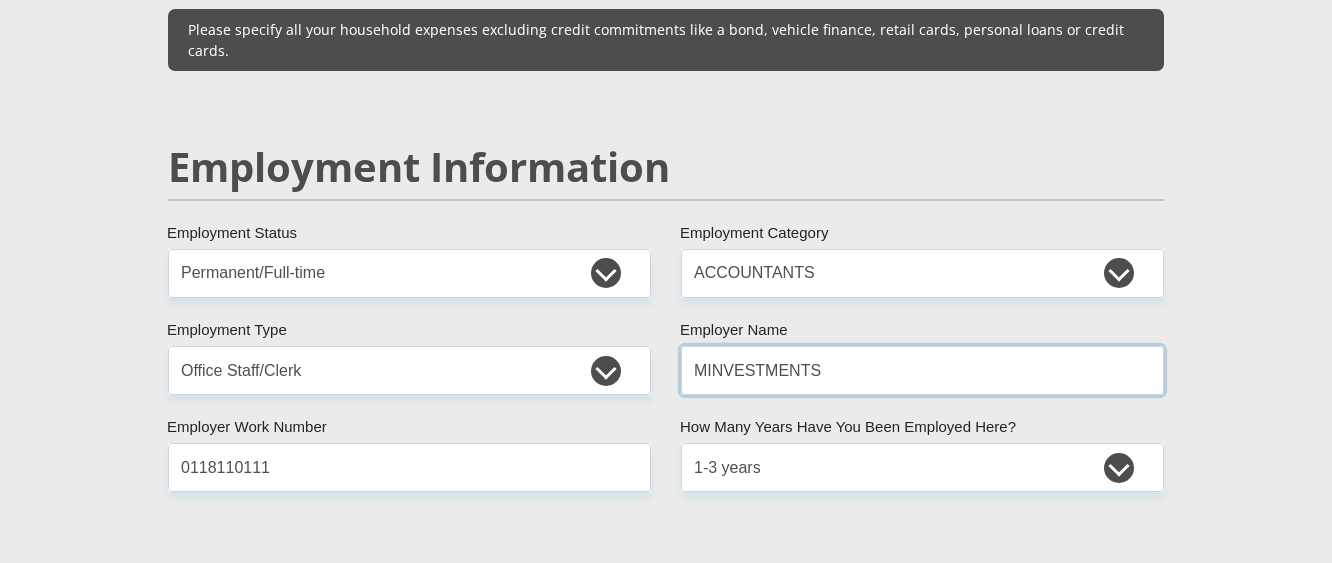 click on "MINVESTMENTS" at bounding box center (922, 370) 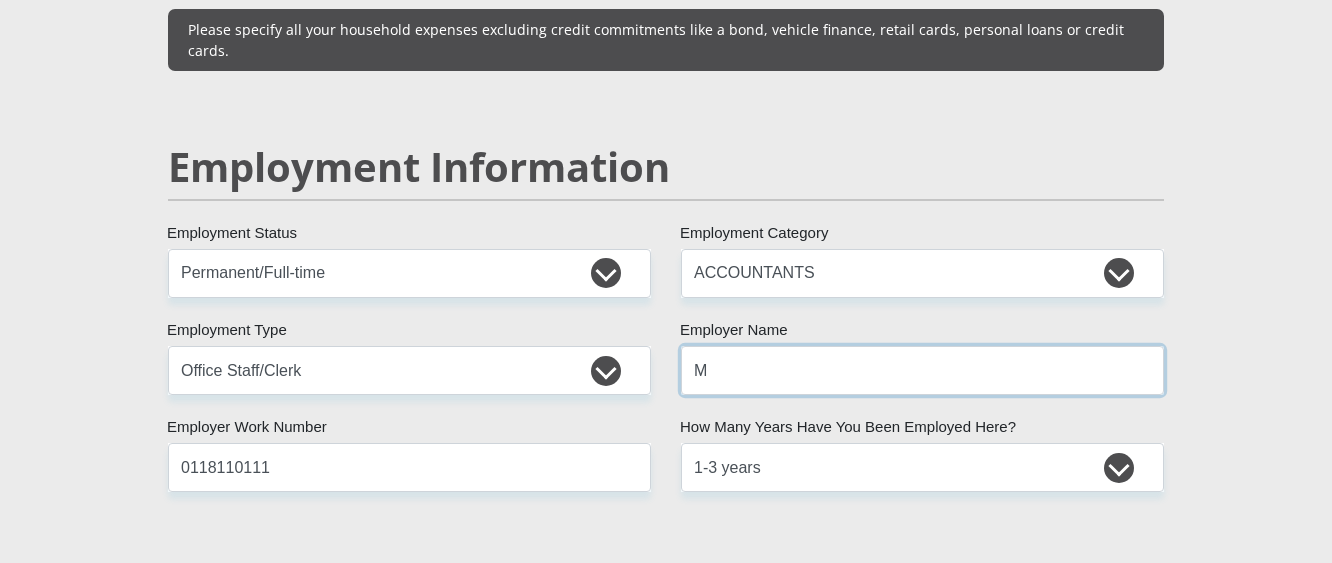 type on "M" 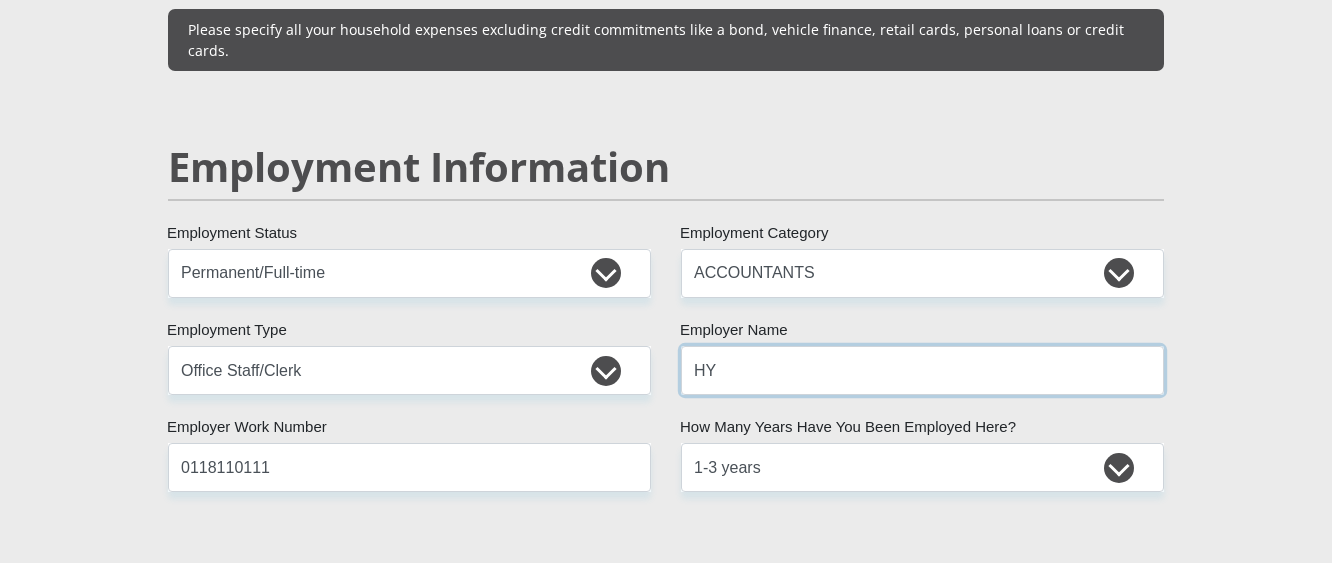 type on "H" 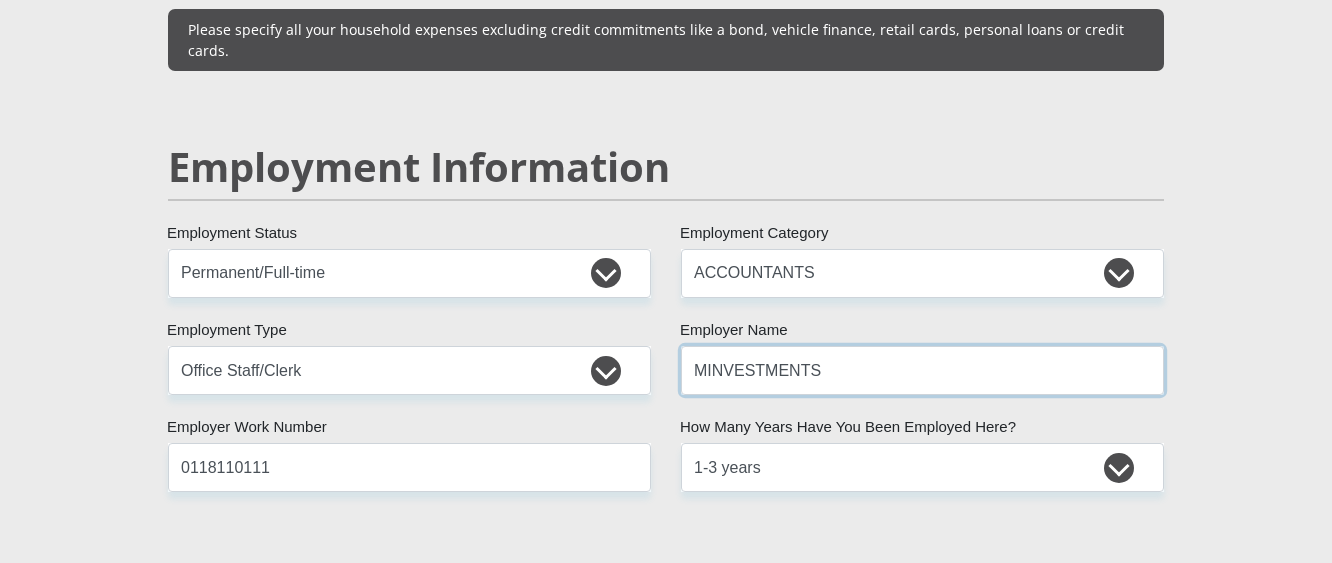 type on "MINVESTMENTS" 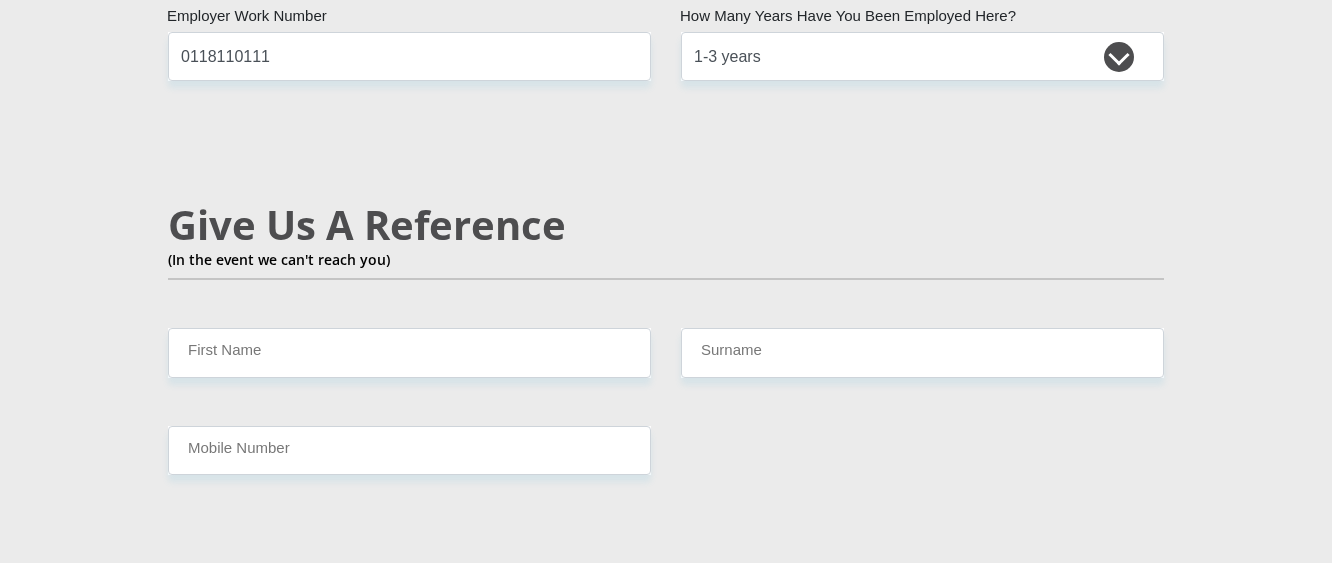 scroll, scrollTop: 3433, scrollLeft: 0, axis: vertical 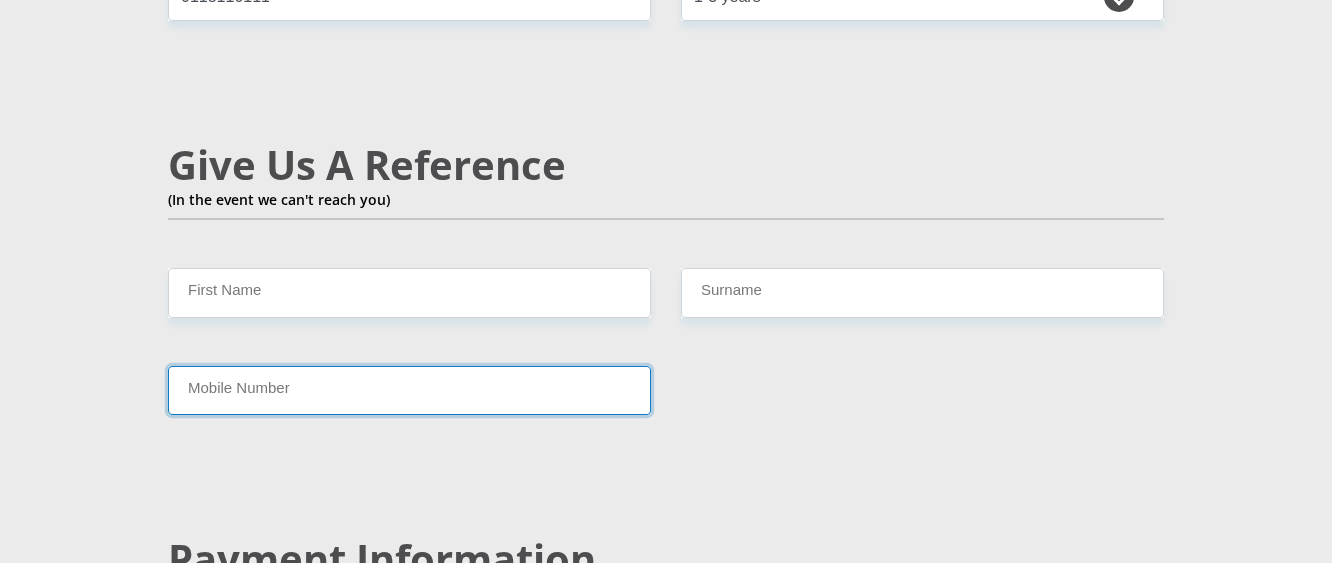 click on "Mobile Number" at bounding box center (409, 390) 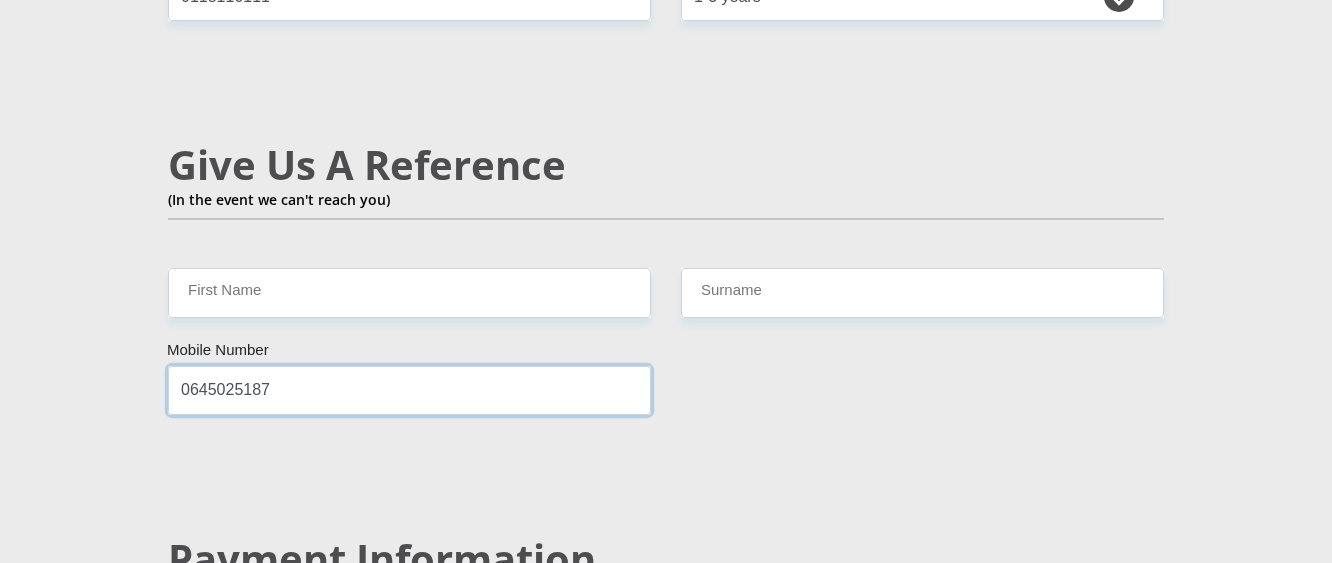 type on "0645025187" 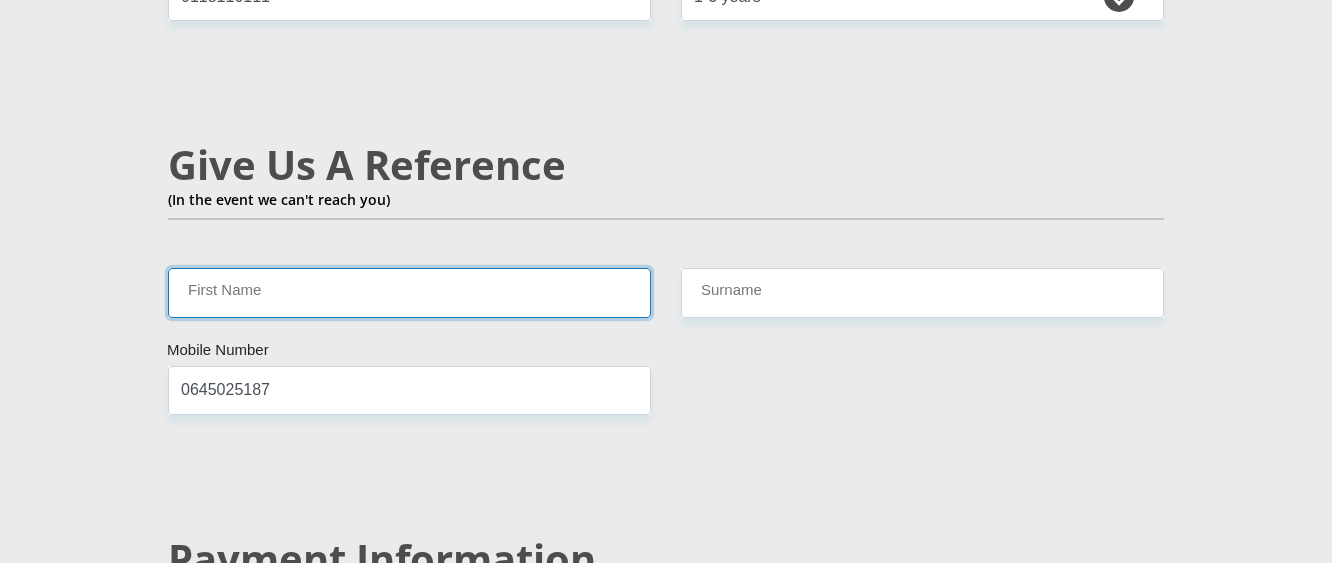 click on "First Name" at bounding box center (409, 292) 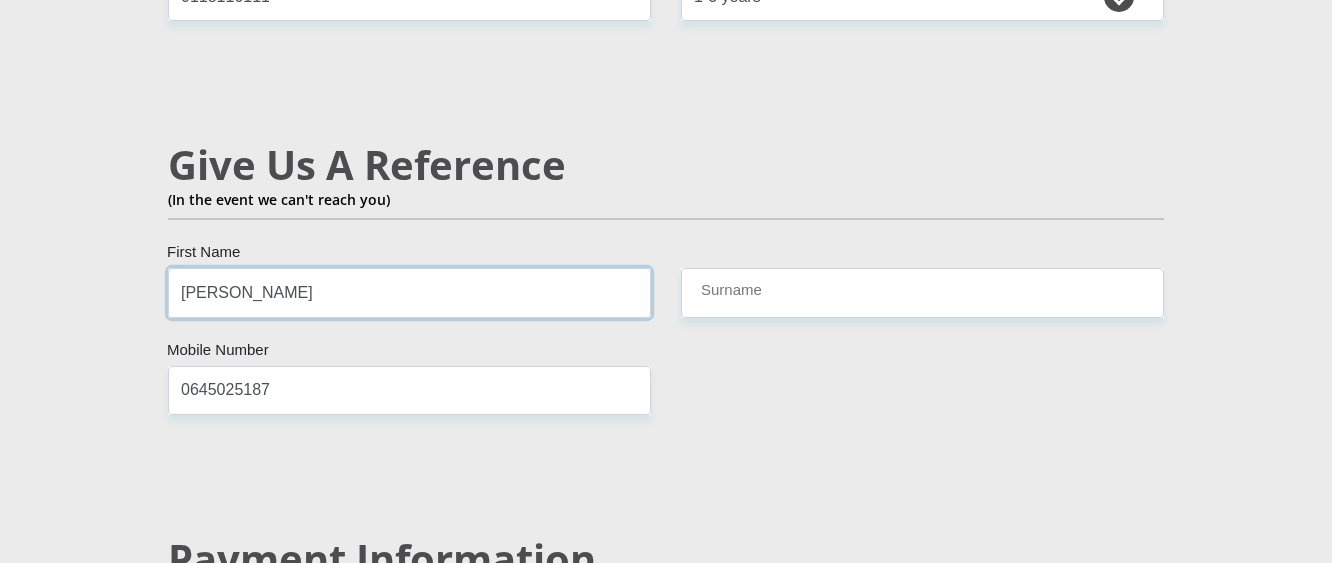 type on "[PERSON_NAME]" 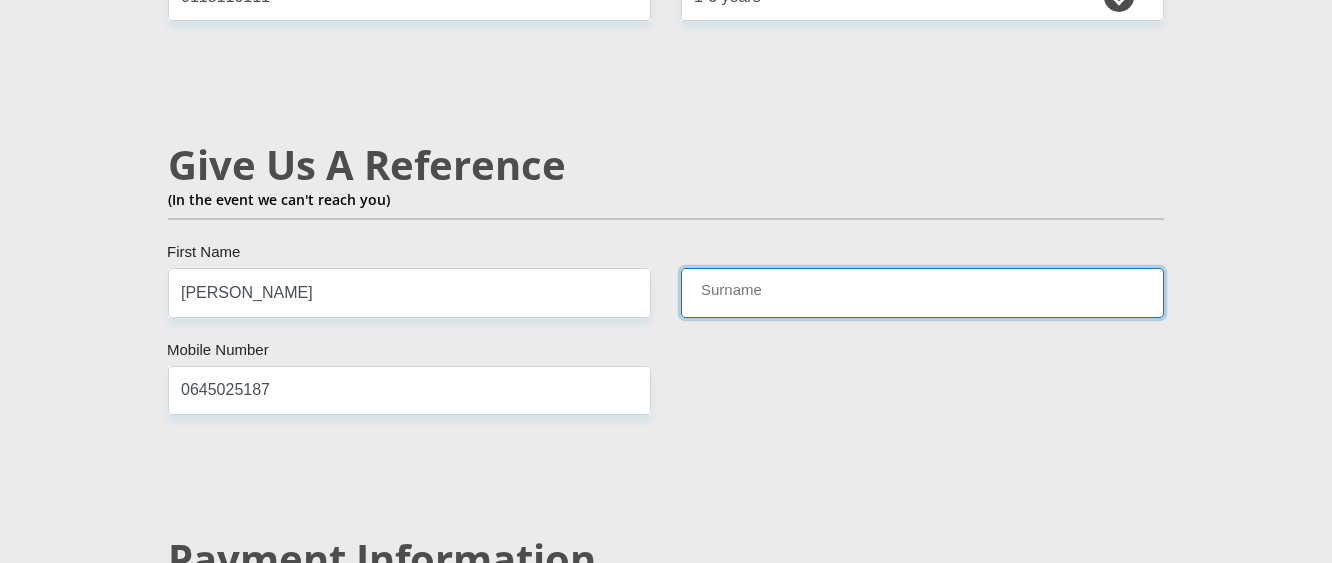 click on "Surname" at bounding box center (922, 292) 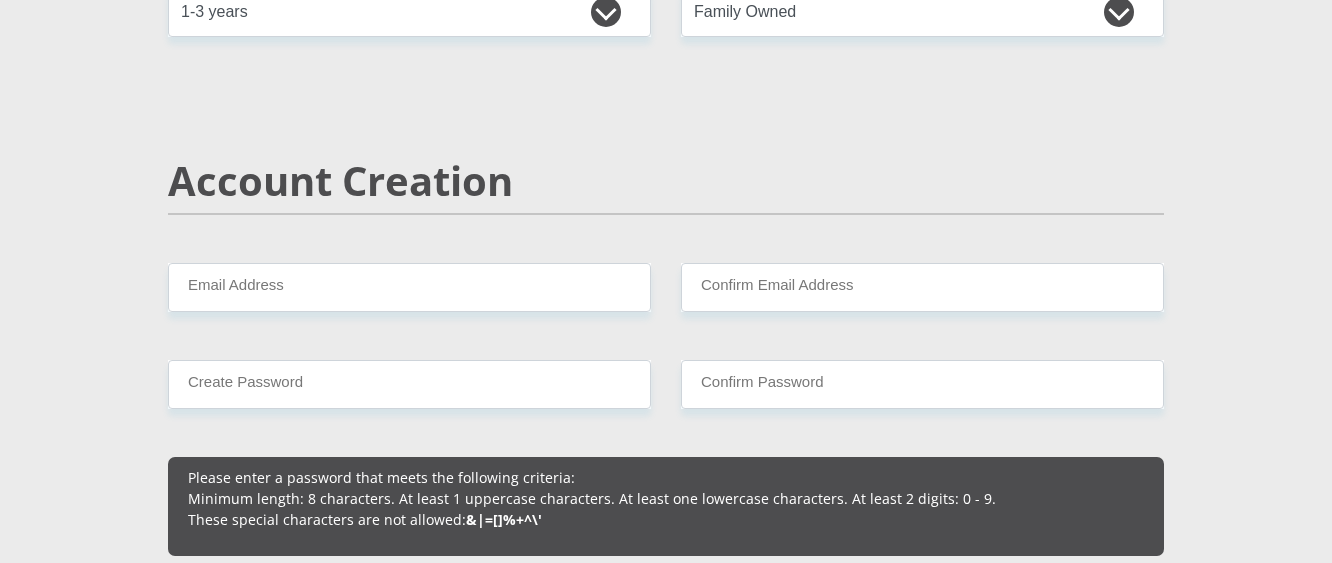 scroll, scrollTop: 1294, scrollLeft: 0, axis: vertical 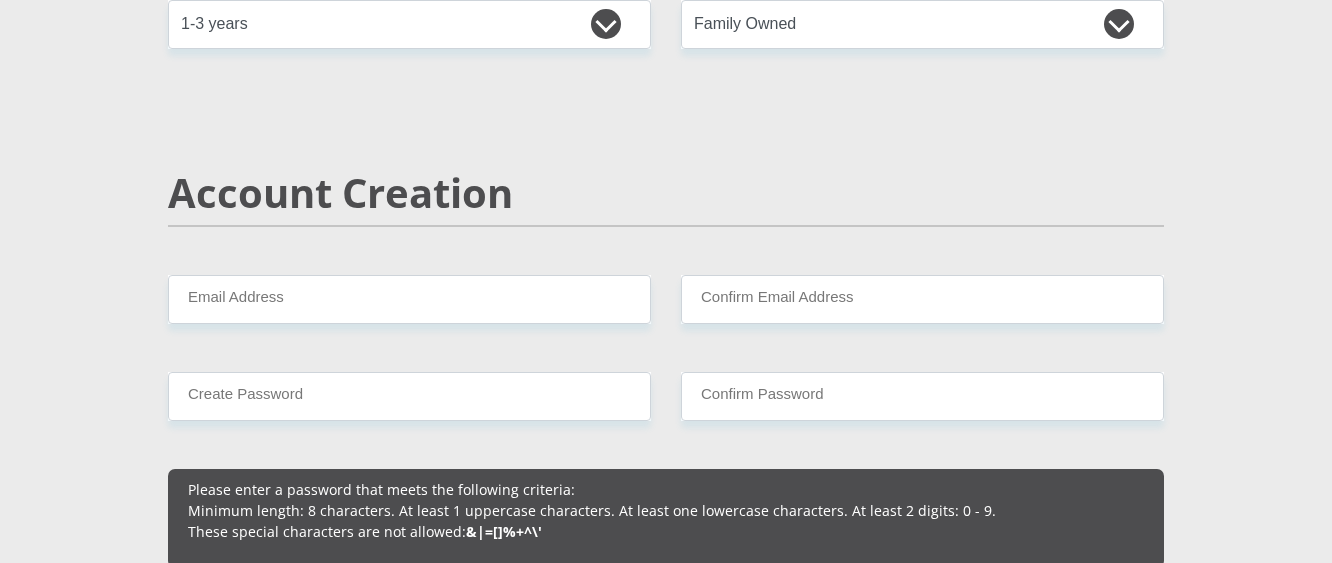 type on "[PERSON_NAME]" 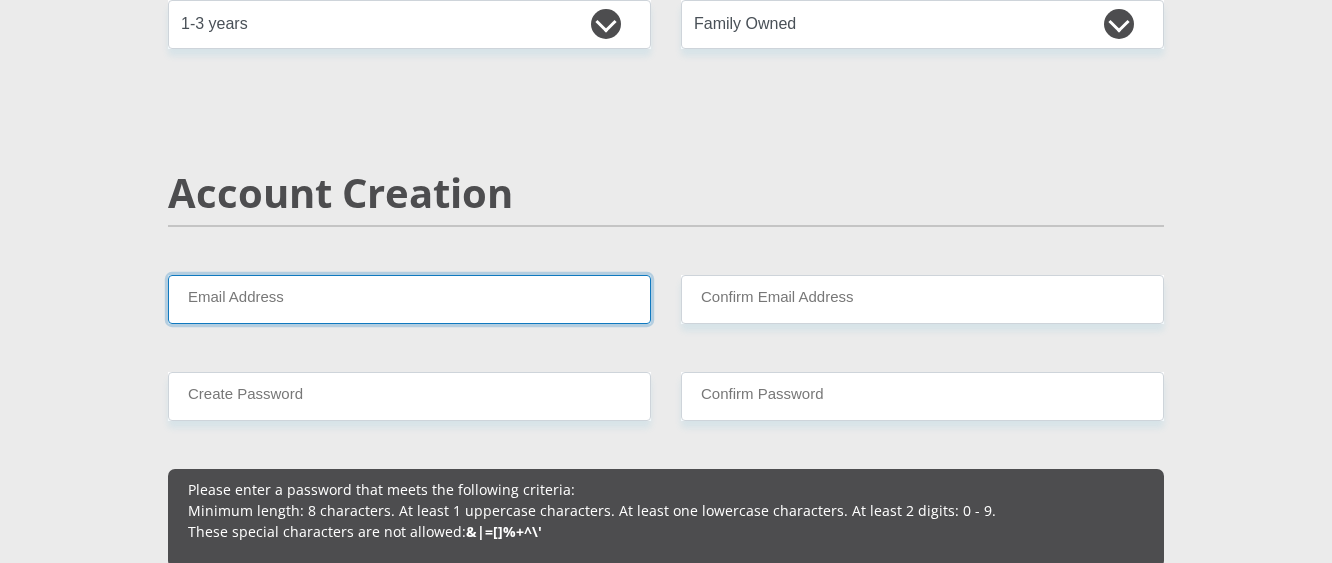 click on "Email Address" at bounding box center [409, 299] 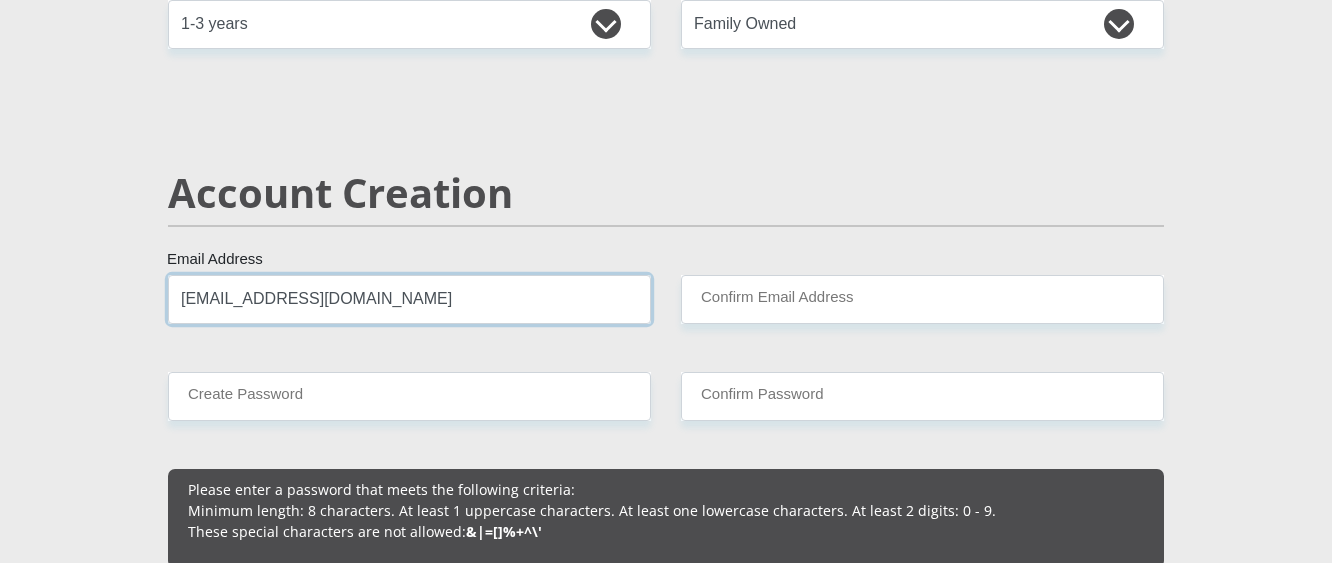 type on "[EMAIL_ADDRESS][DOMAIN_NAME]" 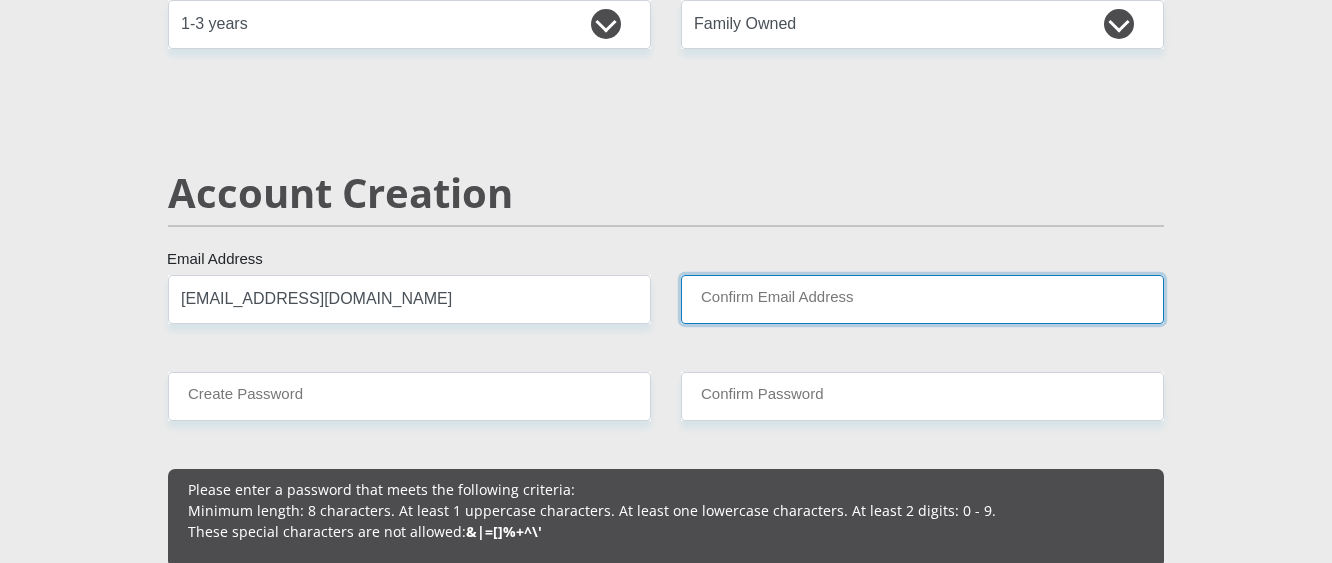 click on "Confirm Email Address" at bounding box center [922, 299] 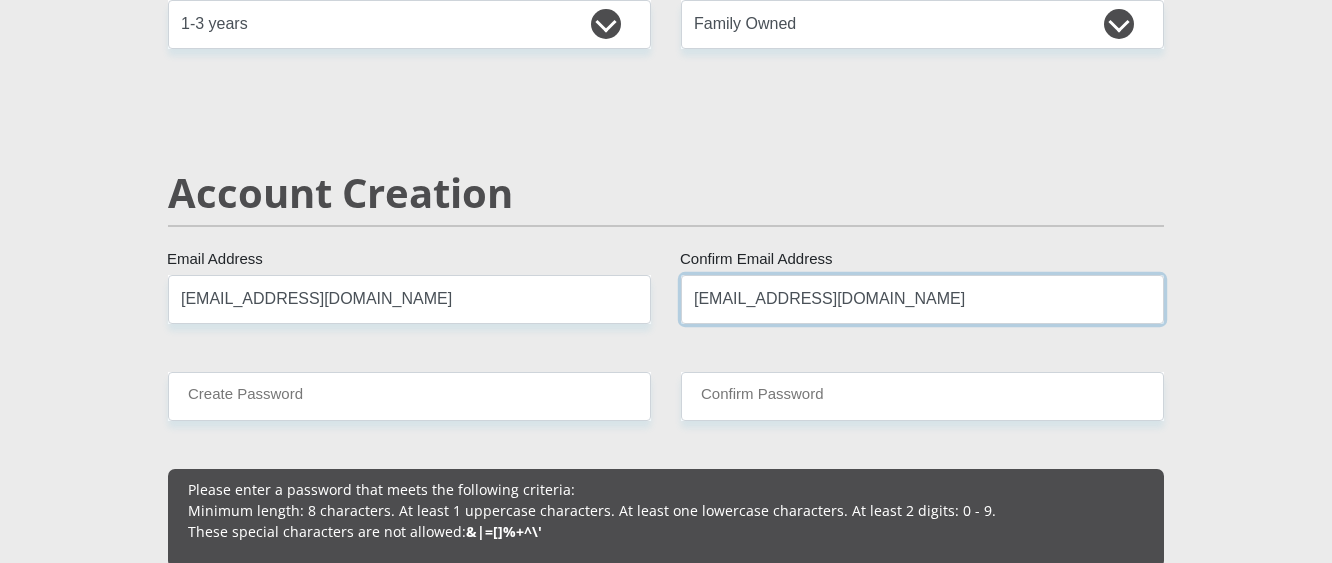 type on "[EMAIL_ADDRESS][DOMAIN_NAME]" 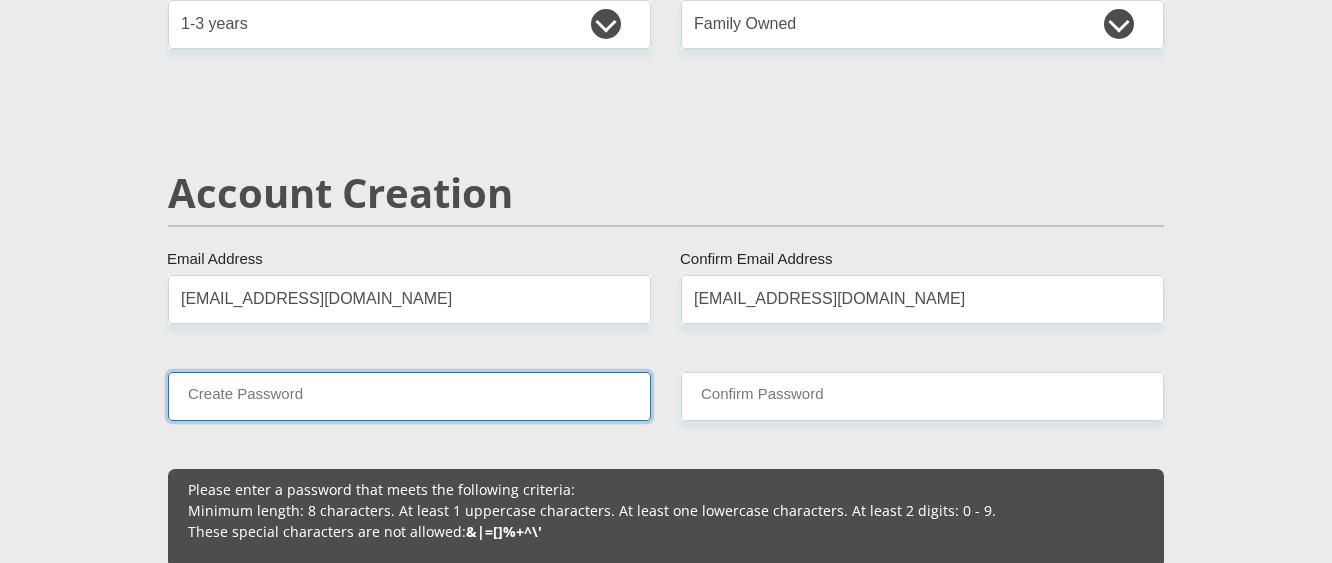 click on "Create Password" at bounding box center [409, 396] 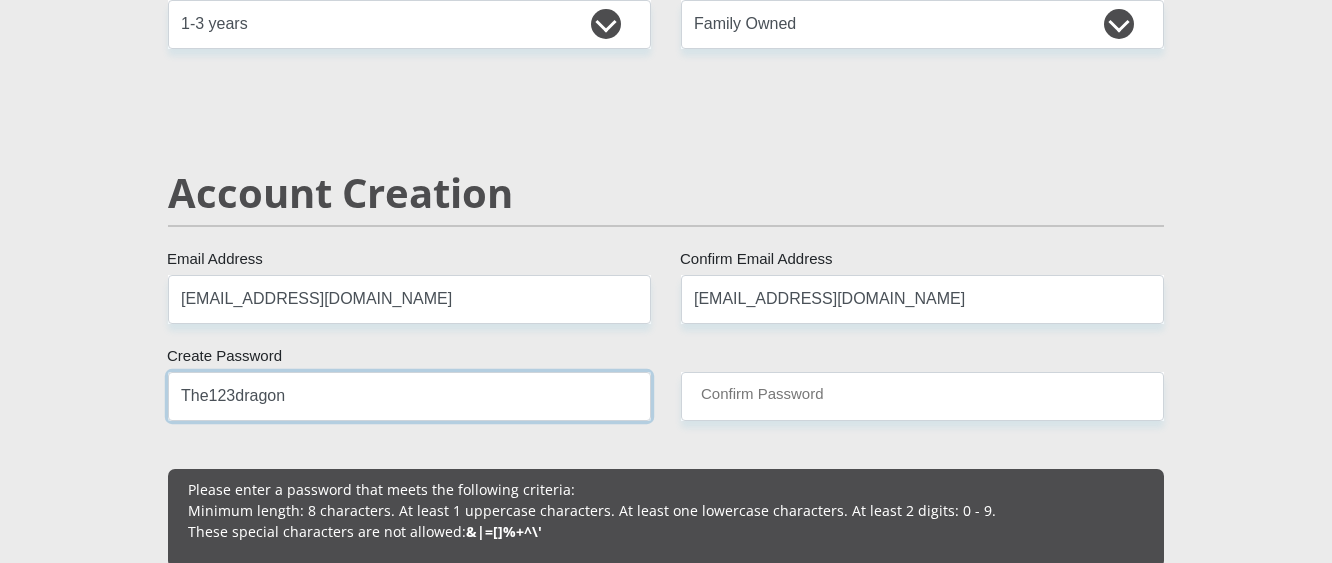 type on "The123dragon" 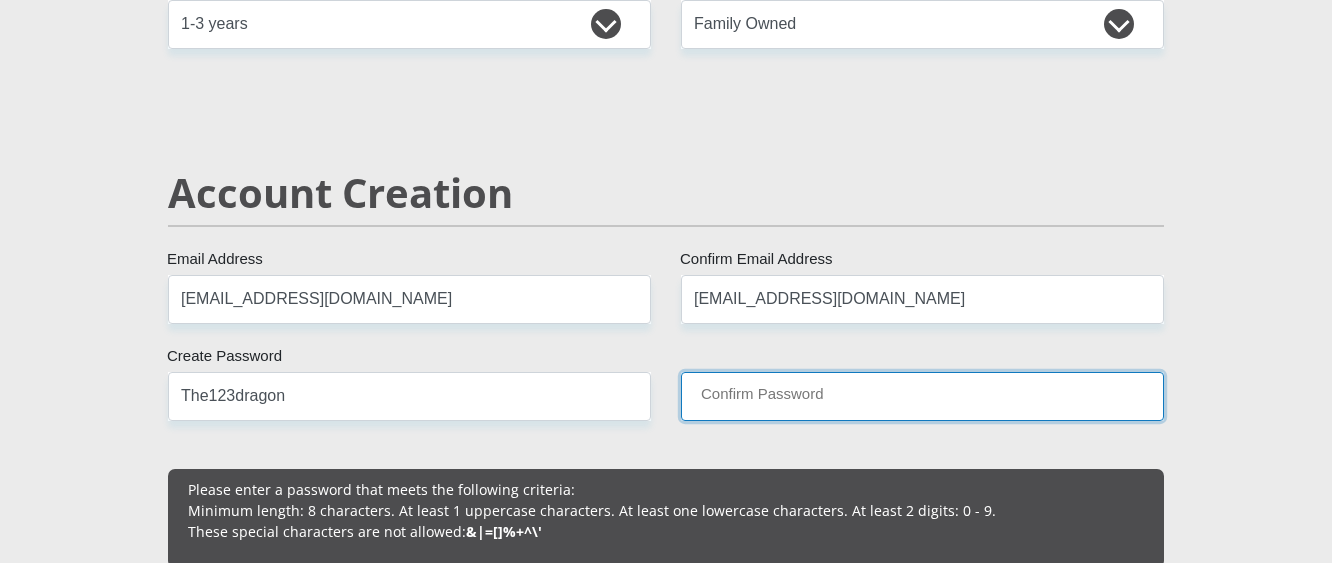 click on "Confirm Password" at bounding box center (922, 396) 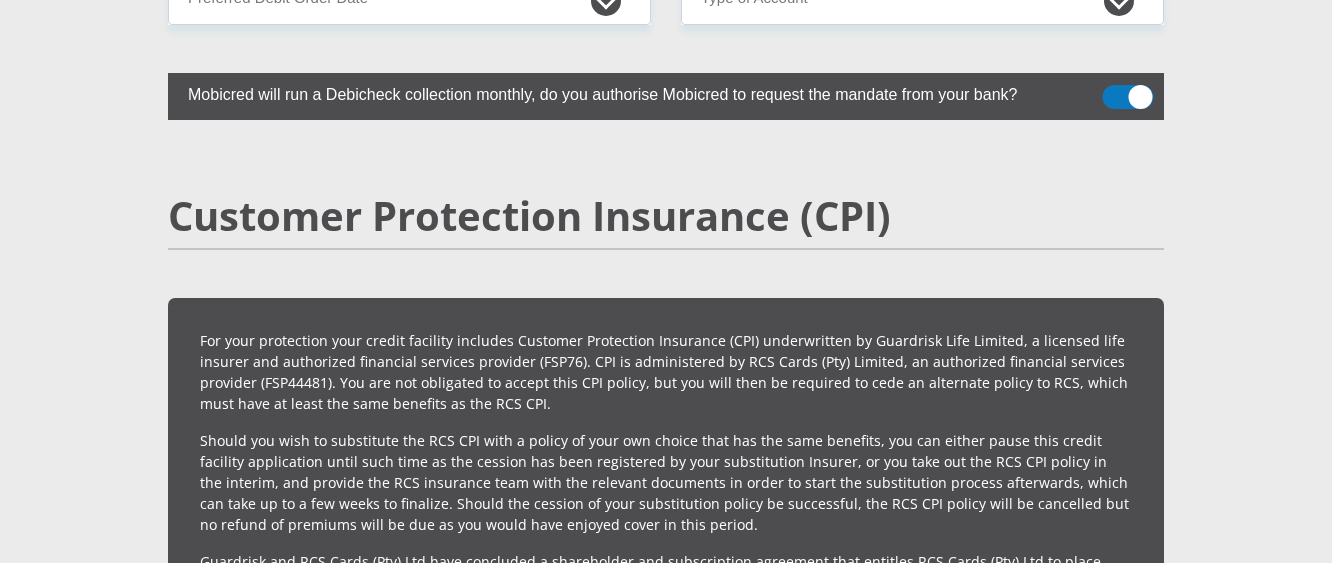 scroll, scrollTop: 4461, scrollLeft: 0, axis: vertical 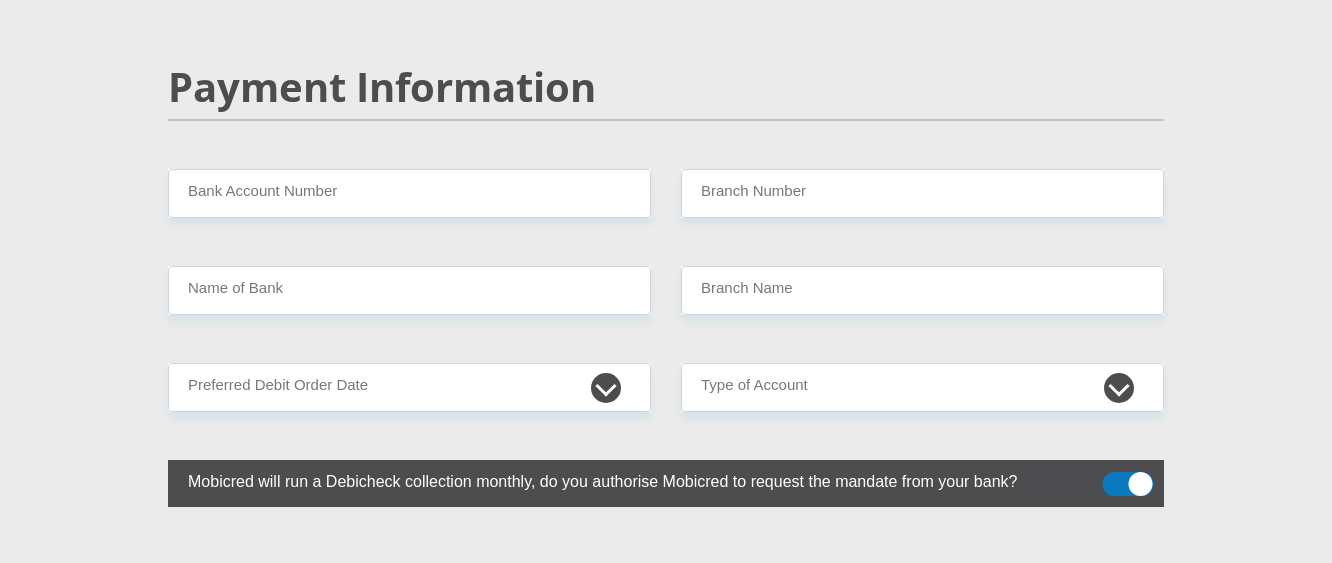 type on "The123dragon" 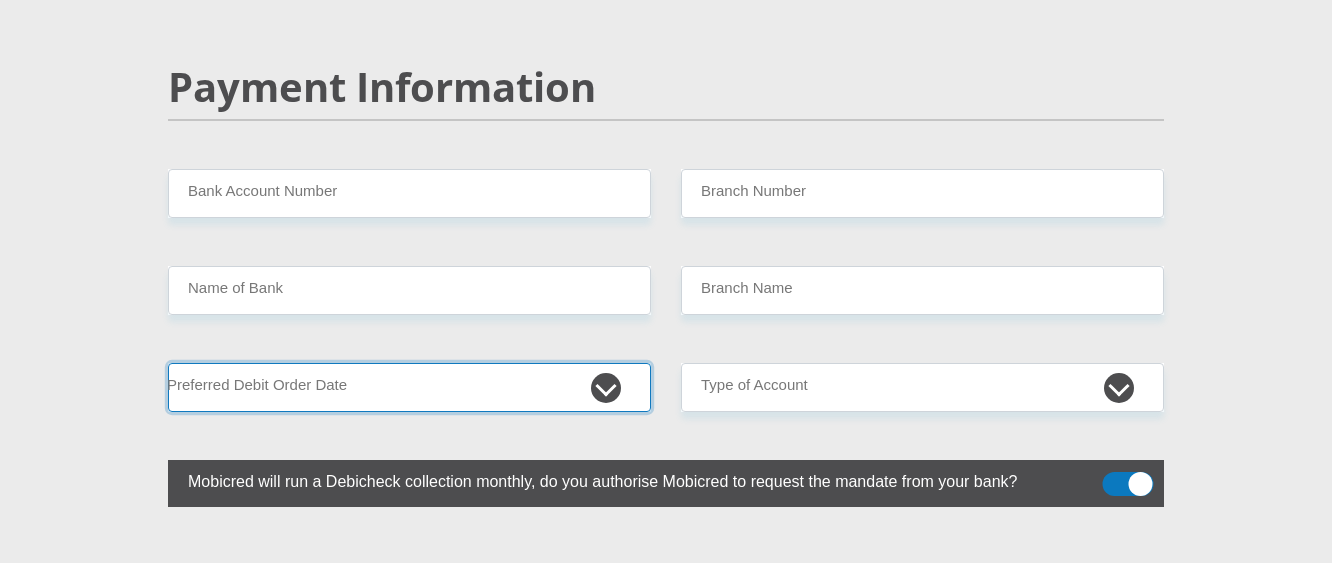click on "1st
2nd
3rd
4th
5th
7th
18th
19th
20th
21st
22nd
23rd
24th
25th
26th
27th
28th
29th
30th" at bounding box center (409, 387) 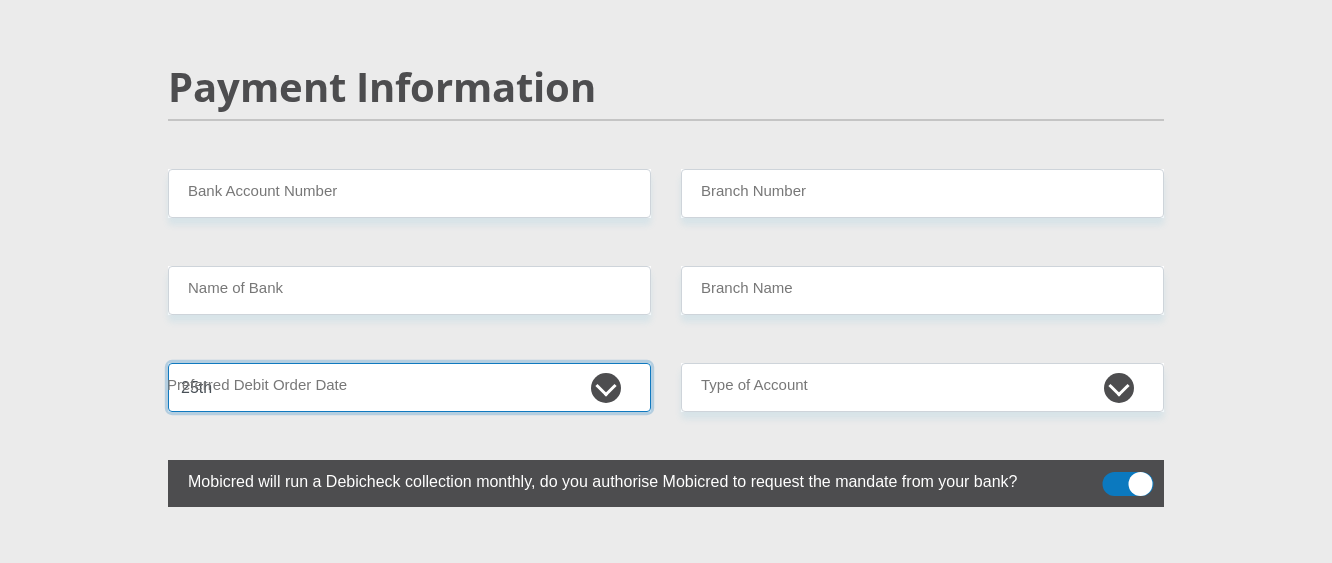 click on "1st
2nd
3rd
4th
5th
7th
18th
19th
20th
21st
22nd
23rd
24th
25th
26th
27th
28th
29th
30th" at bounding box center [409, 387] 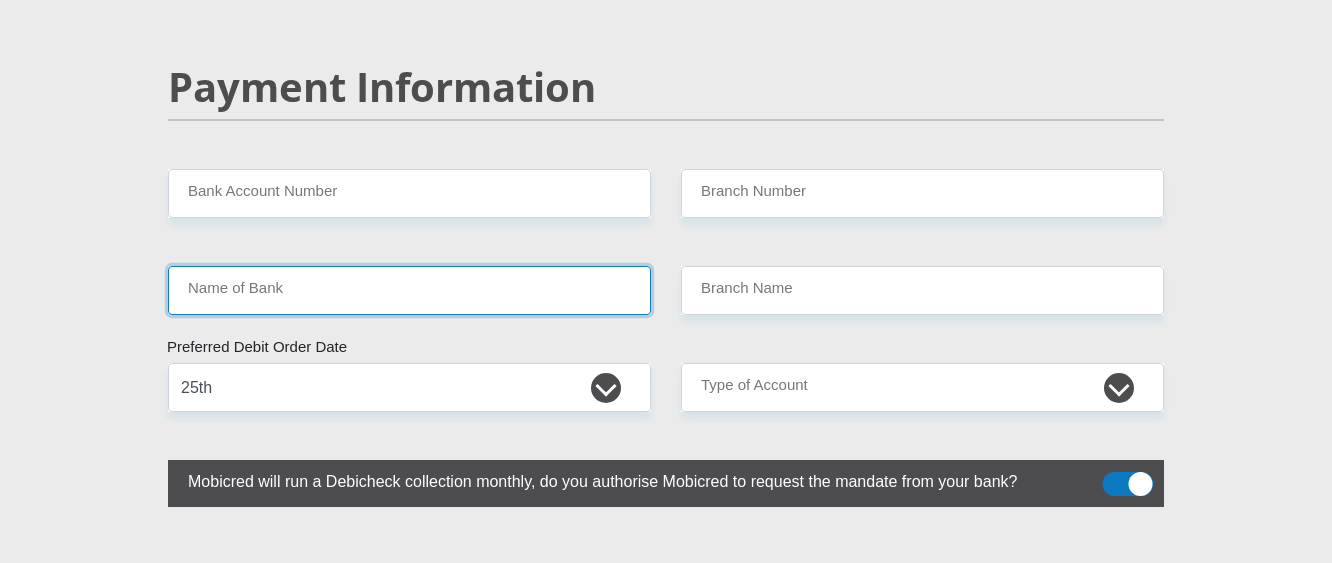 click on "Name of Bank" at bounding box center (409, 290) 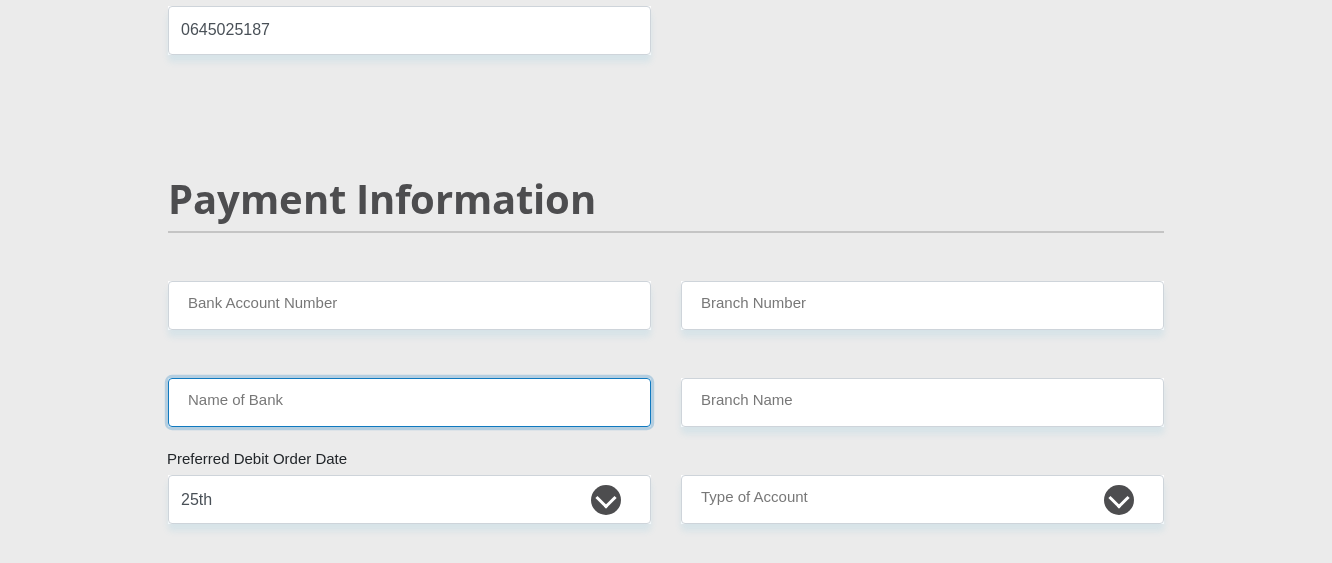 scroll, scrollTop: 3805, scrollLeft: 0, axis: vertical 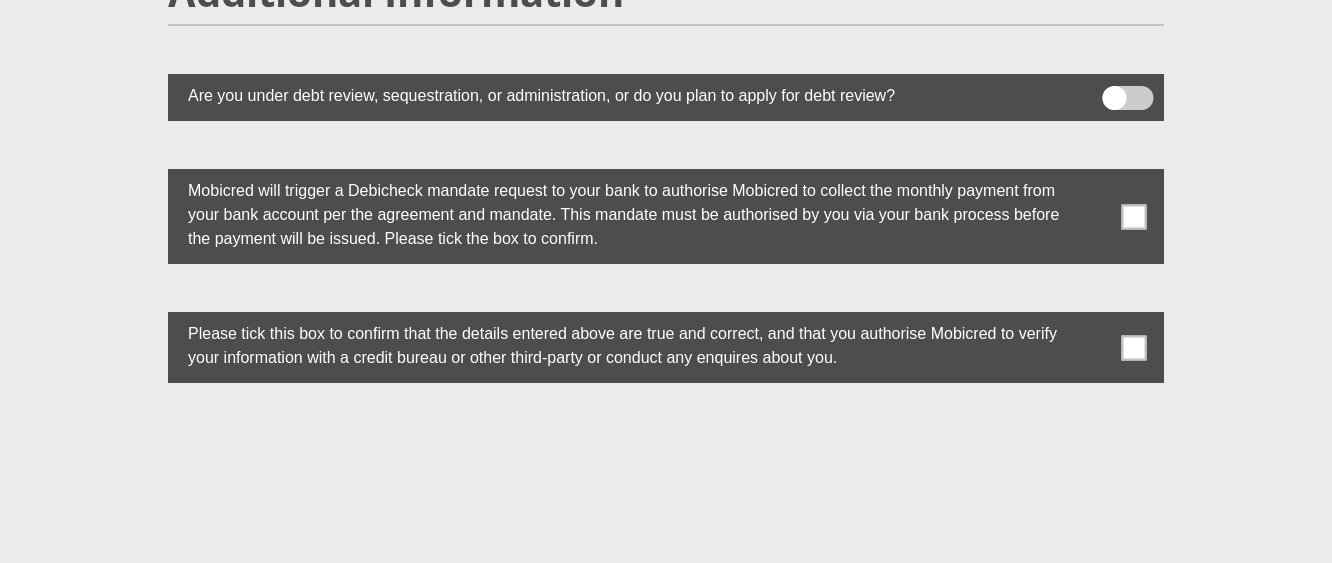 click at bounding box center (1134, 216) 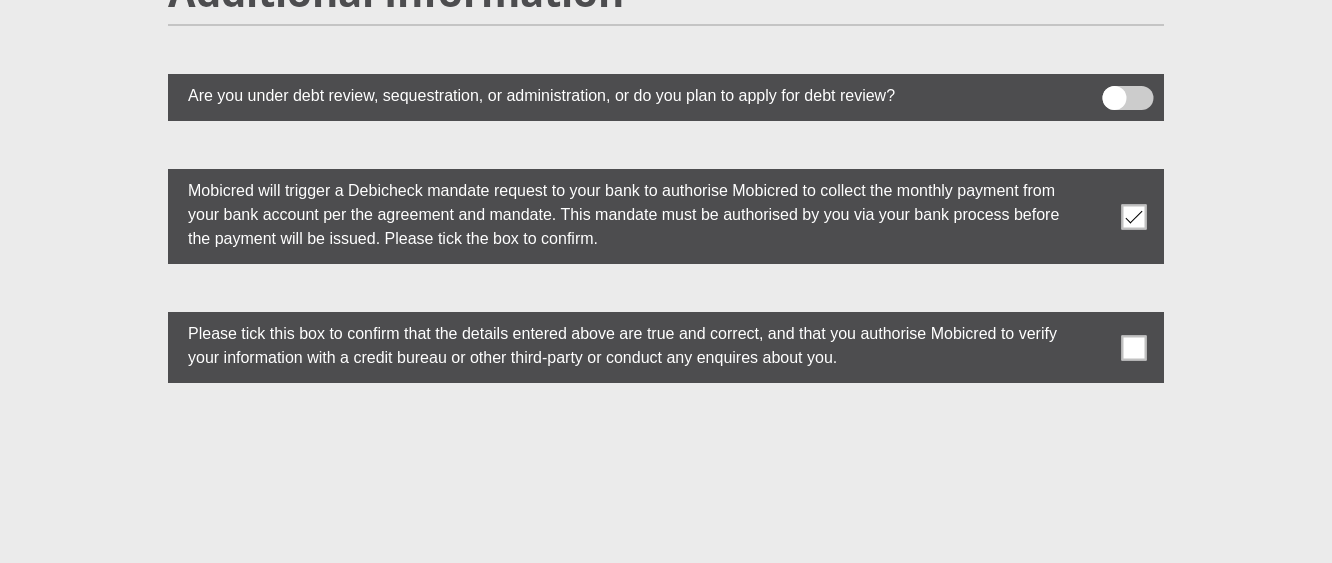 click at bounding box center [1134, 347] 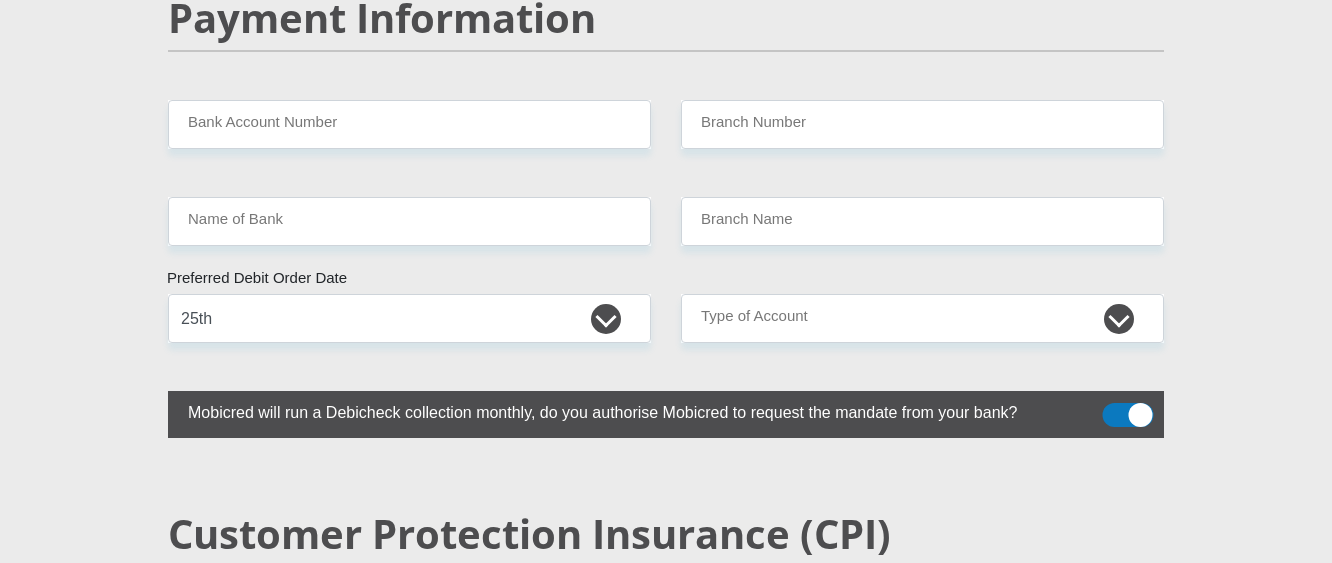 scroll, scrollTop: 4022, scrollLeft: 0, axis: vertical 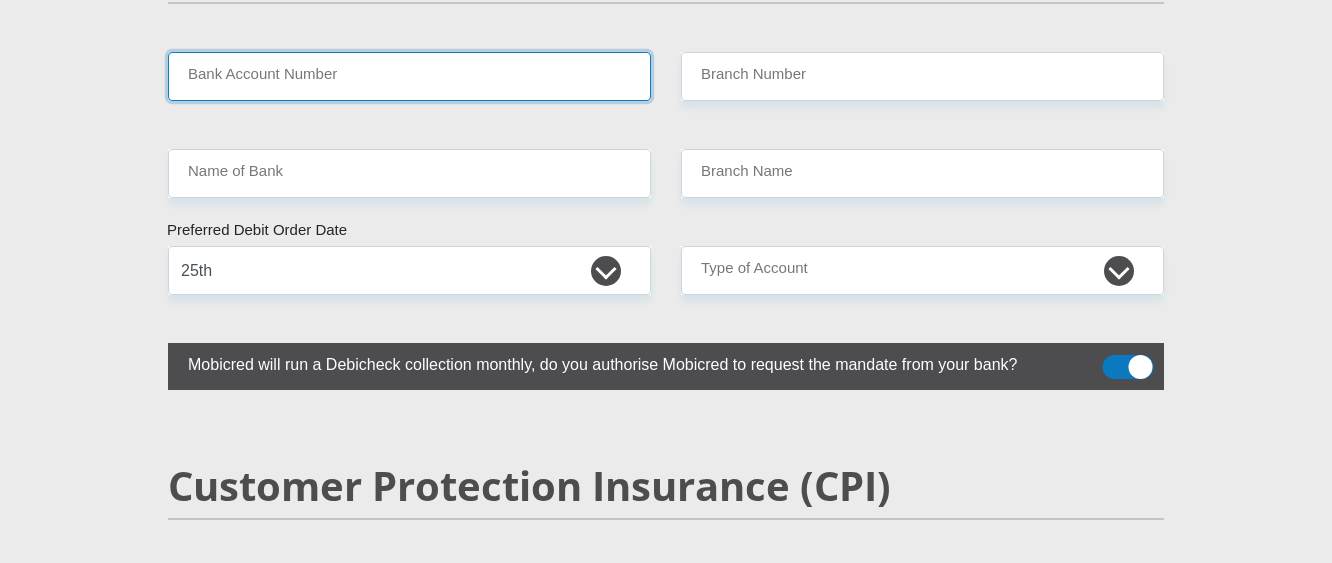 click on "Bank Account Number" at bounding box center [409, 76] 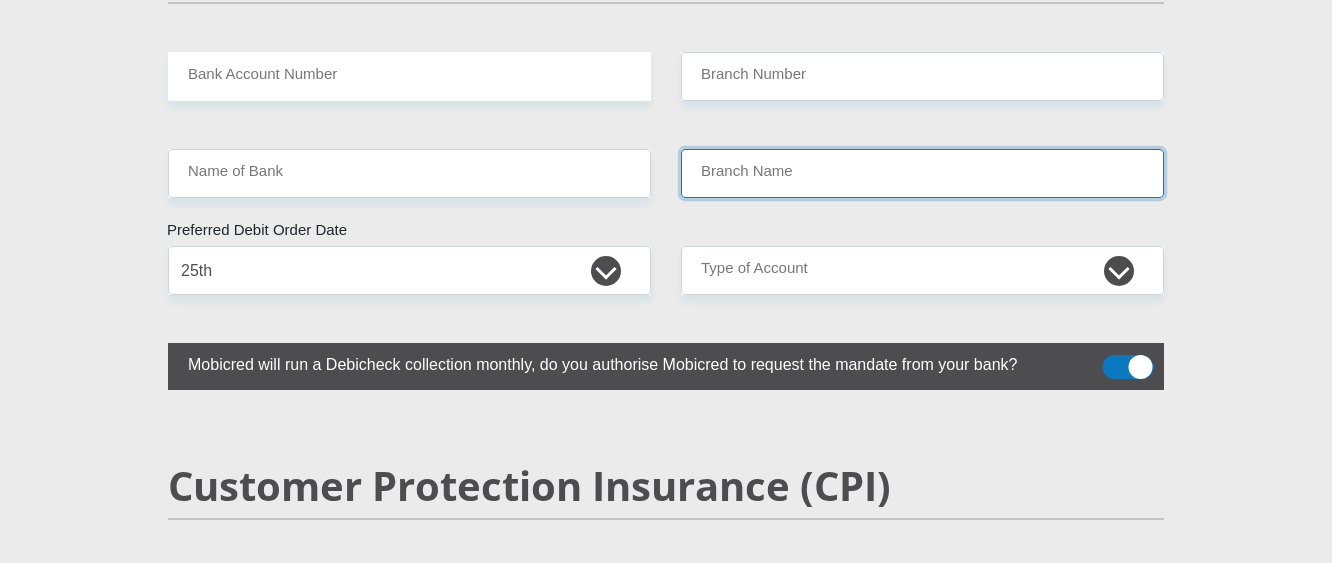 click on "Branch Name" at bounding box center (922, 173) 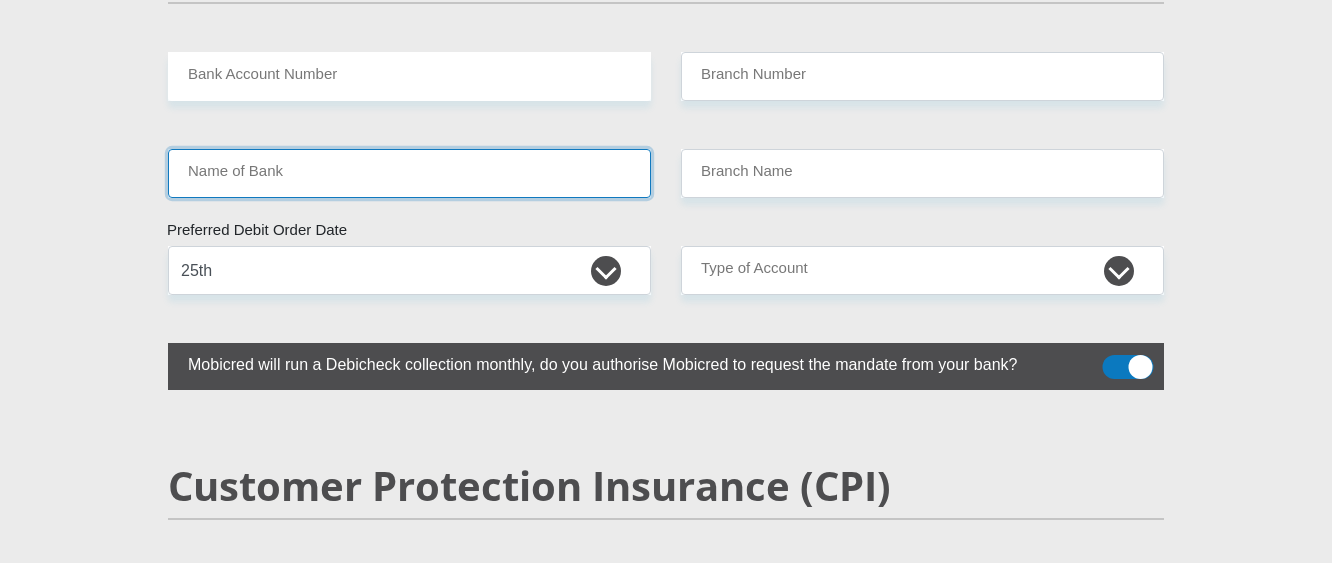 click on "Name of Bank" at bounding box center [409, 173] 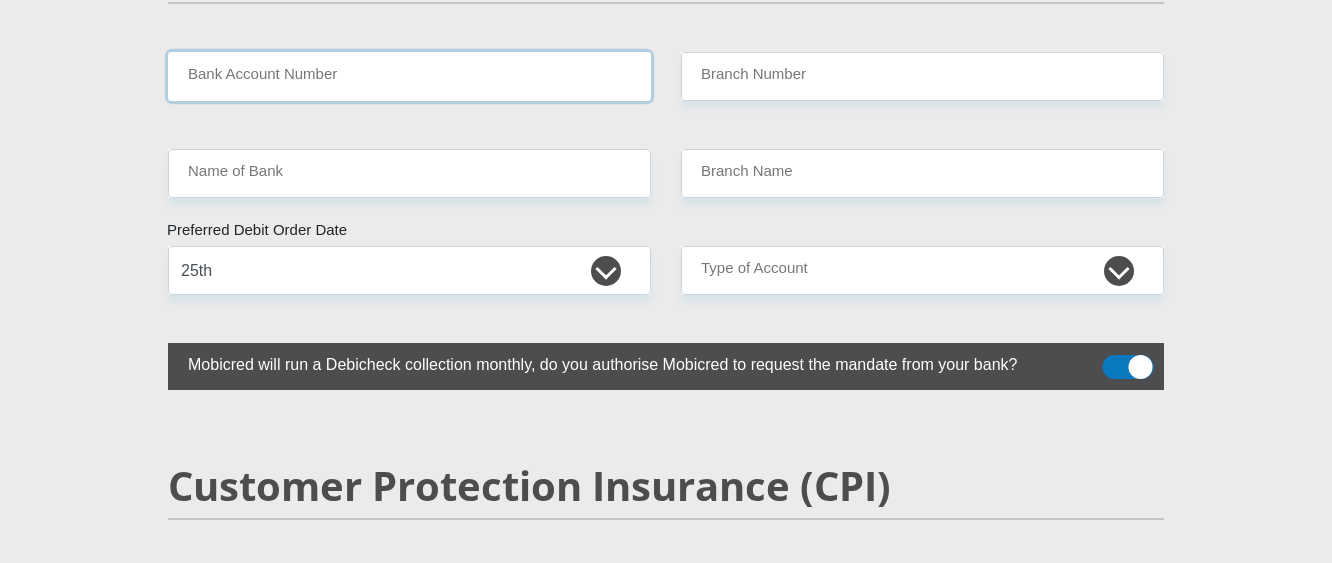 click on "Bank Account Number" at bounding box center [409, 76] 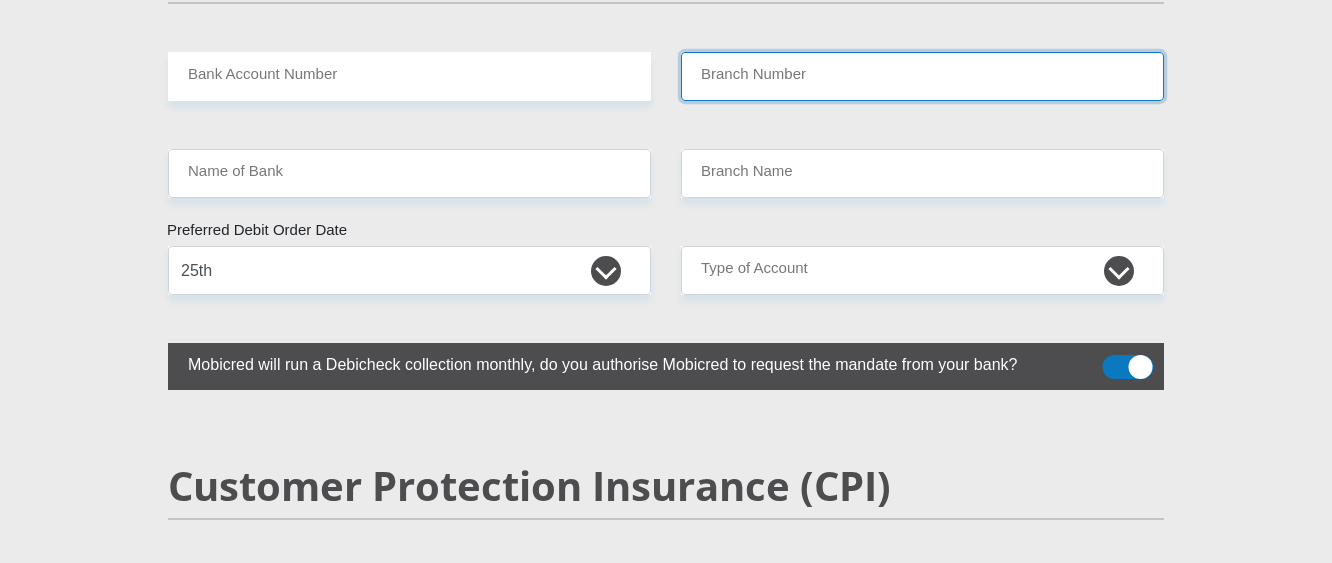 click on "Branch Number" at bounding box center (922, 76) 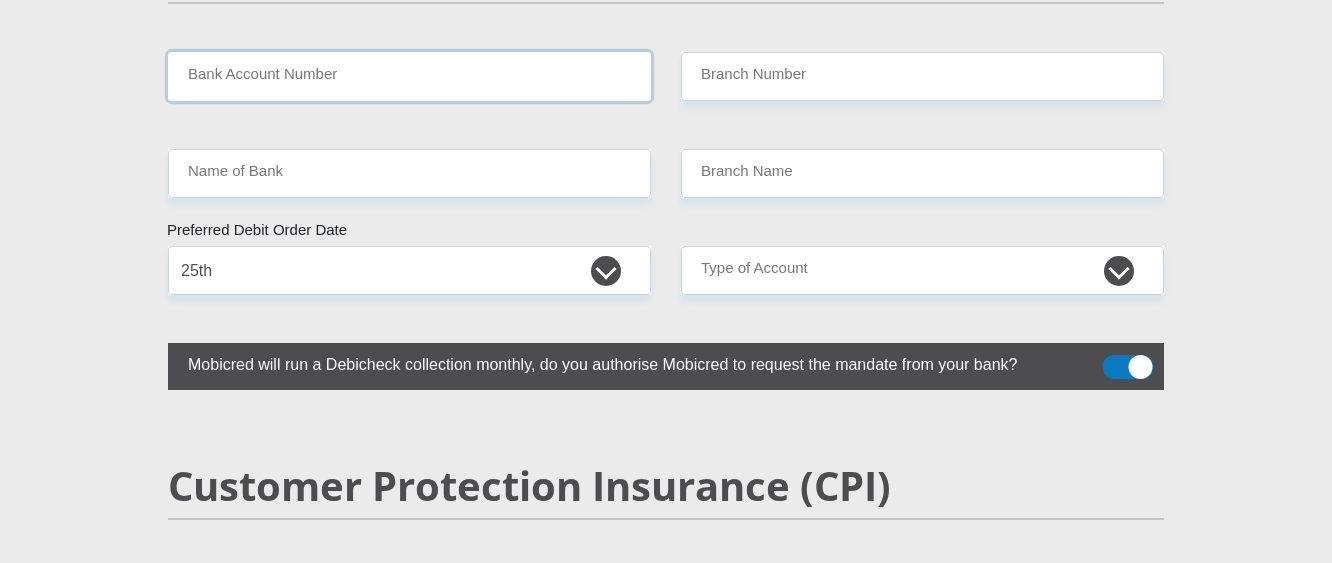 click on "Bank Account Number" at bounding box center [409, 76] 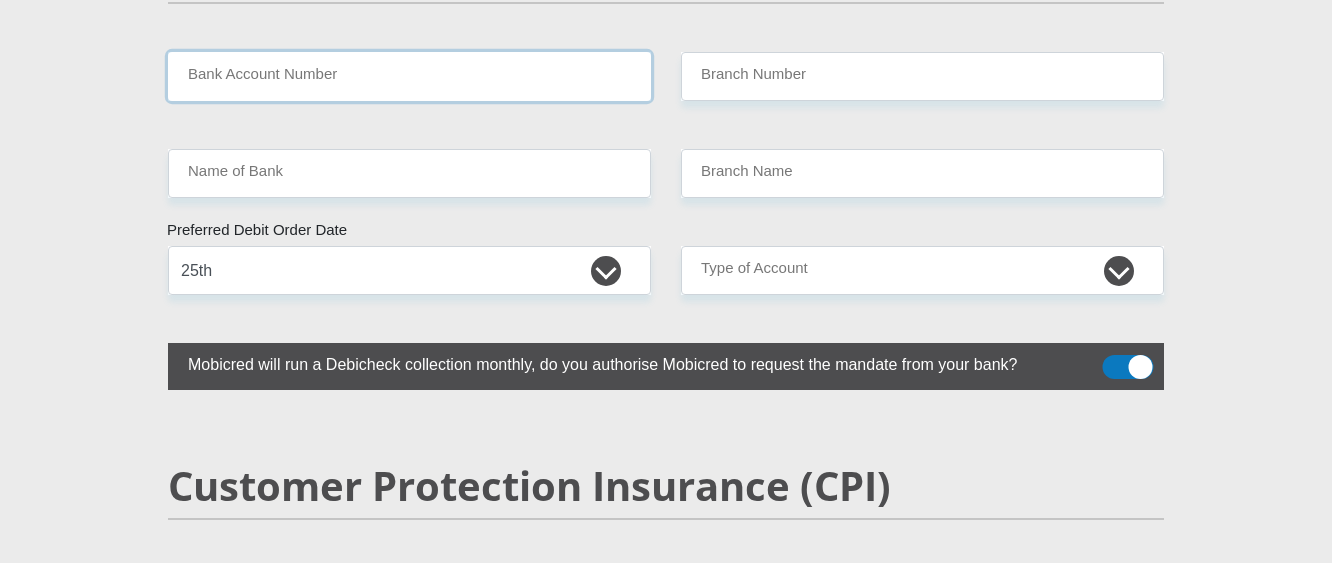 type on "4113476966" 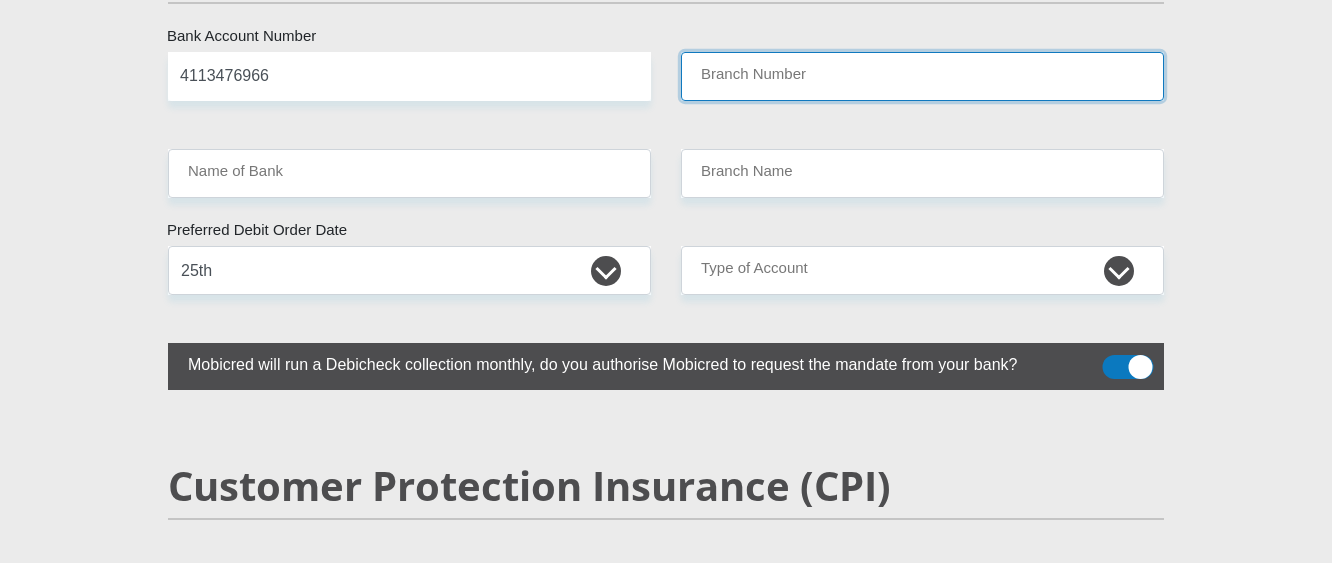 click on "Branch Number" at bounding box center (922, 76) 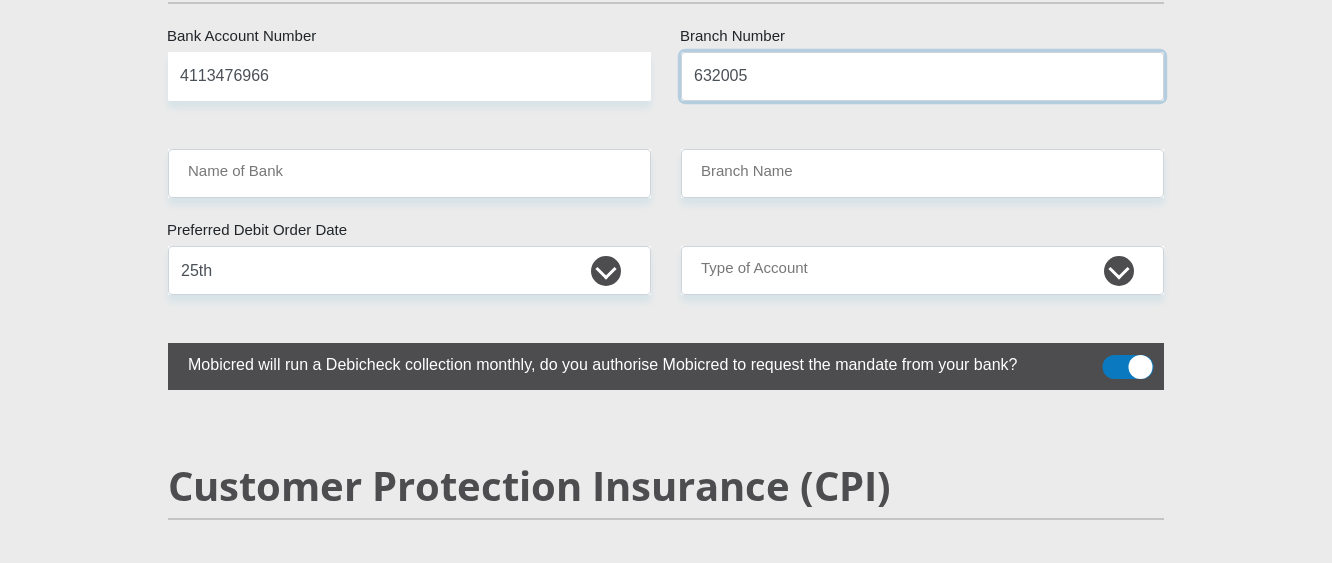 type on "632005" 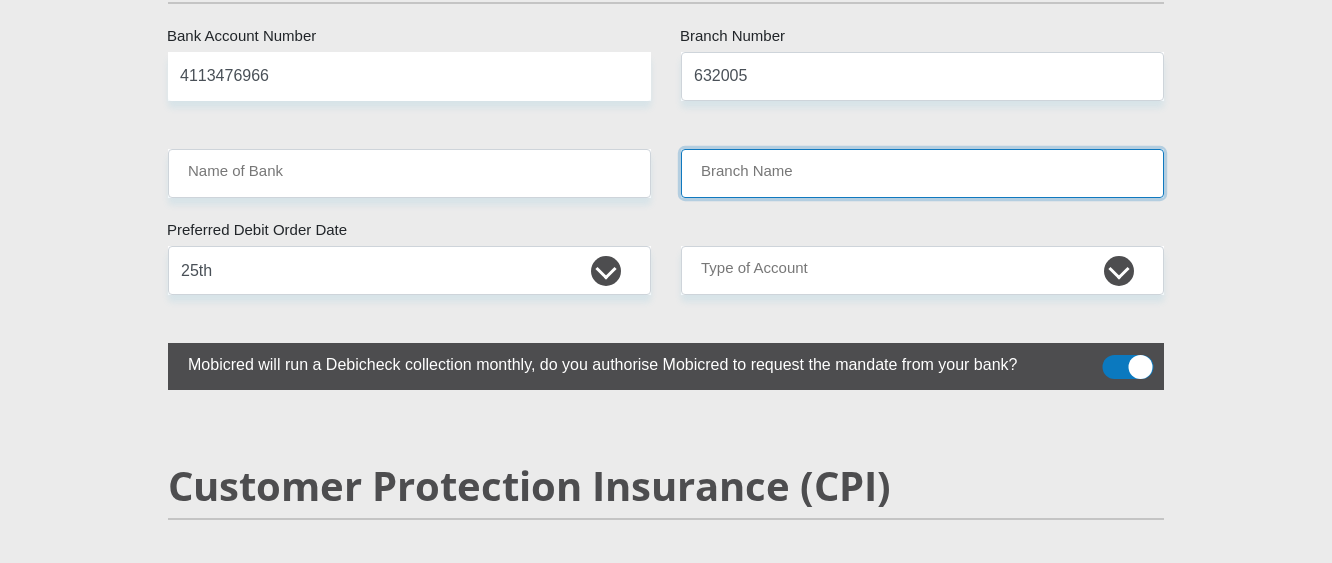 click on "Branch Name" at bounding box center (922, 173) 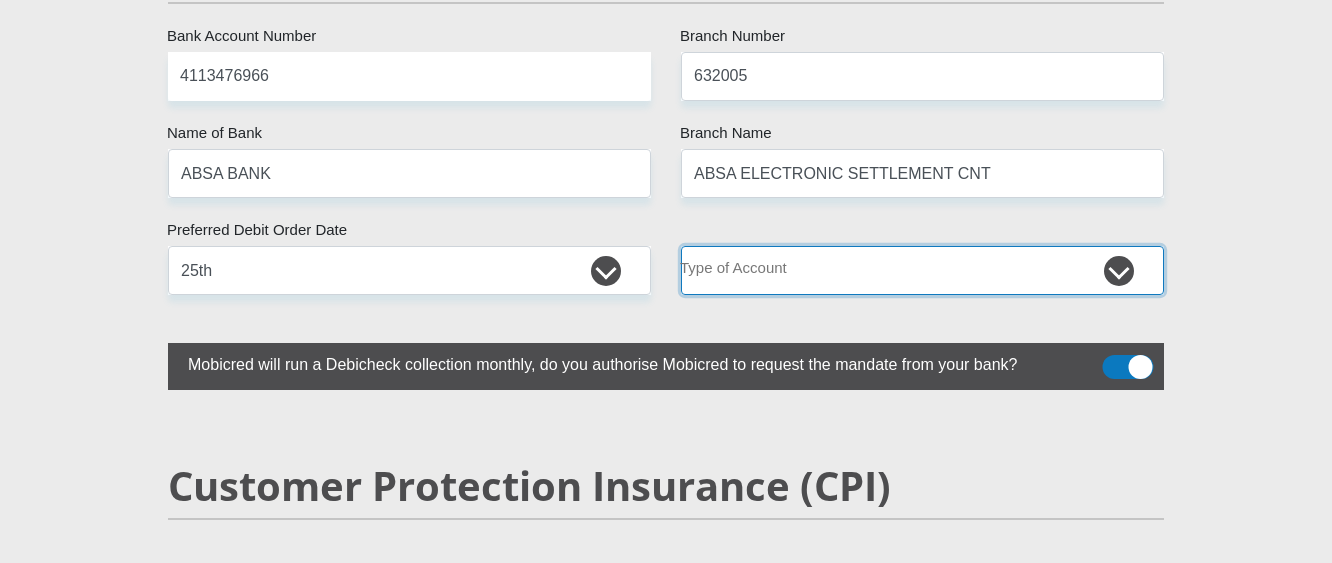 click on "Cheque
Savings" at bounding box center (922, 270) 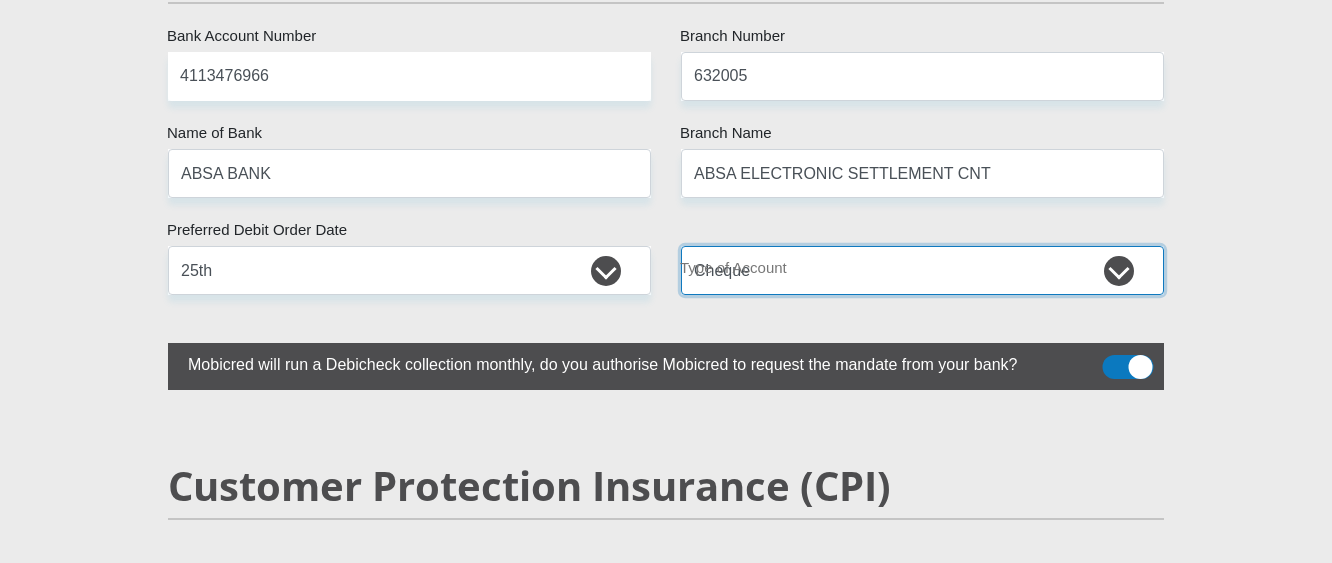 click on "Cheque
Savings" at bounding box center (922, 270) 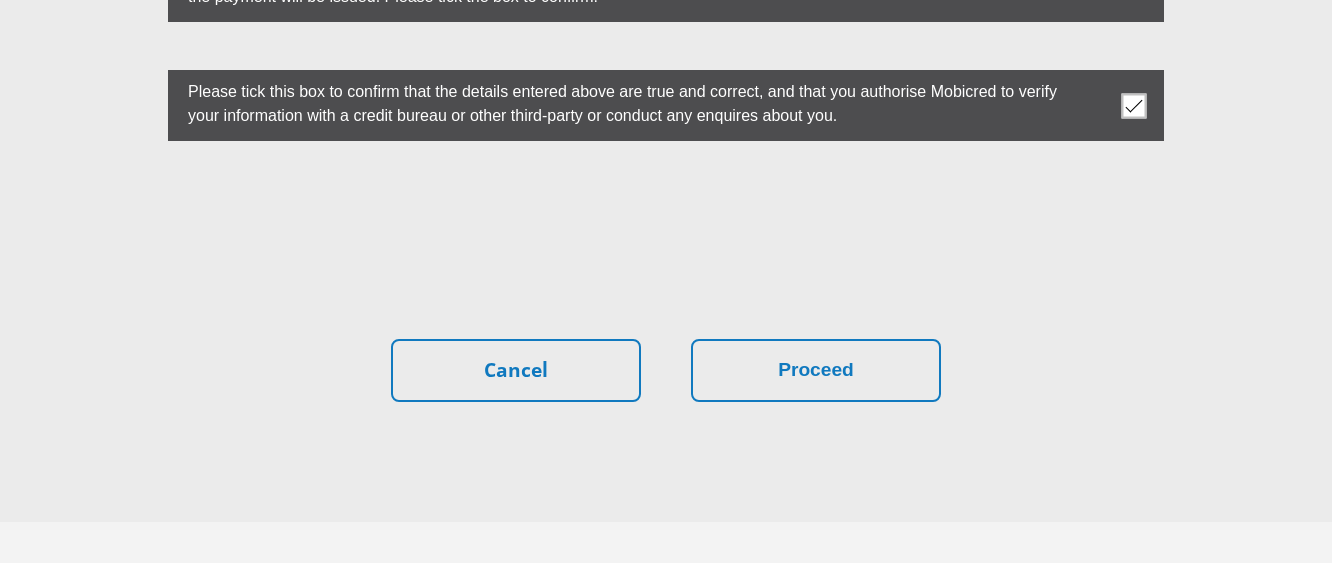scroll, scrollTop: 5803, scrollLeft: 0, axis: vertical 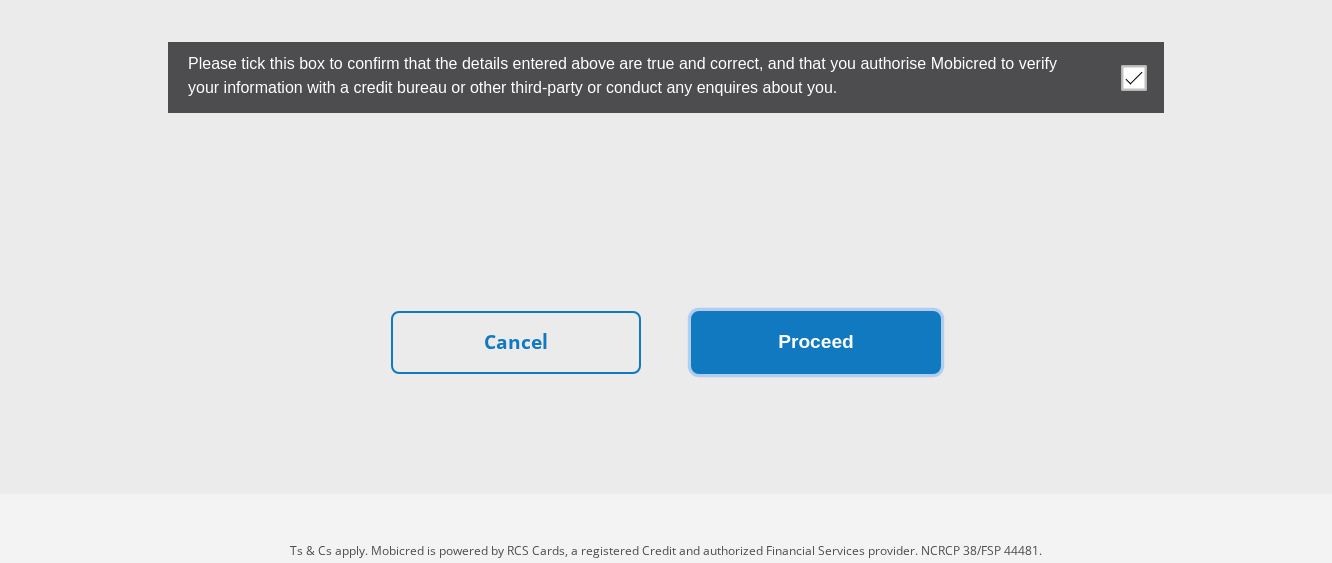 click on "Proceed" at bounding box center [816, 342] 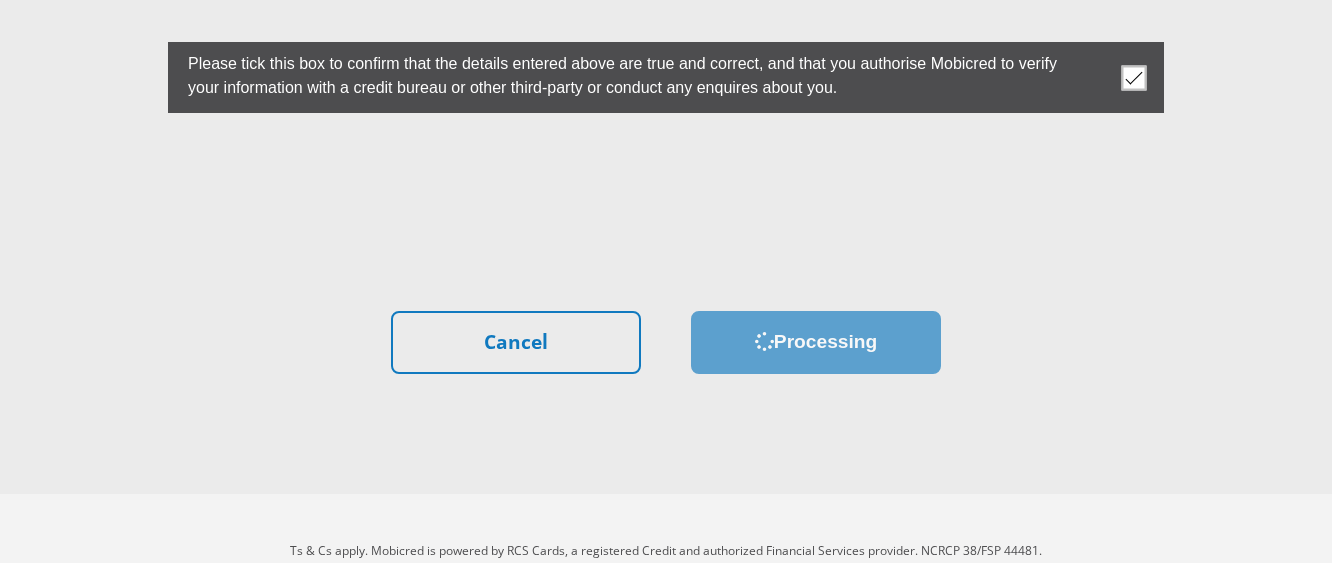scroll, scrollTop: 0, scrollLeft: 0, axis: both 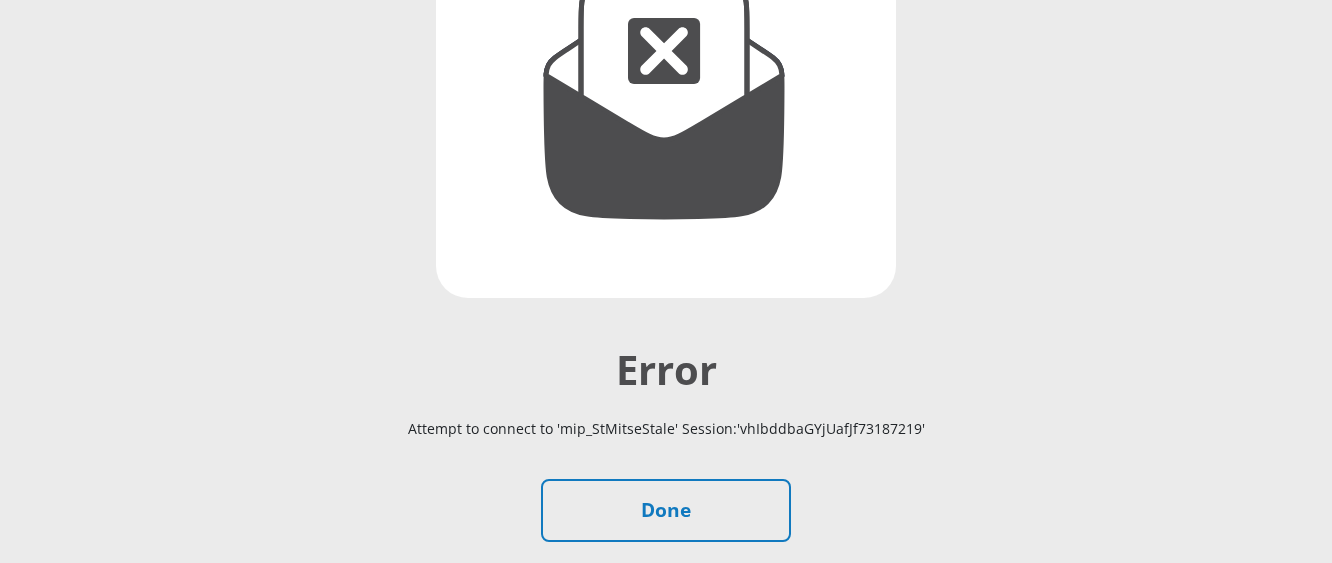 drag, startPoint x: 1334, startPoint y: 214, endPoint x: 1287, endPoint y: 383, distance: 175.4138 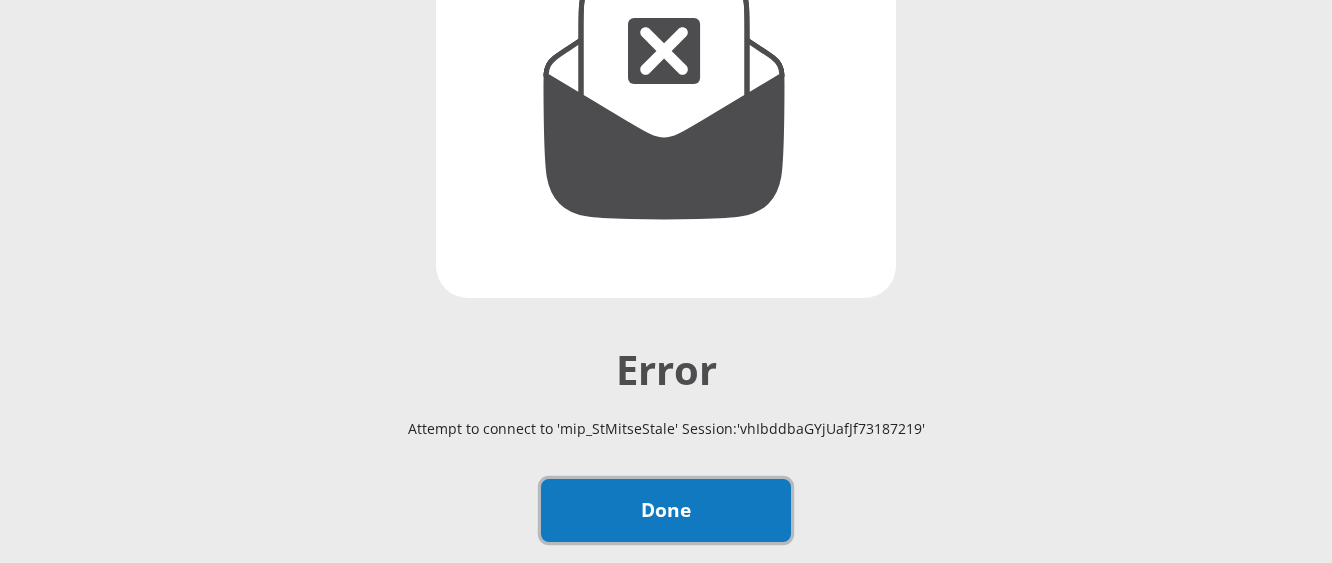 click on "Done" at bounding box center [666, 510] 